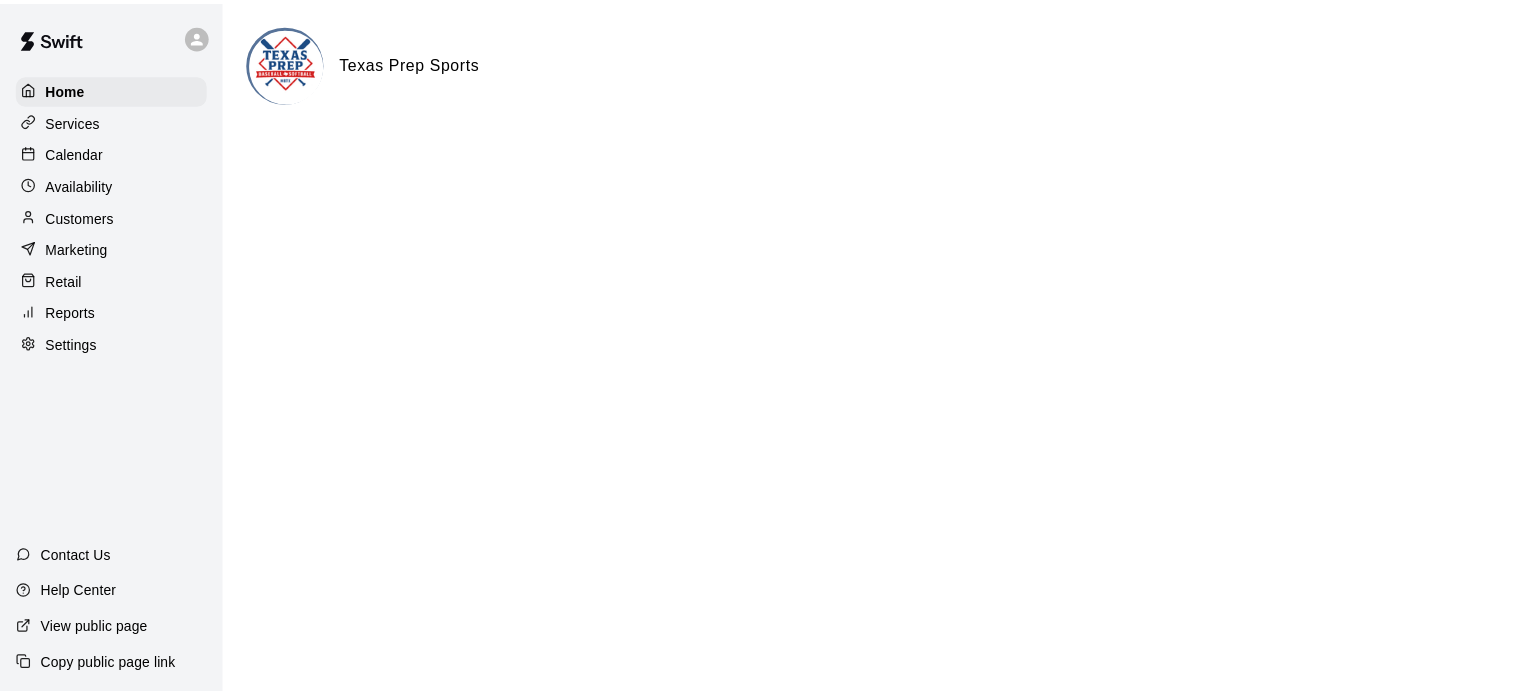 scroll, scrollTop: 0, scrollLeft: 0, axis: both 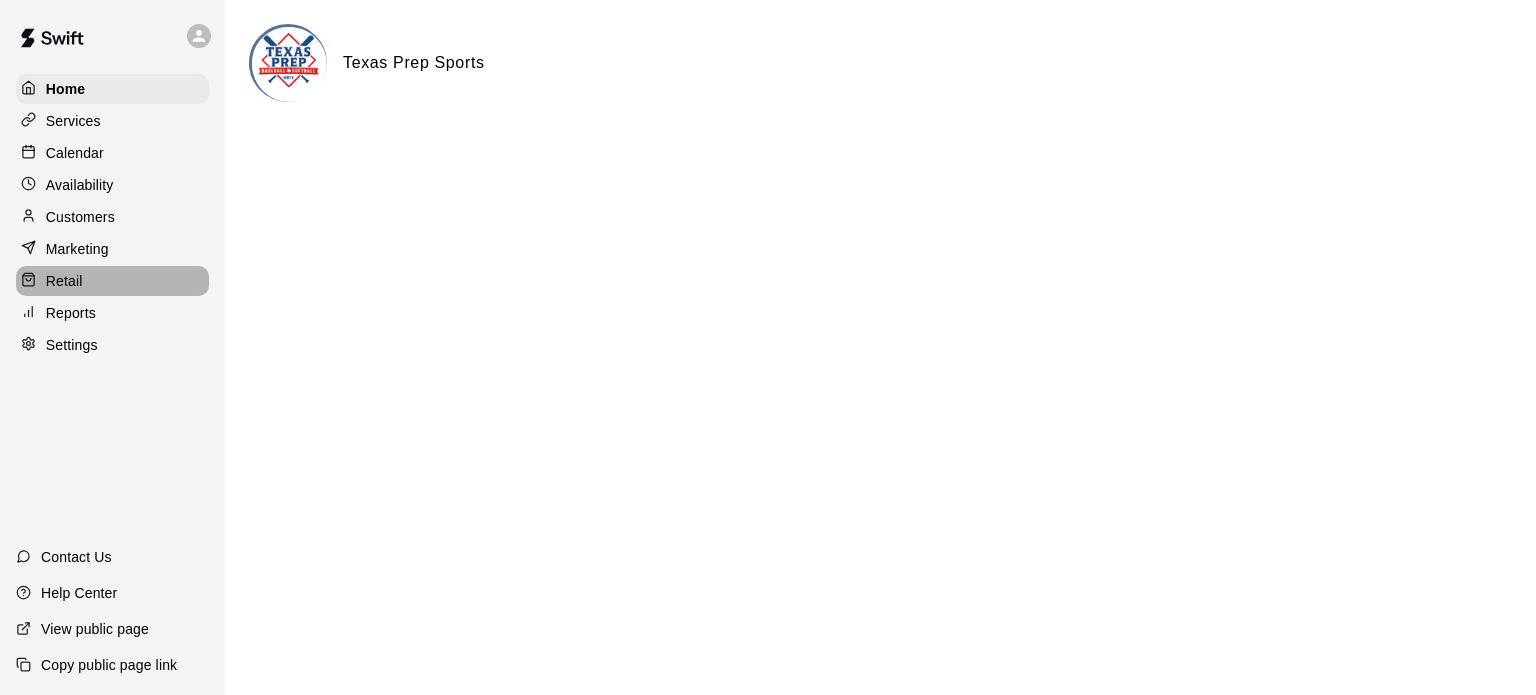 click on "Retail" at bounding box center (64, 281) 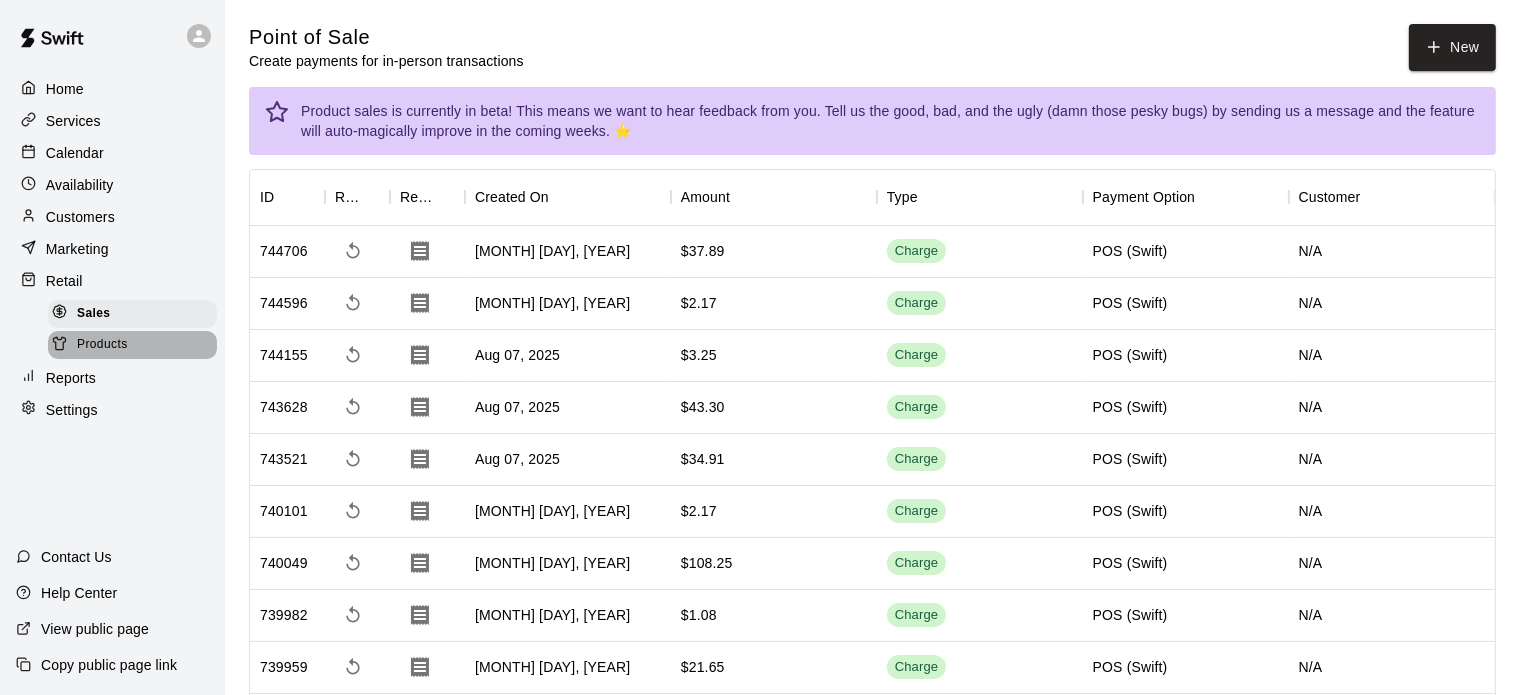 click on "Products" at bounding box center (132, 345) 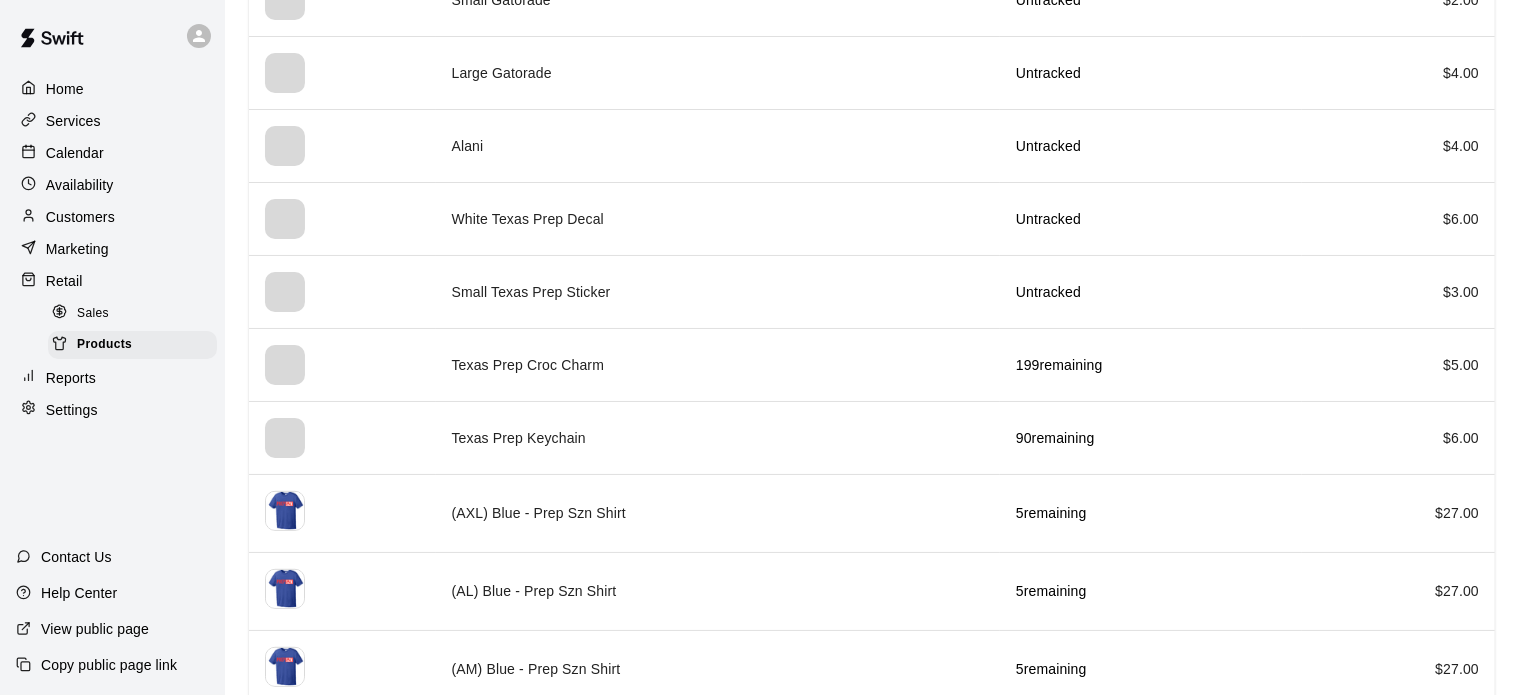 scroll, scrollTop: 826, scrollLeft: 0, axis: vertical 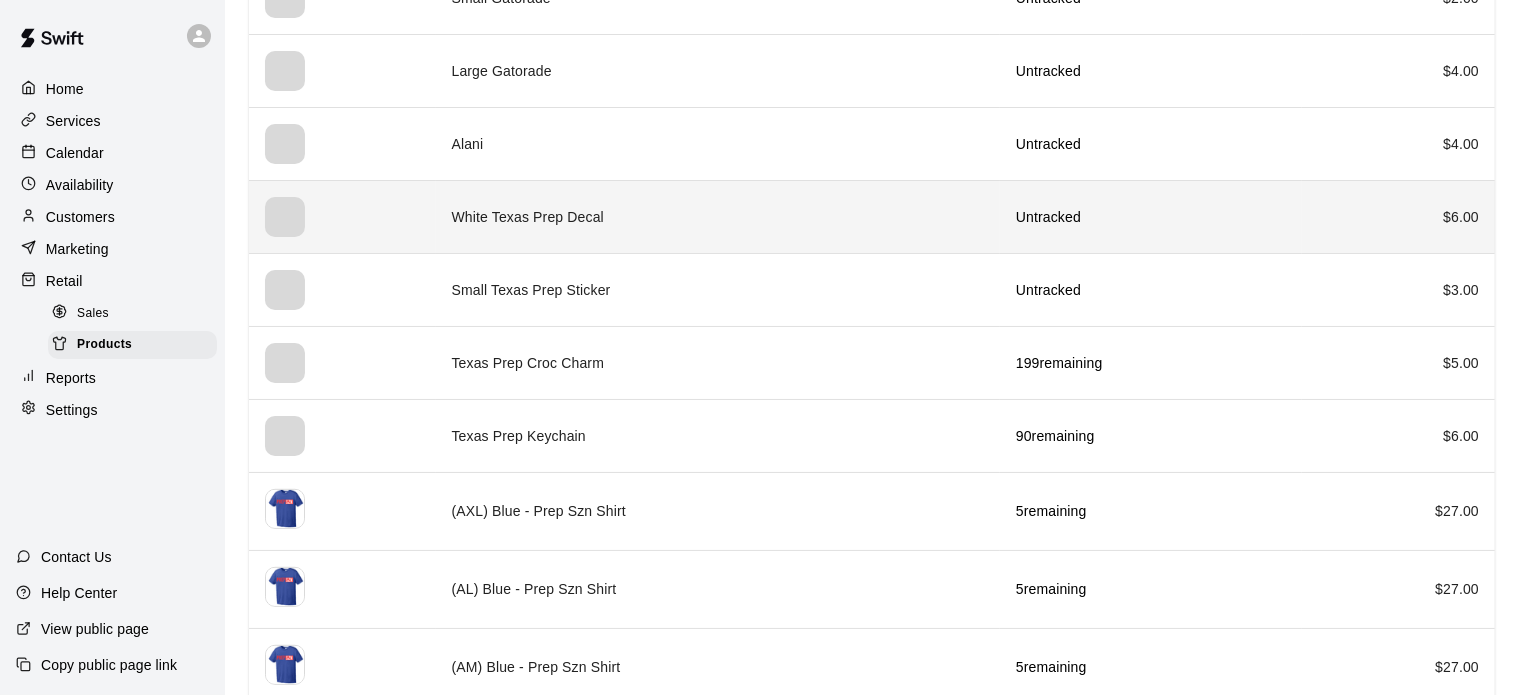 click on "White Texas Prep Decal" at bounding box center (718, 216) 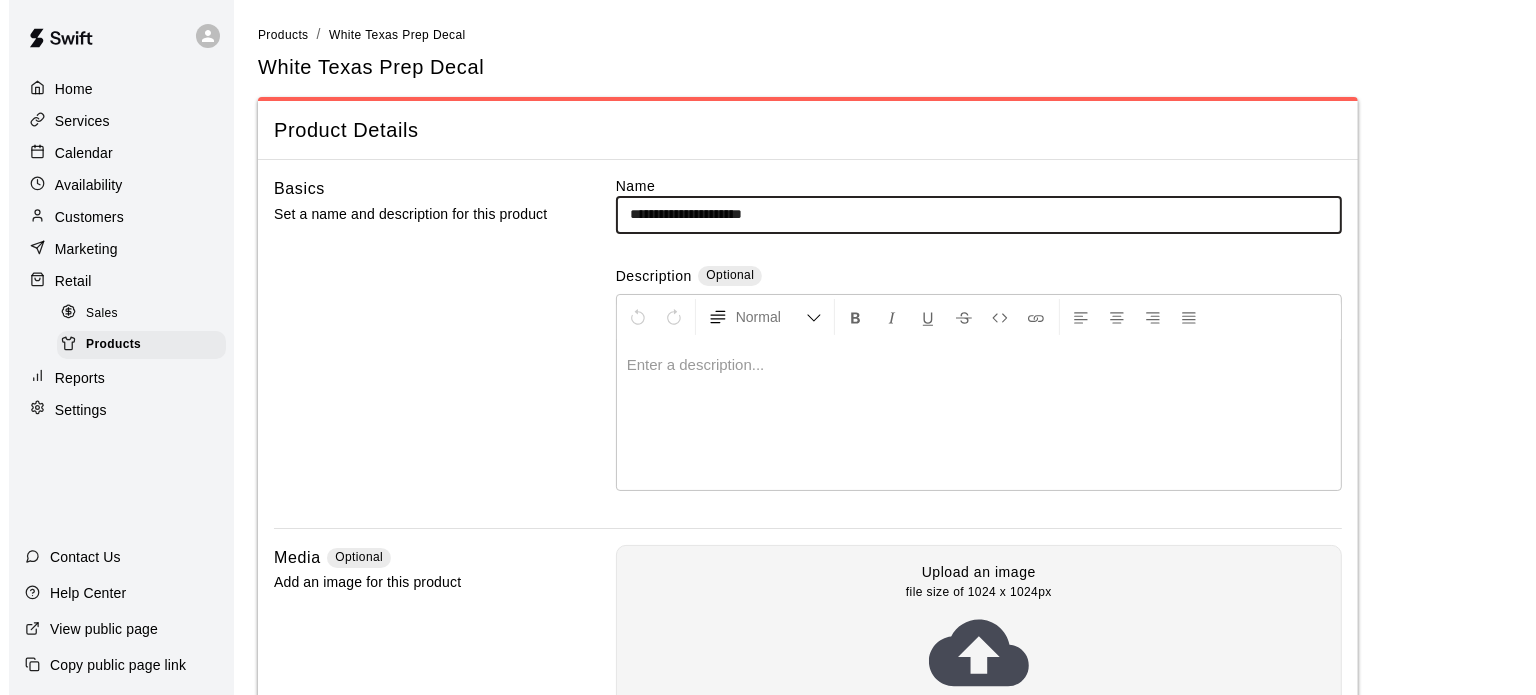 scroll, scrollTop: 402, scrollLeft: 0, axis: vertical 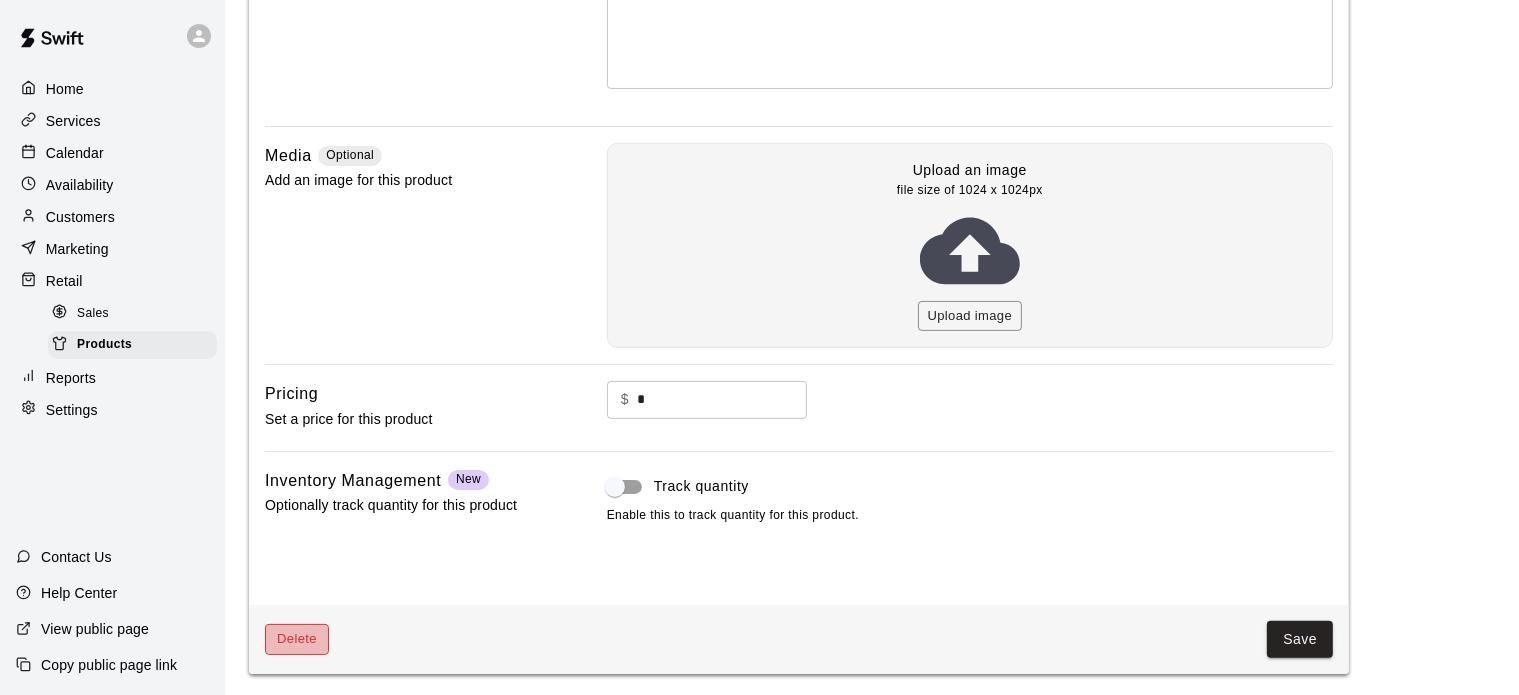 click on "Delete" at bounding box center [297, 639] 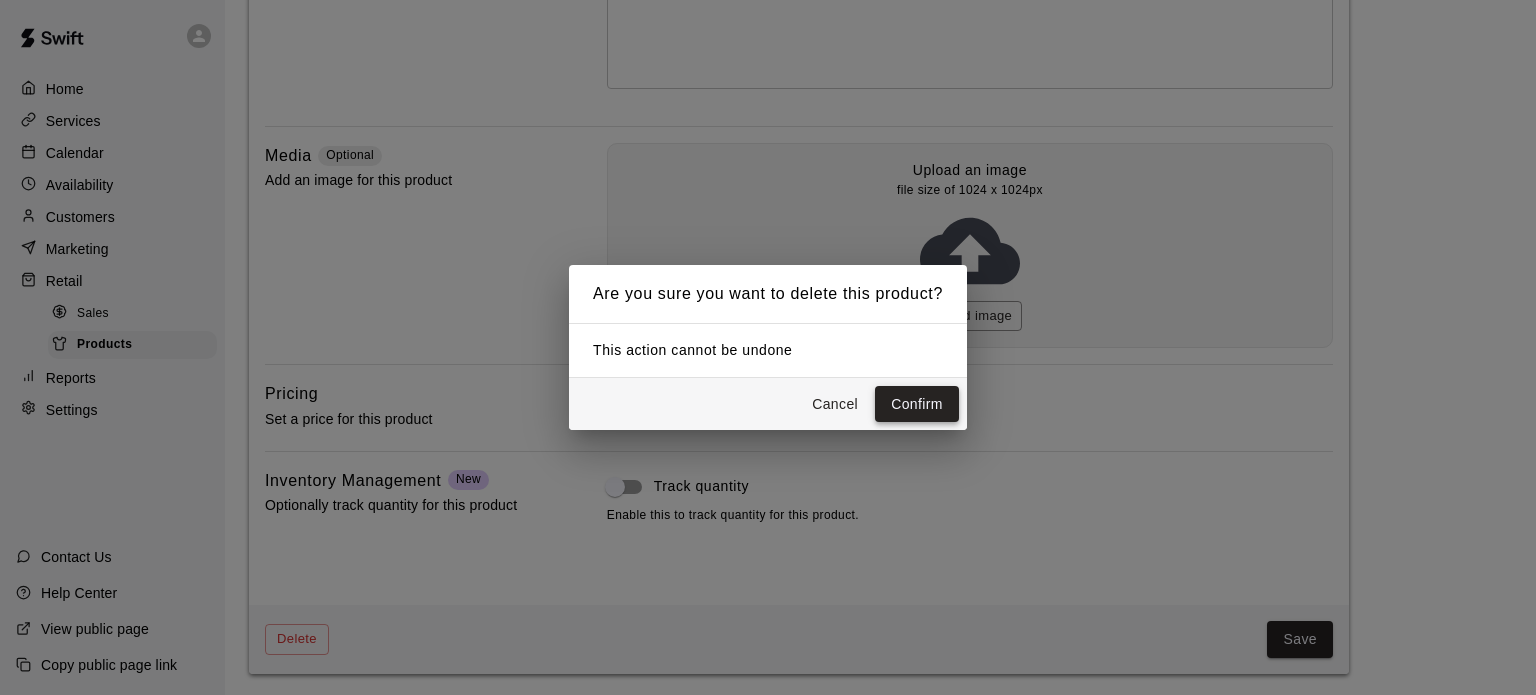 click on "Confirm" at bounding box center [917, 404] 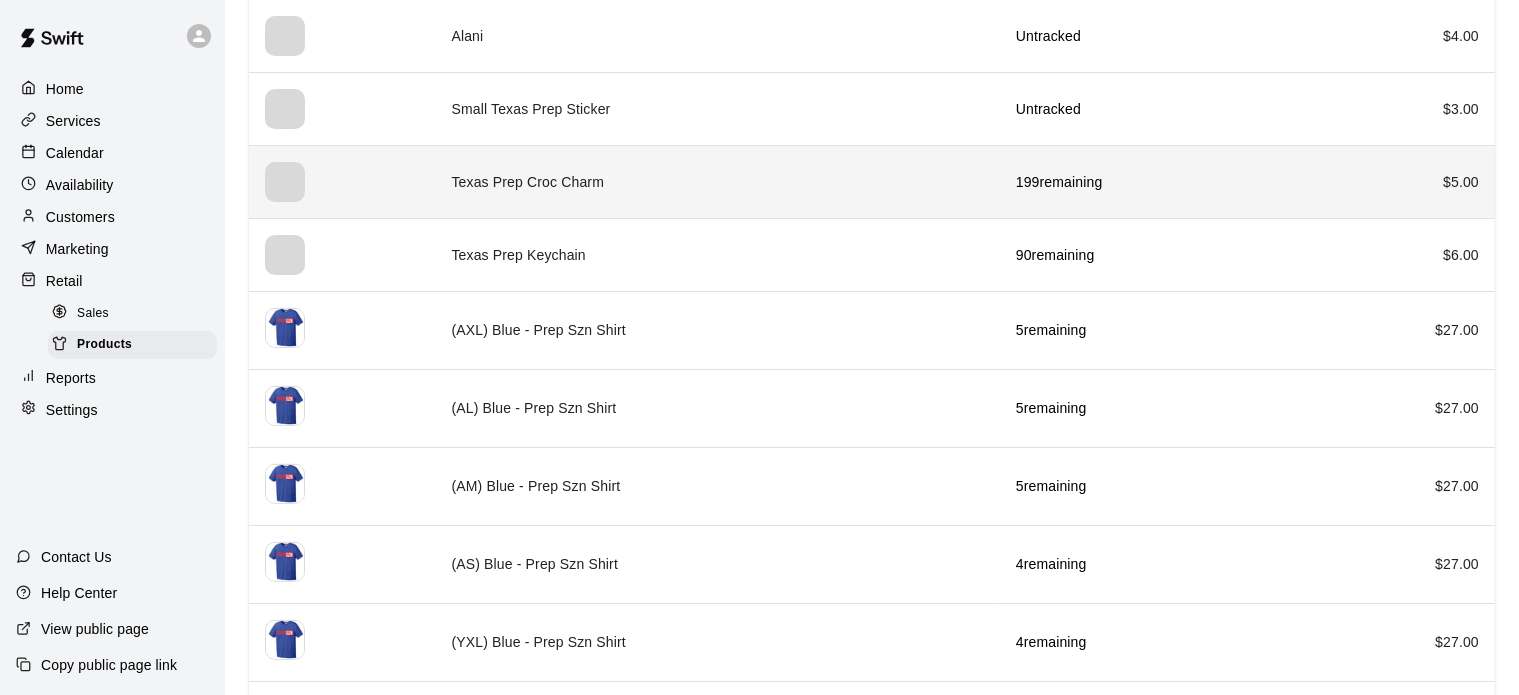 scroll, scrollTop: 940, scrollLeft: 0, axis: vertical 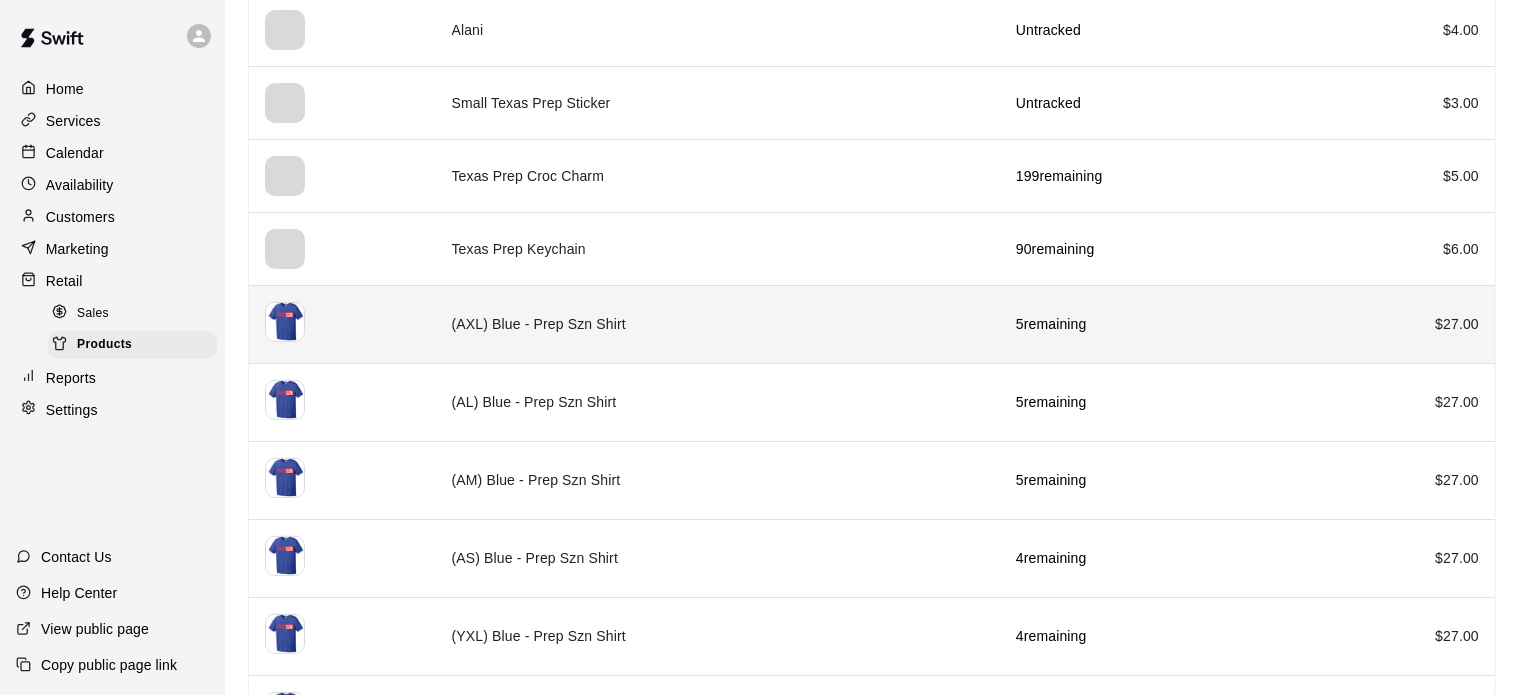 click on "(AXL) Blue - Prep Szn Shirt" at bounding box center (718, 324) 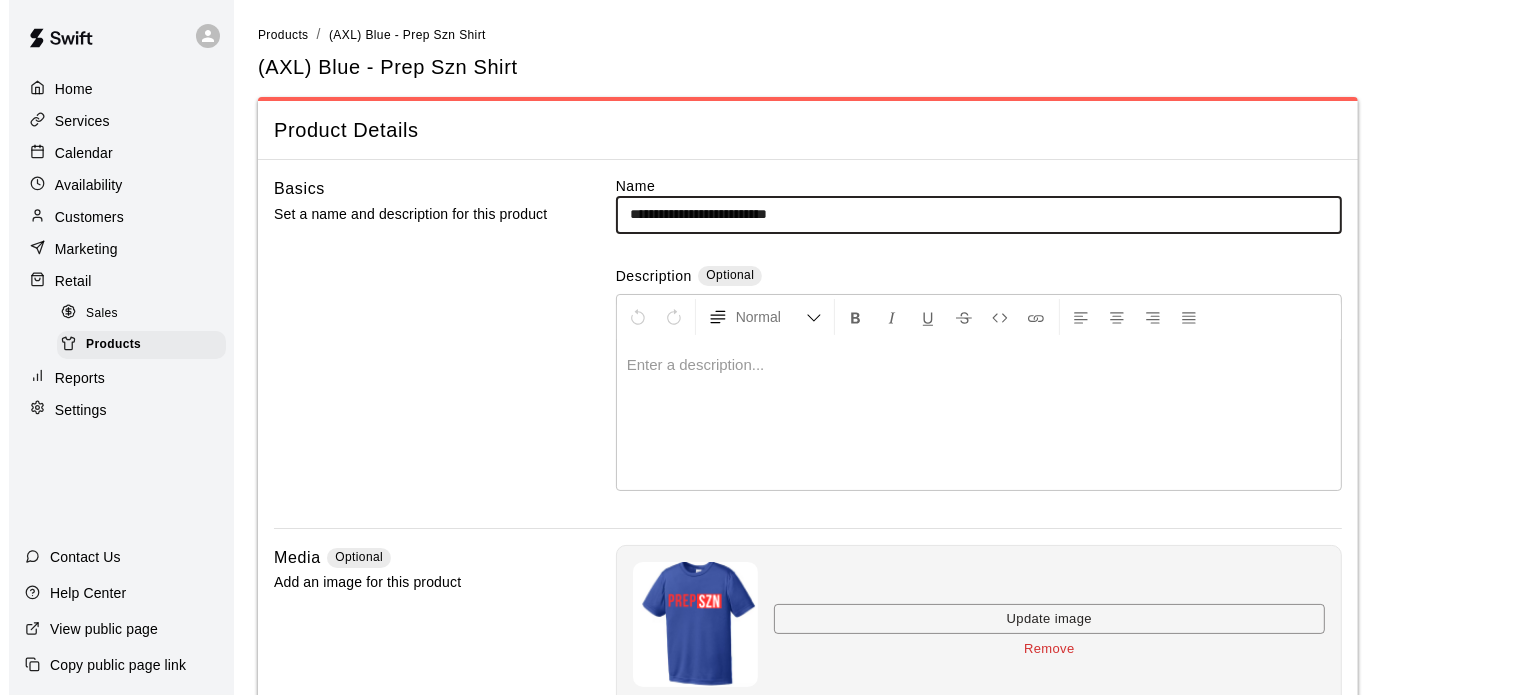 scroll, scrollTop: 440, scrollLeft: 0, axis: vertical 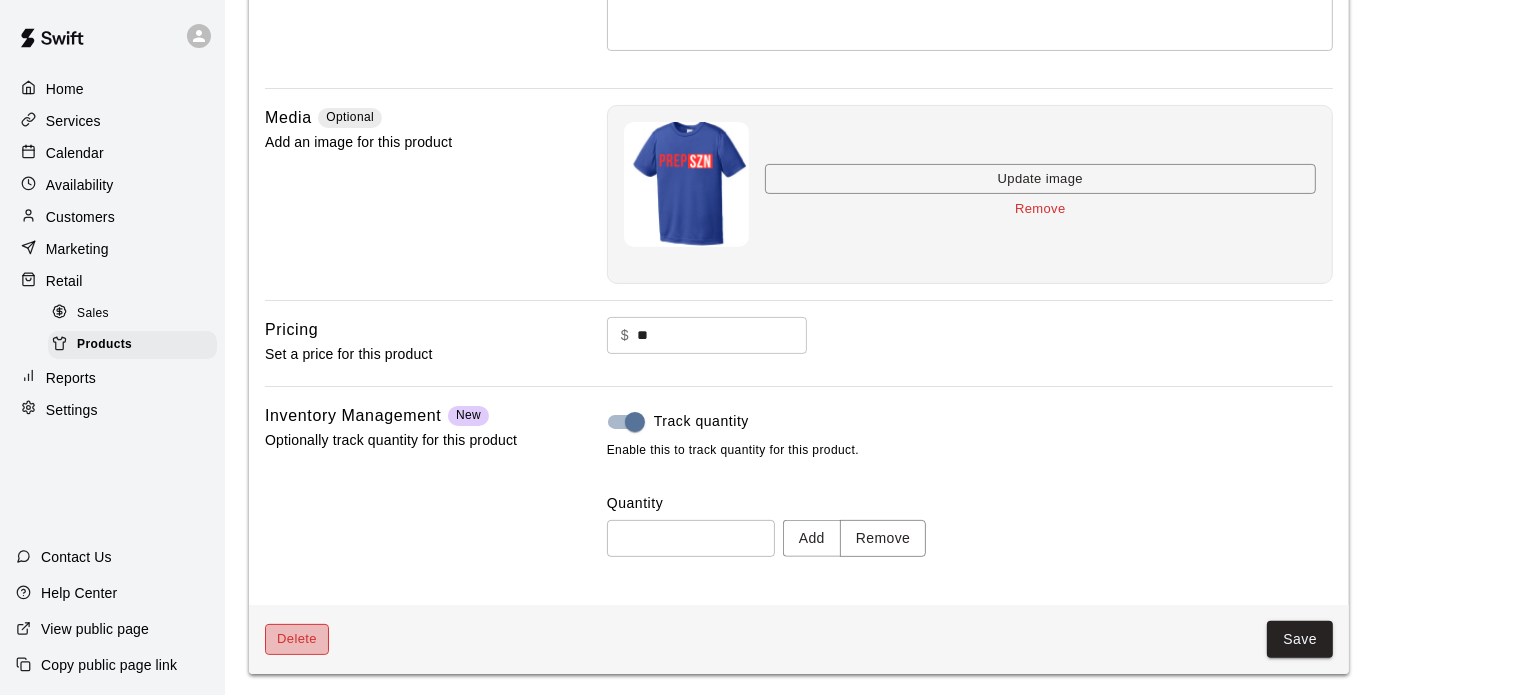 click on "Delete" at bounding box center [297, 639] 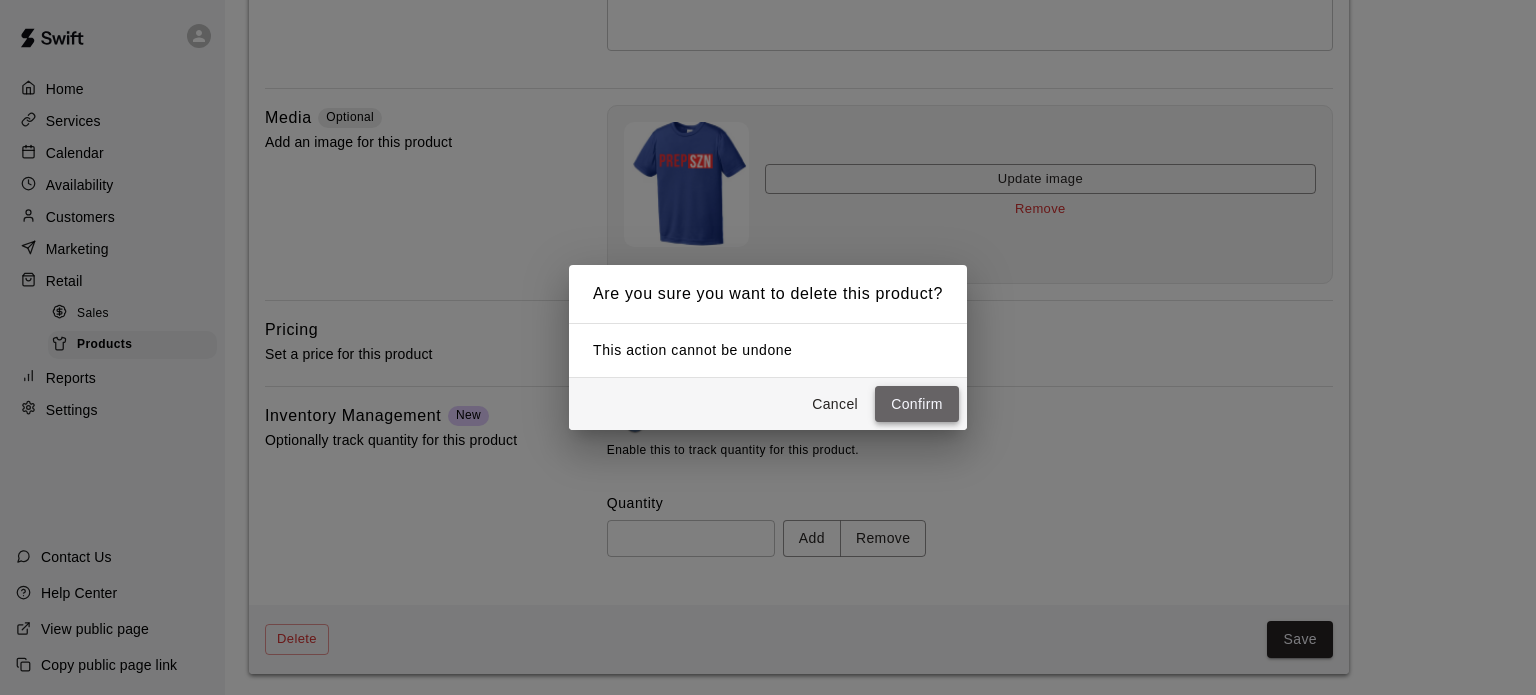 click on "Confirm" at bounding box center [917, 404] 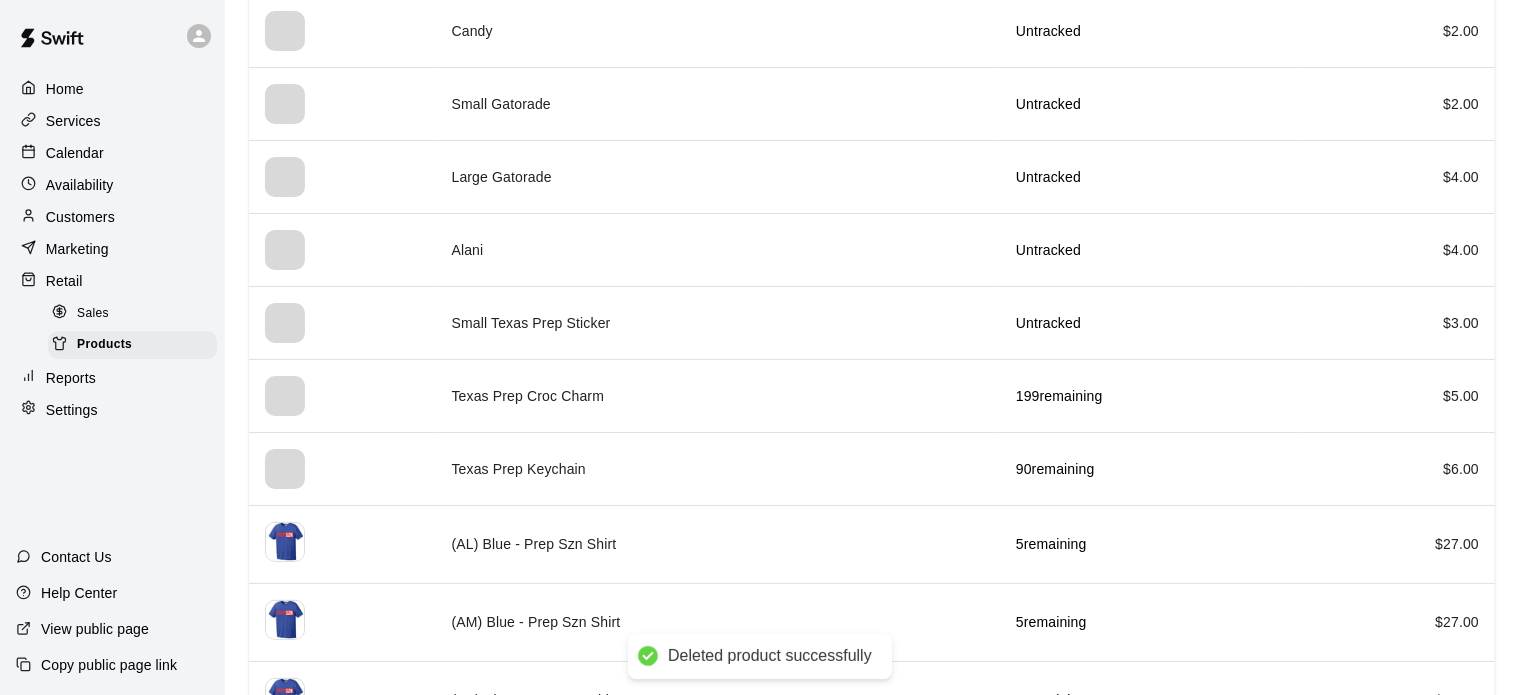 scroll, scrollTop: 746, scrollLeft: 0, axis: vertical 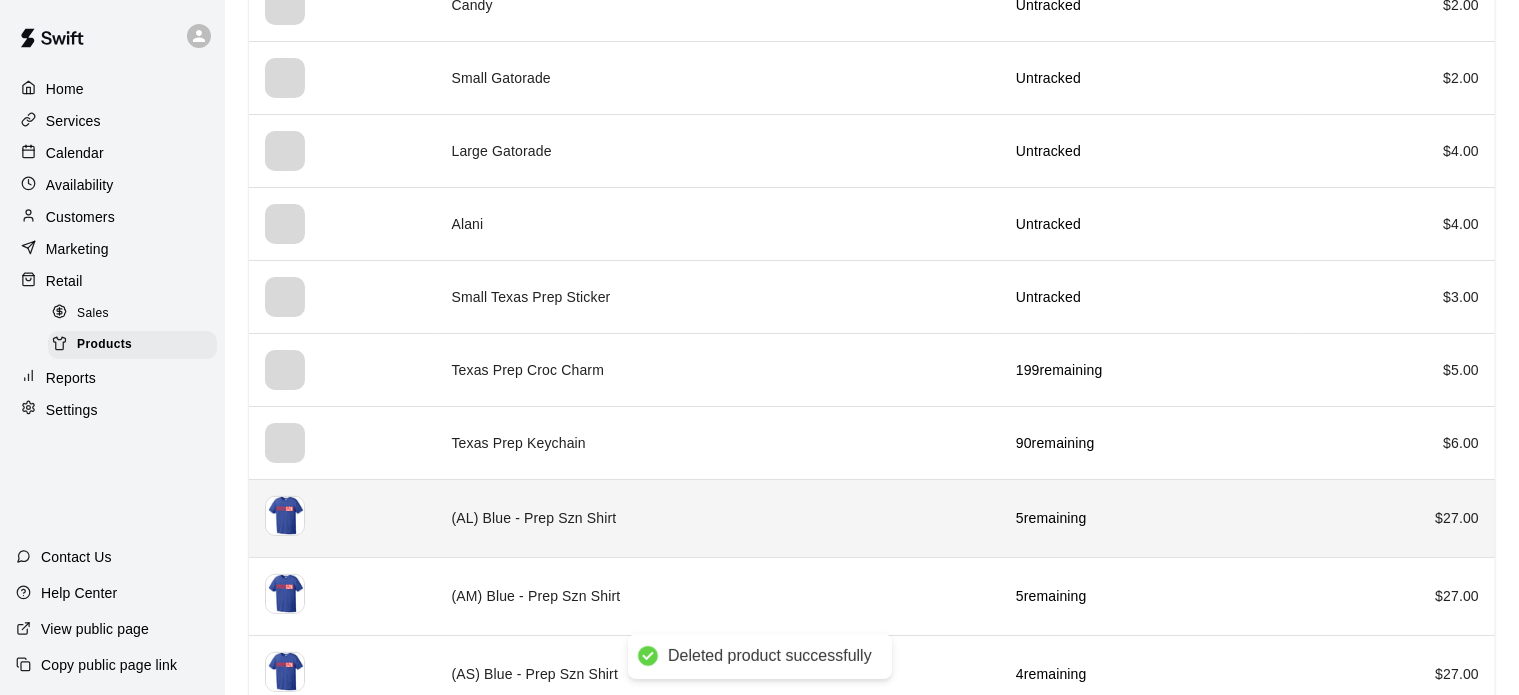 click on "(AL) Blue - Prep Szn Shirt" at bounding box center (718, 518) 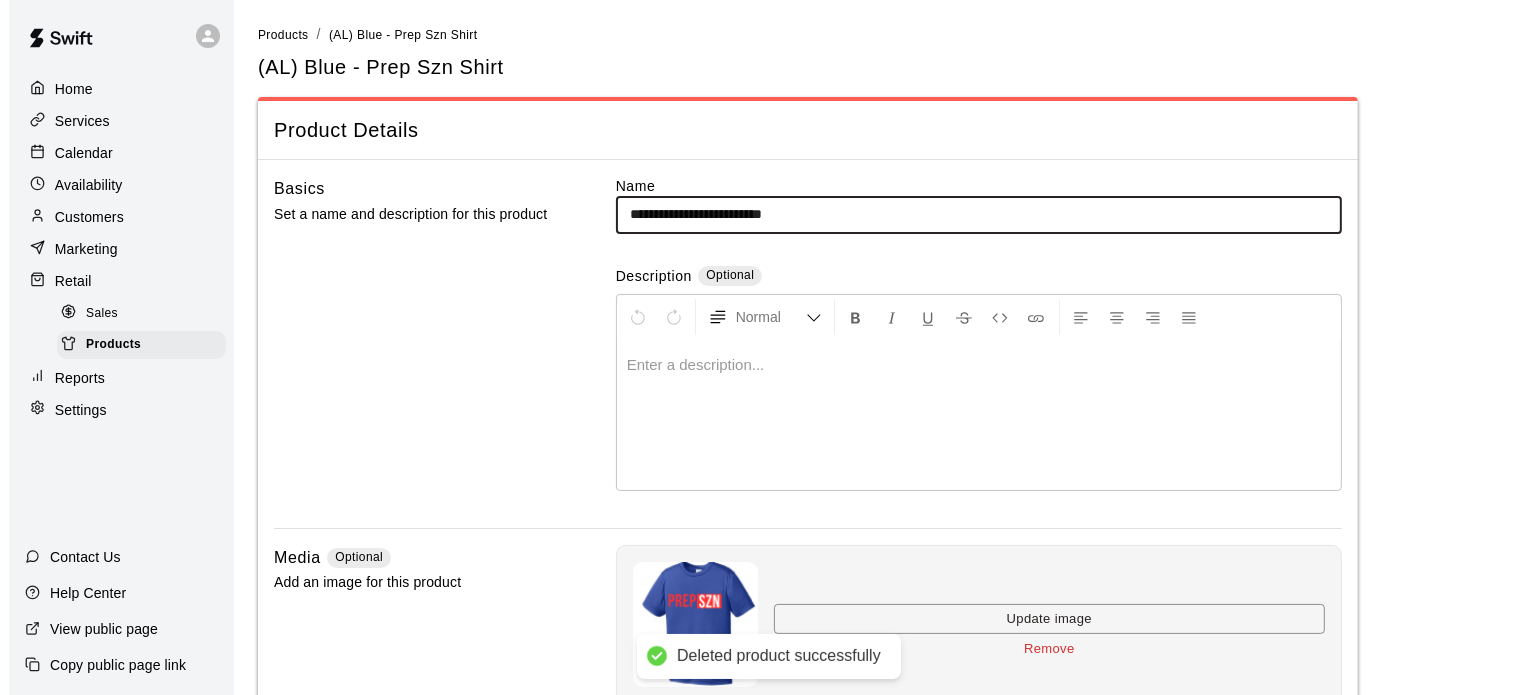 scroll, scrollTop: 440, scrollLeft: 0, axis: vertical 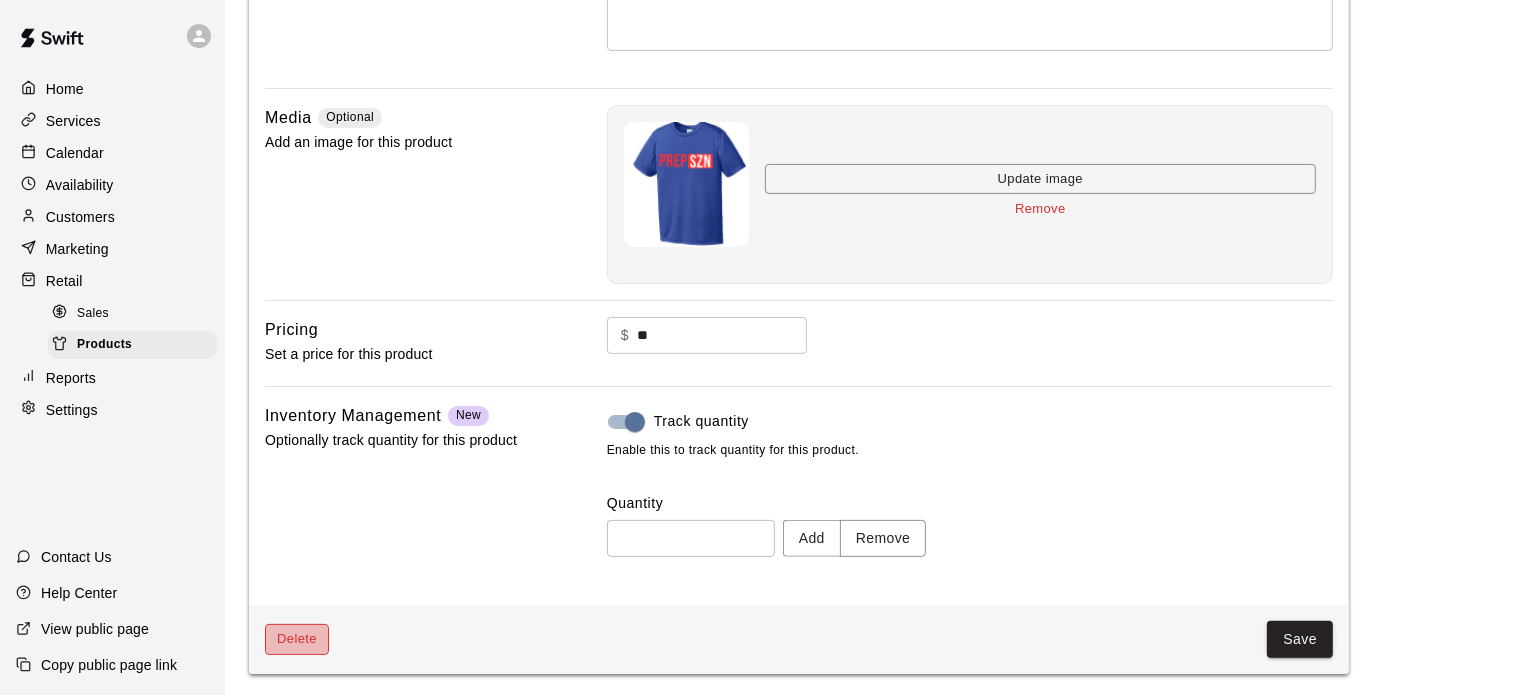 click on "Delete" at bounding box center (297, 639) 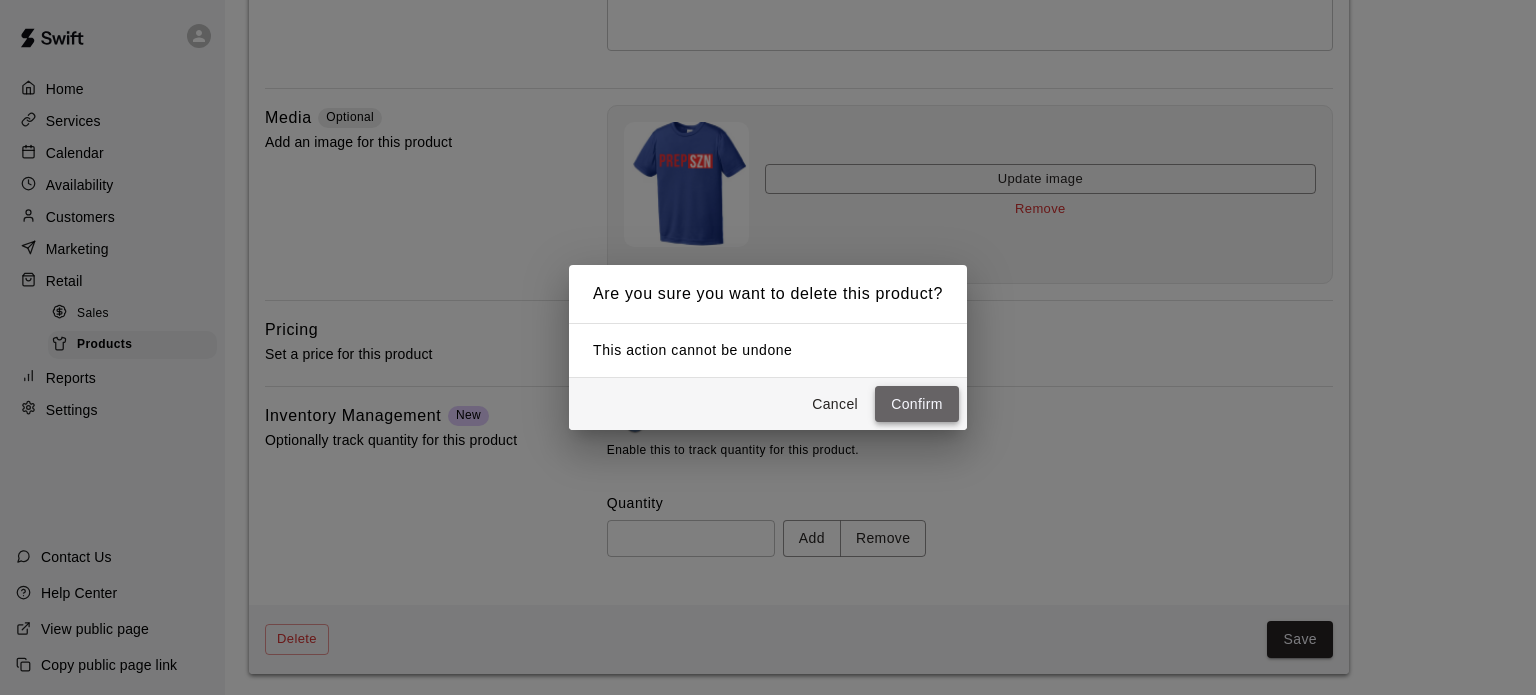 click on "Confirm" at bounding box center (917, 404) 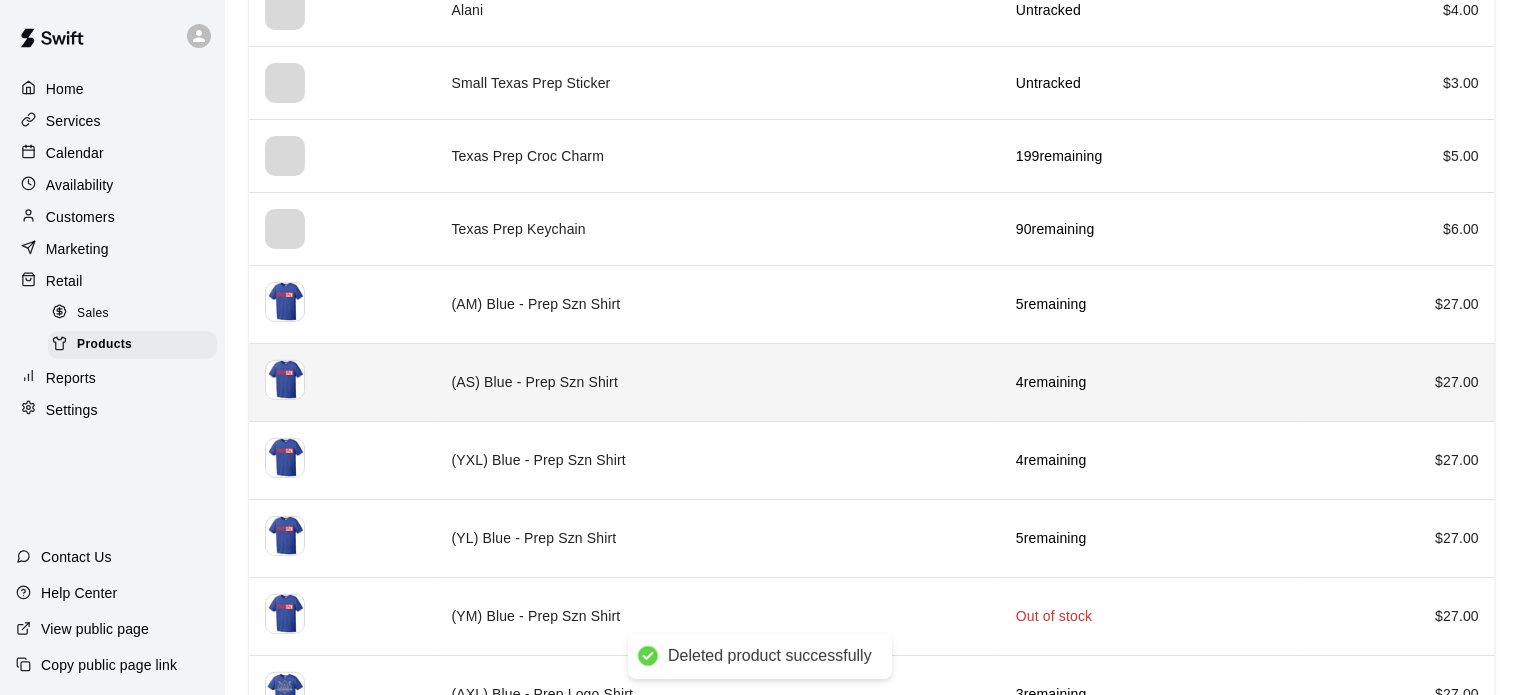 scroll, scrollTop: 979, scrollLeft: 0, axis: vertical 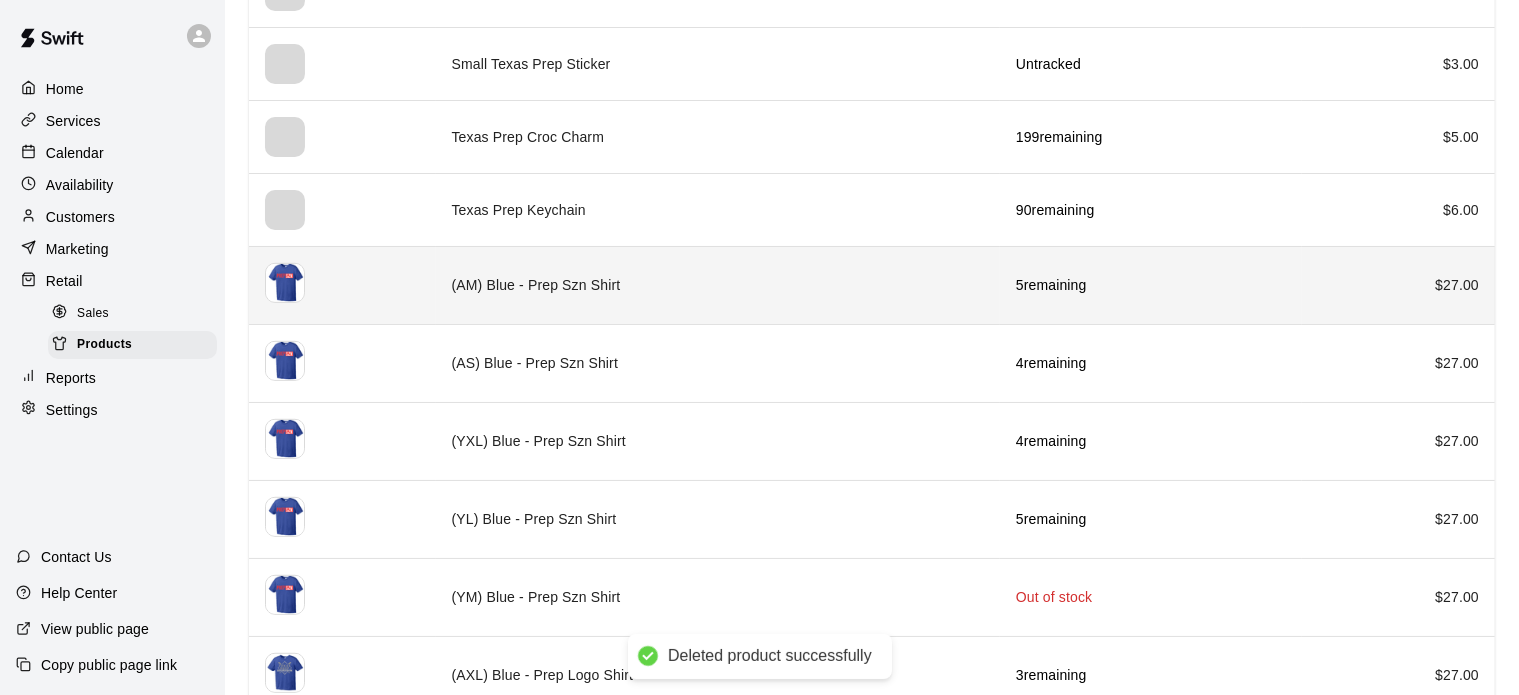 click on "(AM) Blue - Prep Szn Shirt" at bounding box center [718, 285] 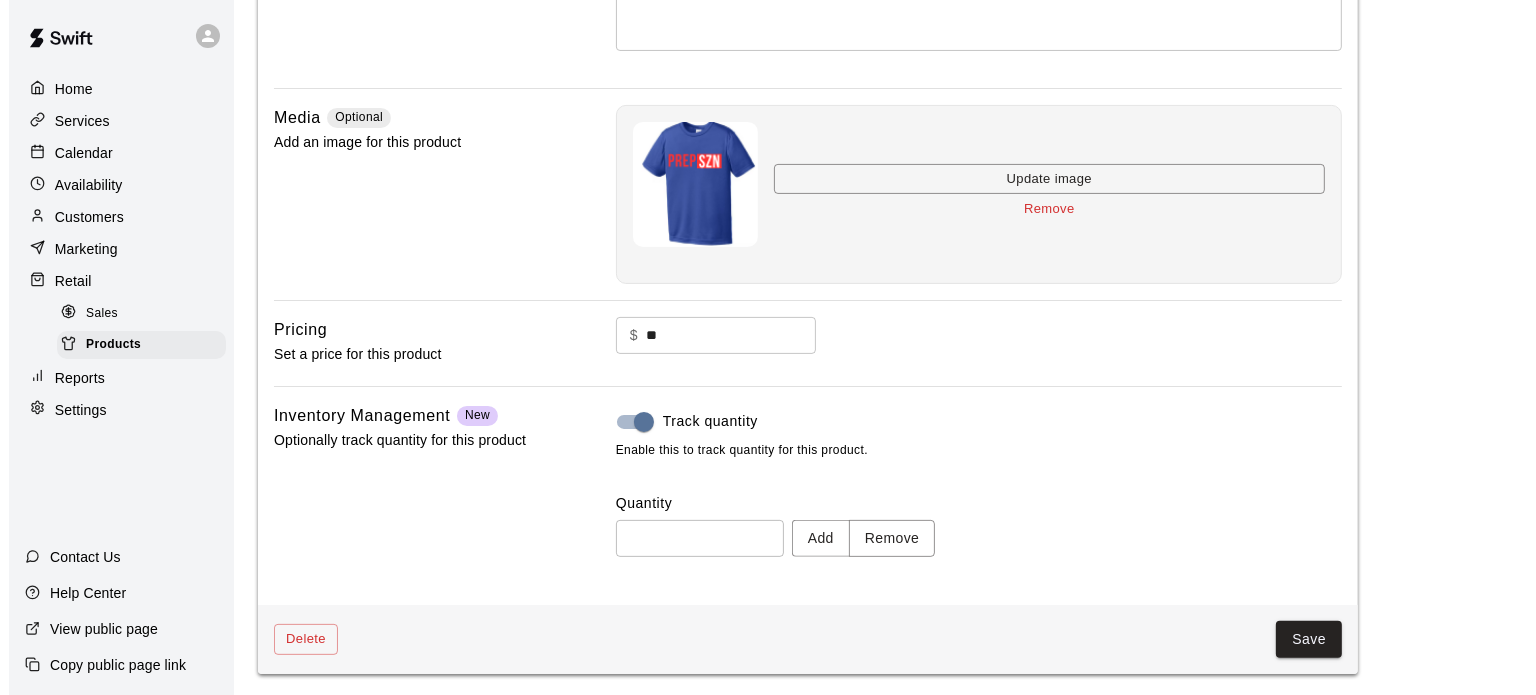 scroll, scrollTop: 439, scrollLeft: 0, axis: vertical 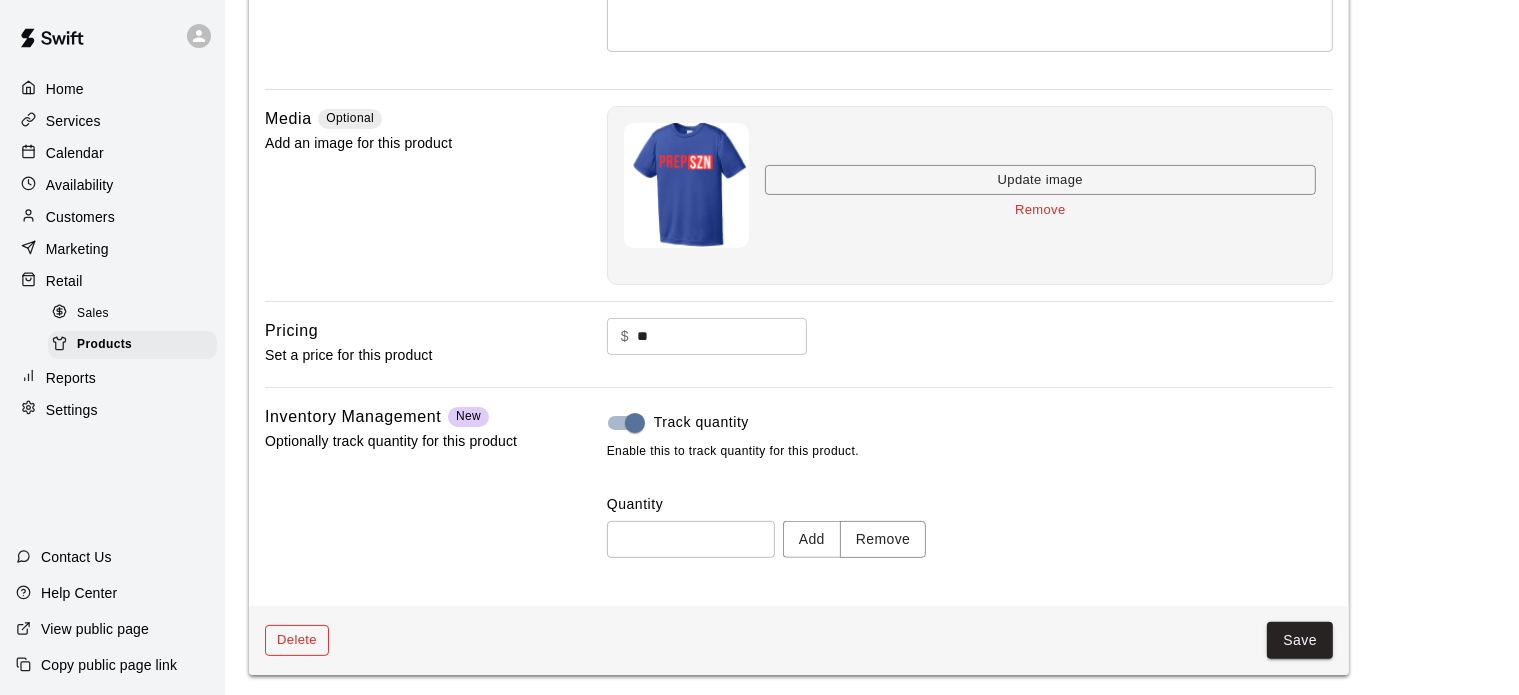 click on "Delete" at bounding box center [297, 640] 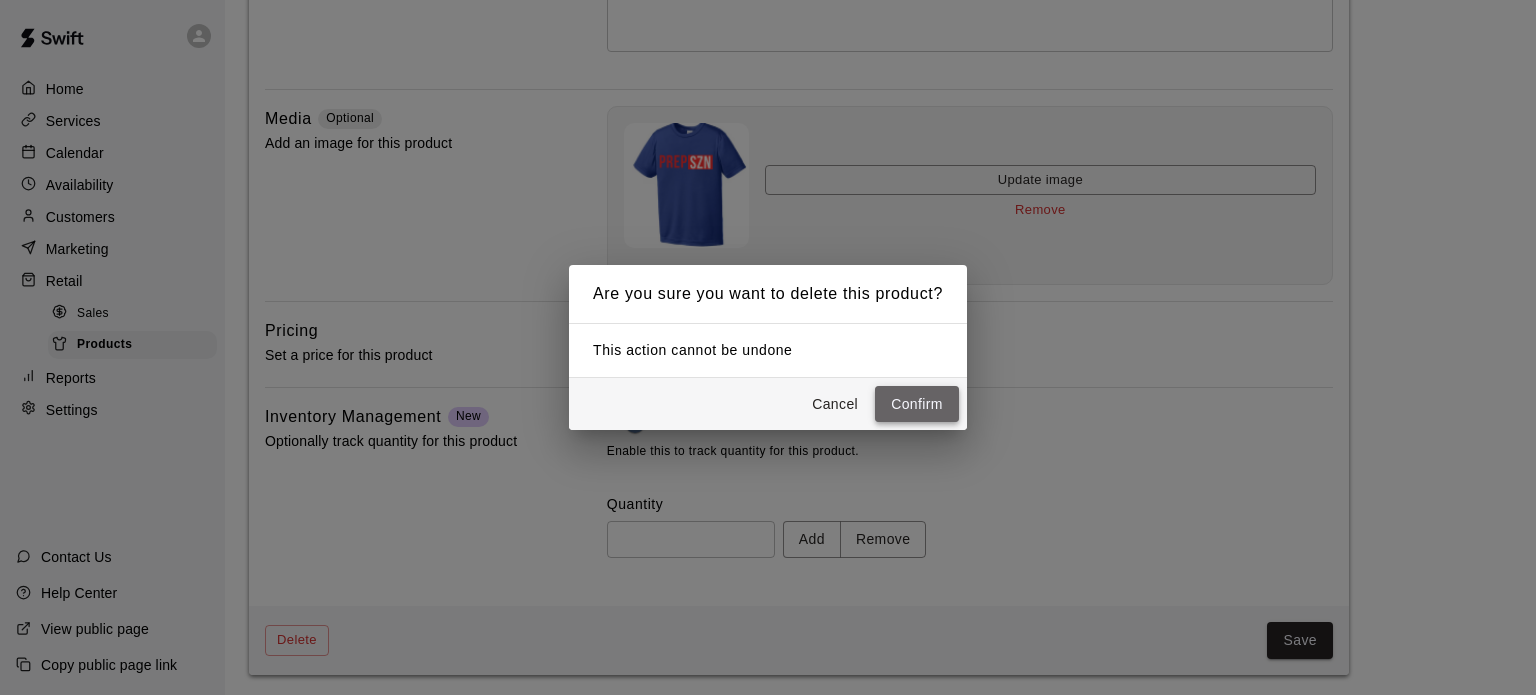 click on "Confirm" at bounding box center (917, 404) 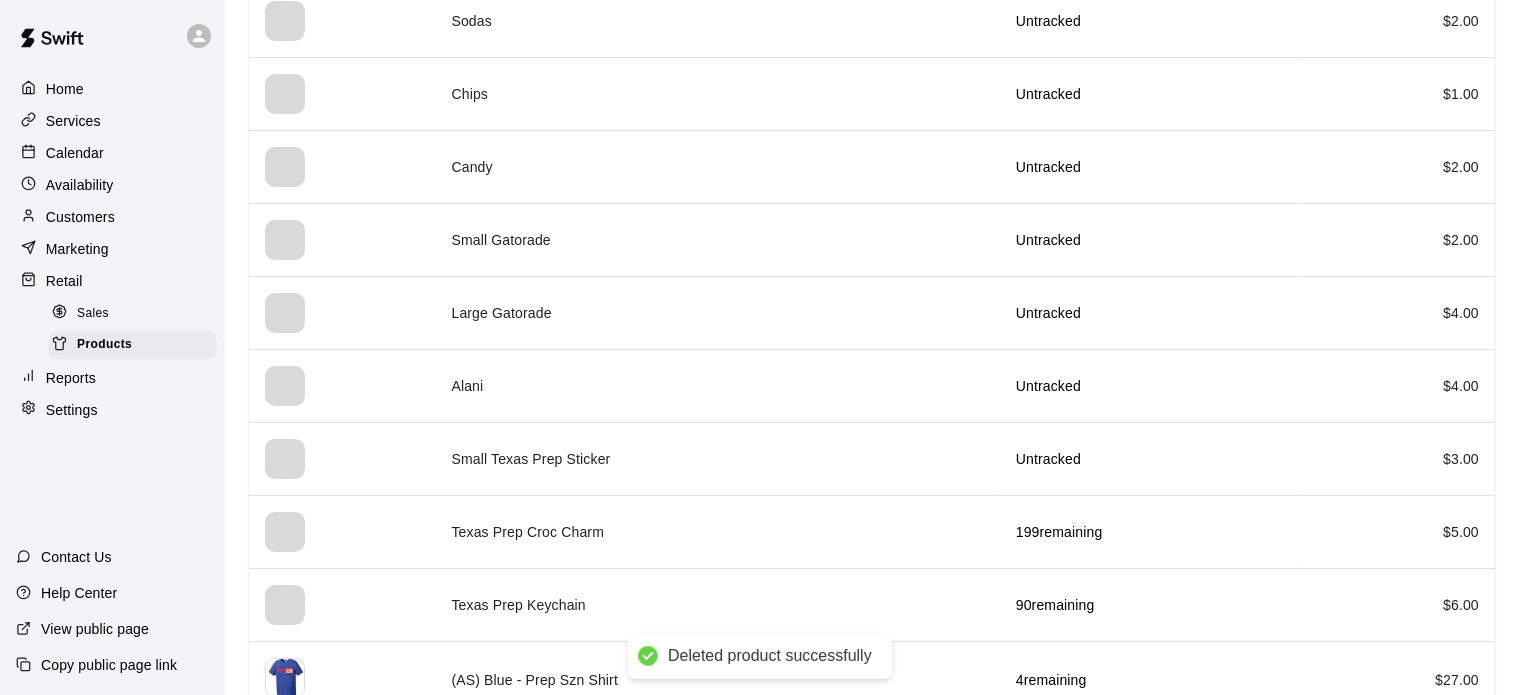 scroll, scrollTop: 930, scrollLeft: 0, axis: vertical 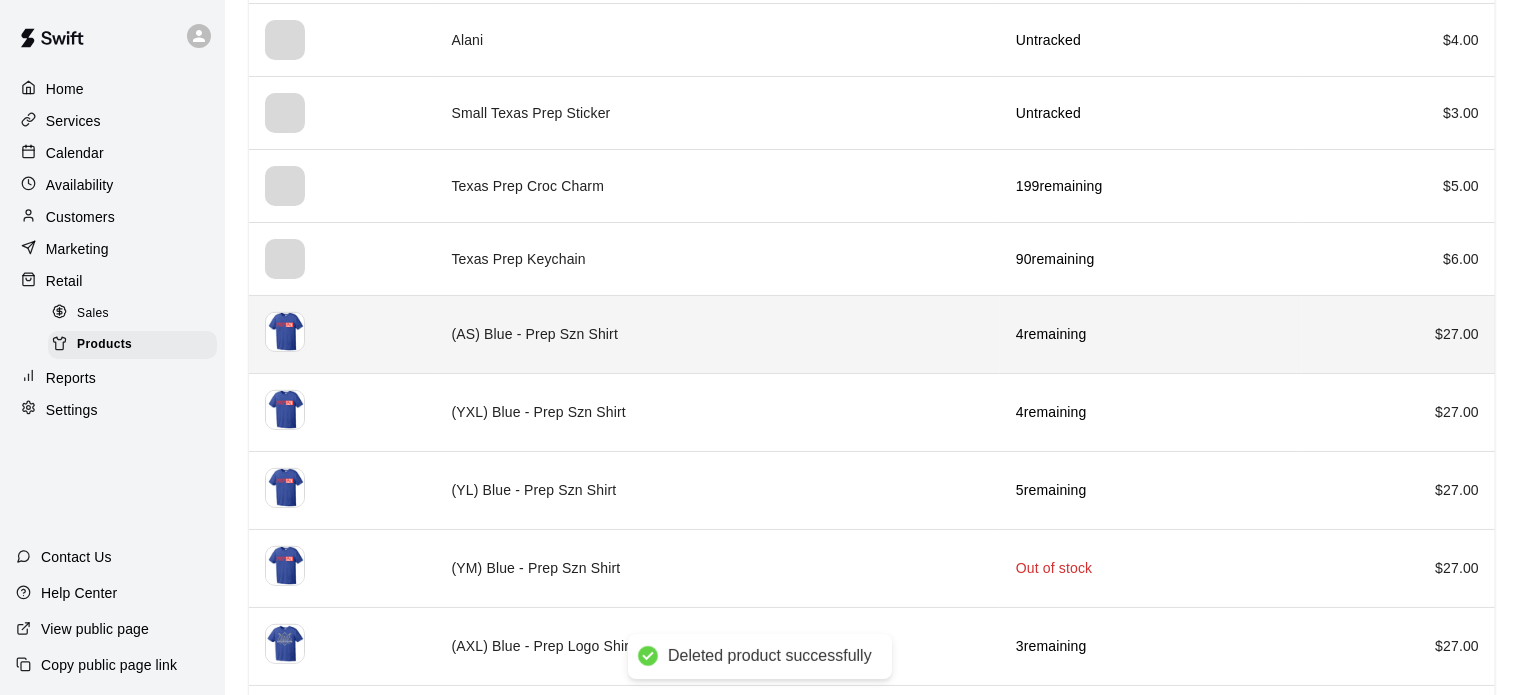 click on "(AS) Blue - Prep Szn Shirt" at bounding box center [718, 334] 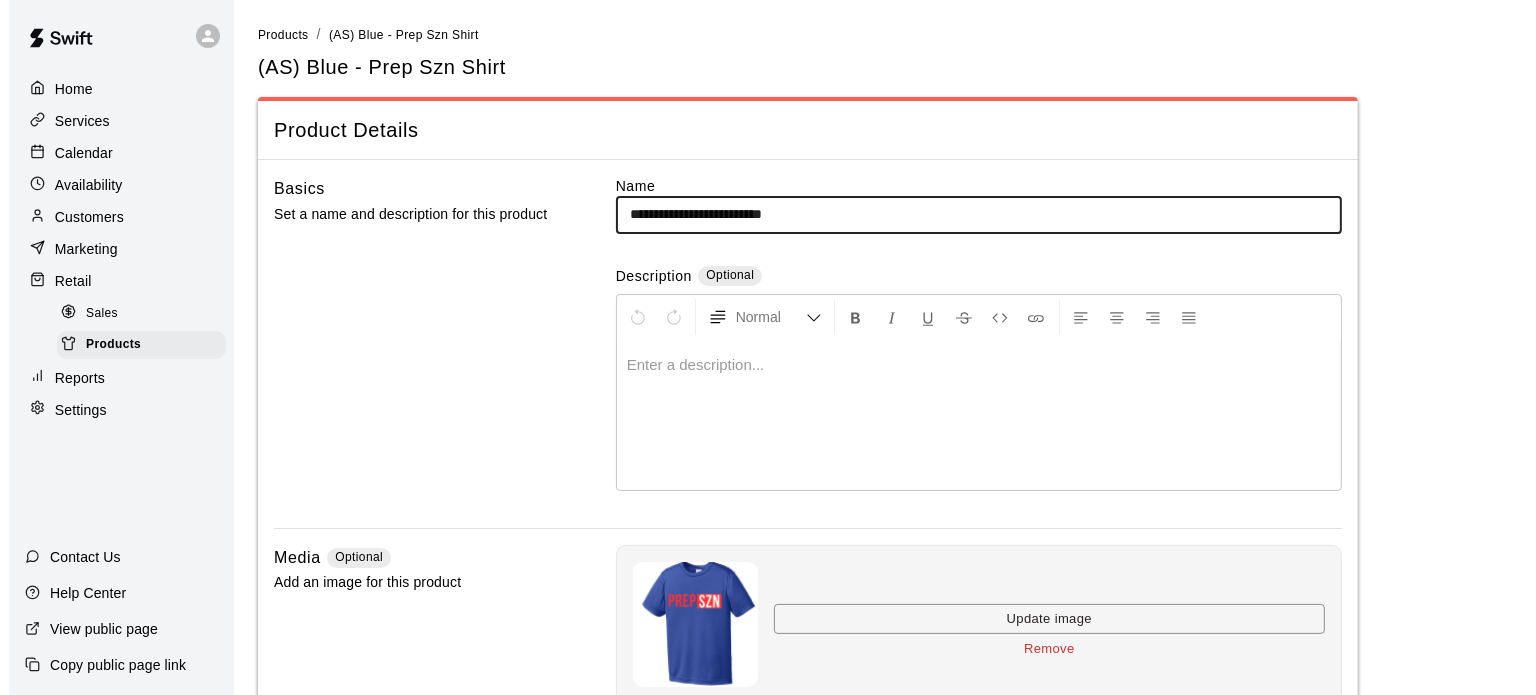 scroll, scrollTop: 440, scrollLeft: 0, axis: vertical 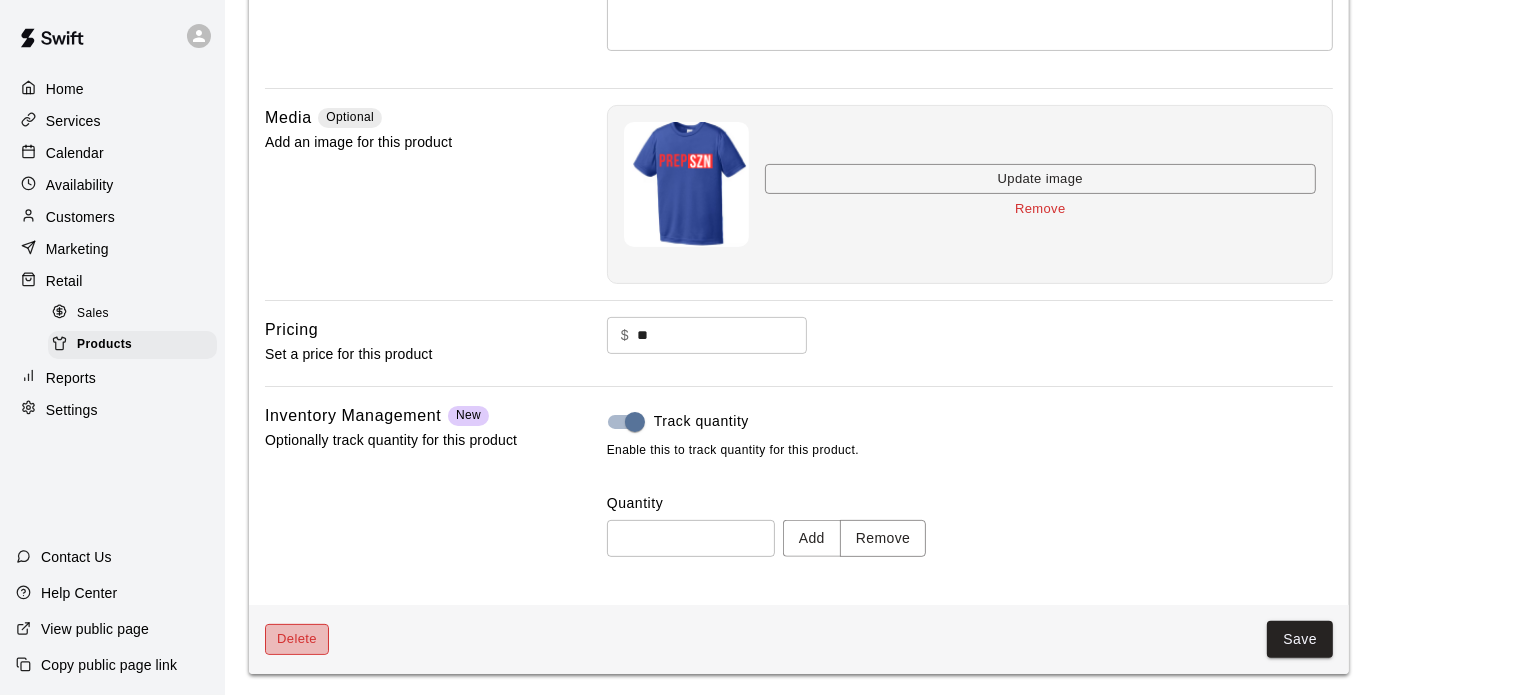 click on "Delete" at bounding box center [297, 639] 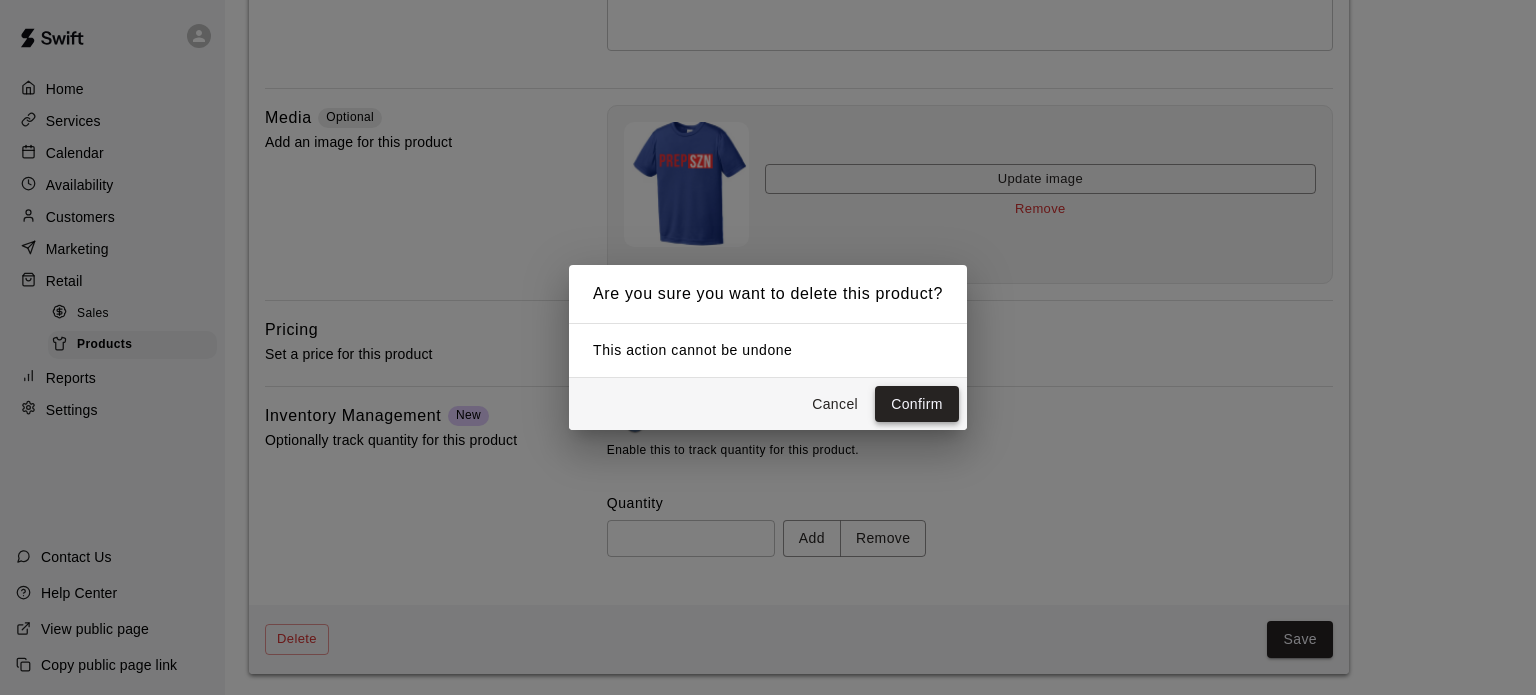 click on "Confirm" at bounding box center (917, 404) 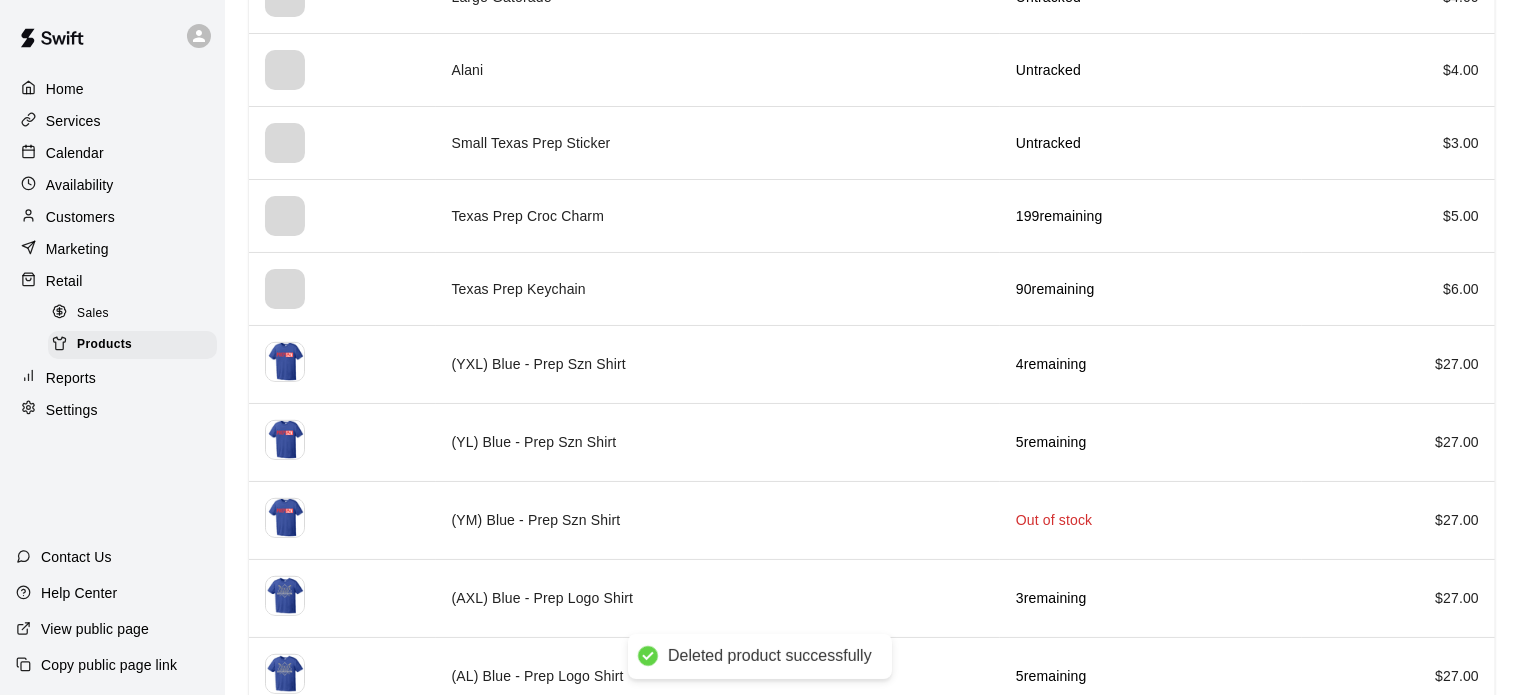 scroll, scrollTop: 943, scrollLeft: 0, axis: vertical 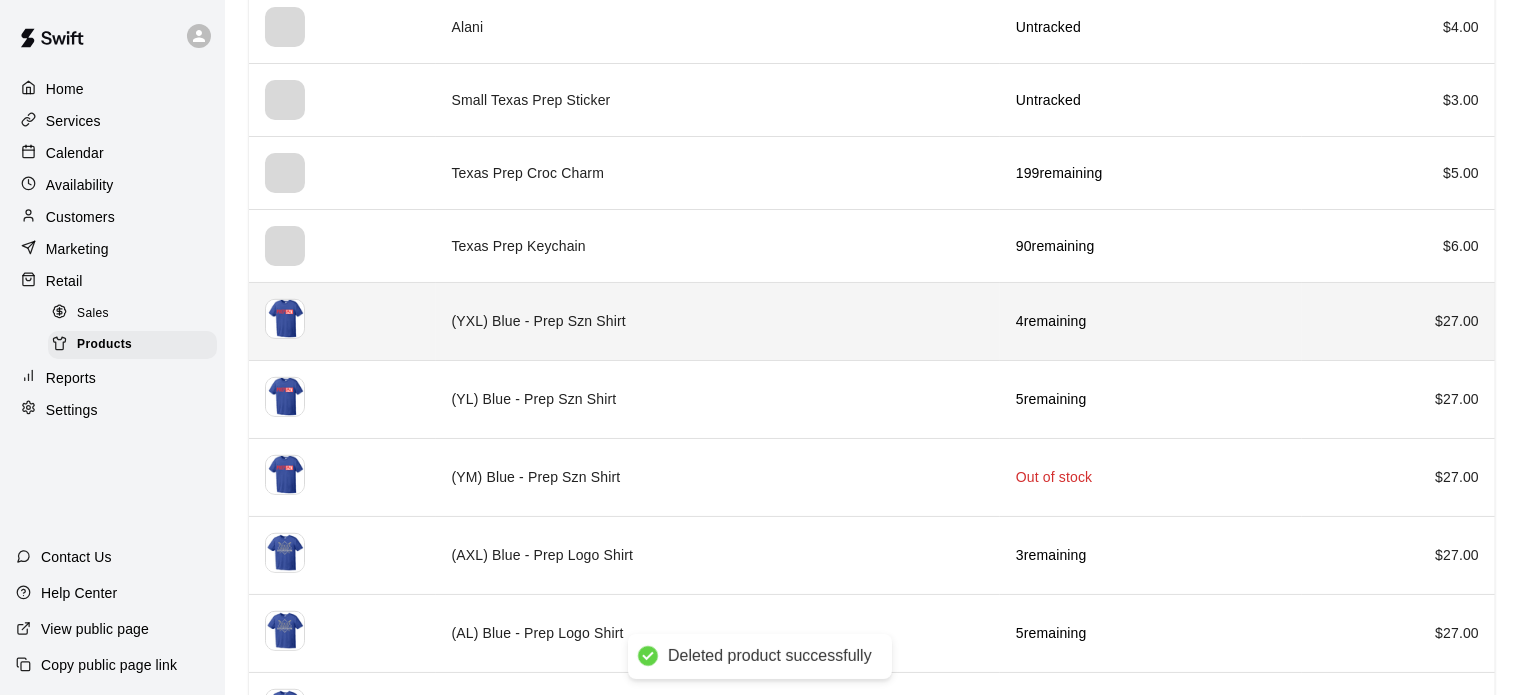 click on "(YXL) Blue - Prep Szn Shirt" at bounding box center [718, 321] 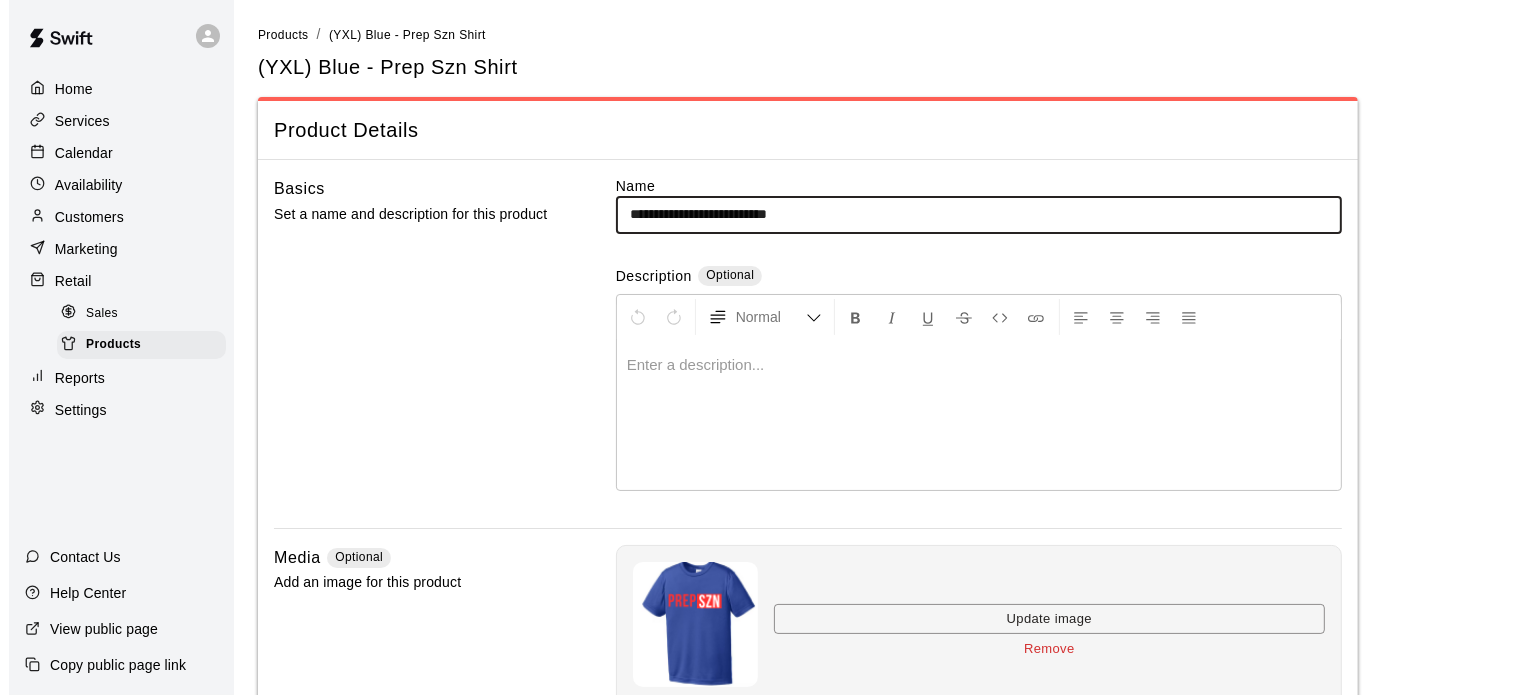 scroll, scrollTop: 440, scrollLeft: 0, axis: vertical 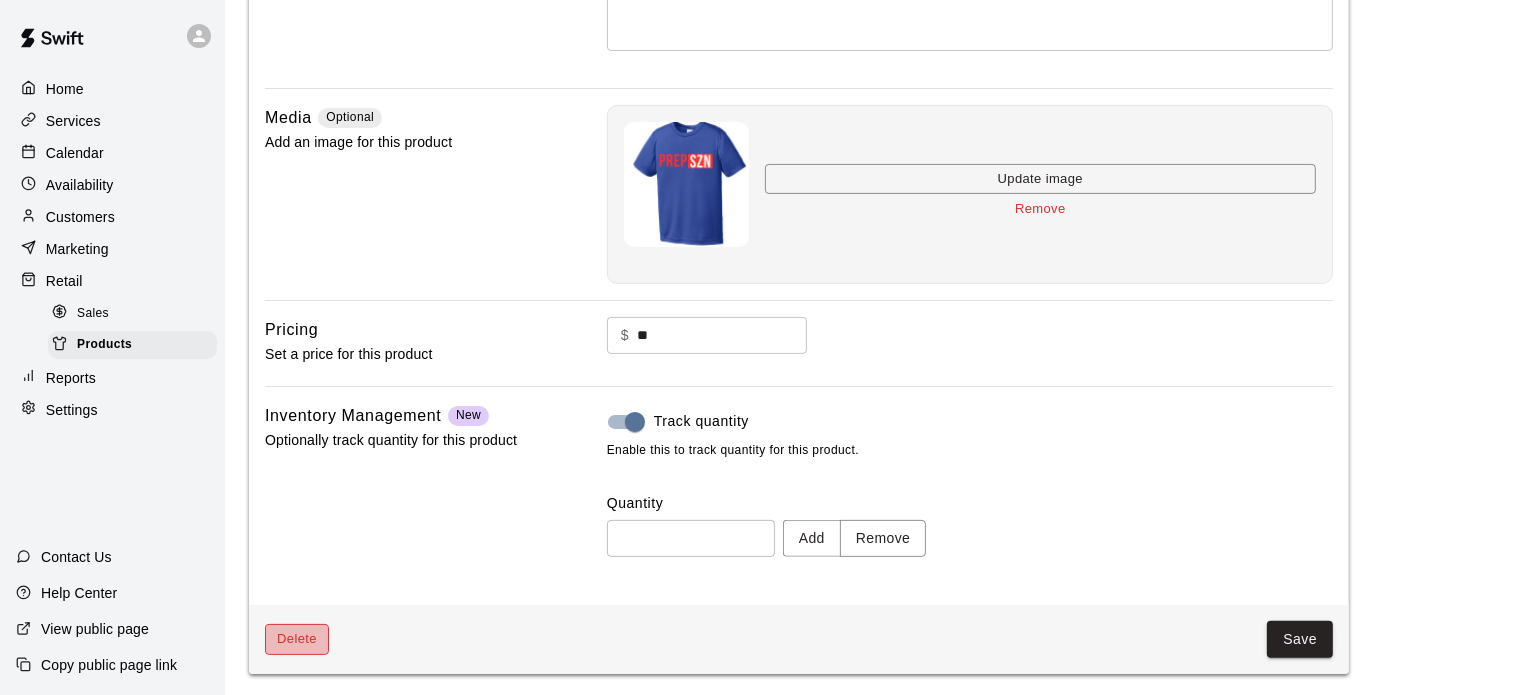 click on "Delete" at bounding box center (297, 639) 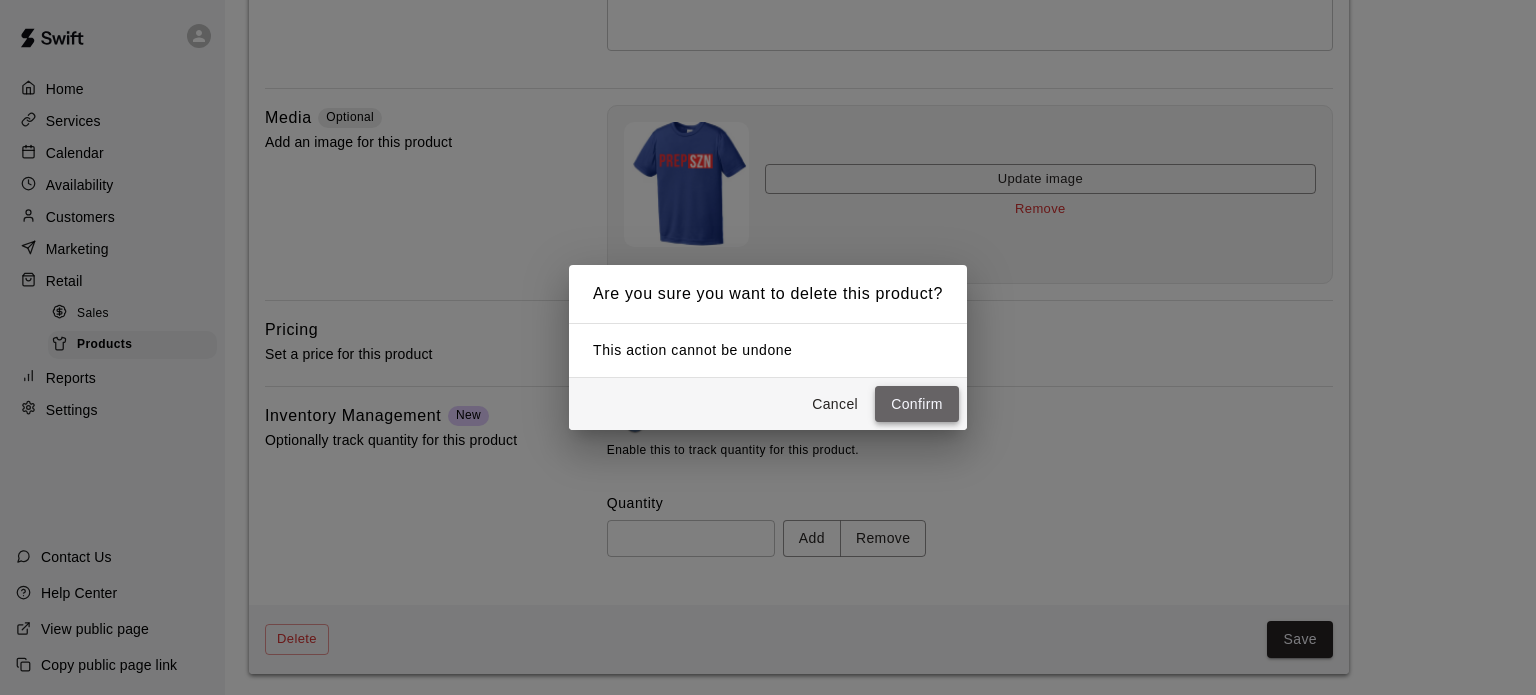 click on "Confirm" at bounding box center (917, 404) 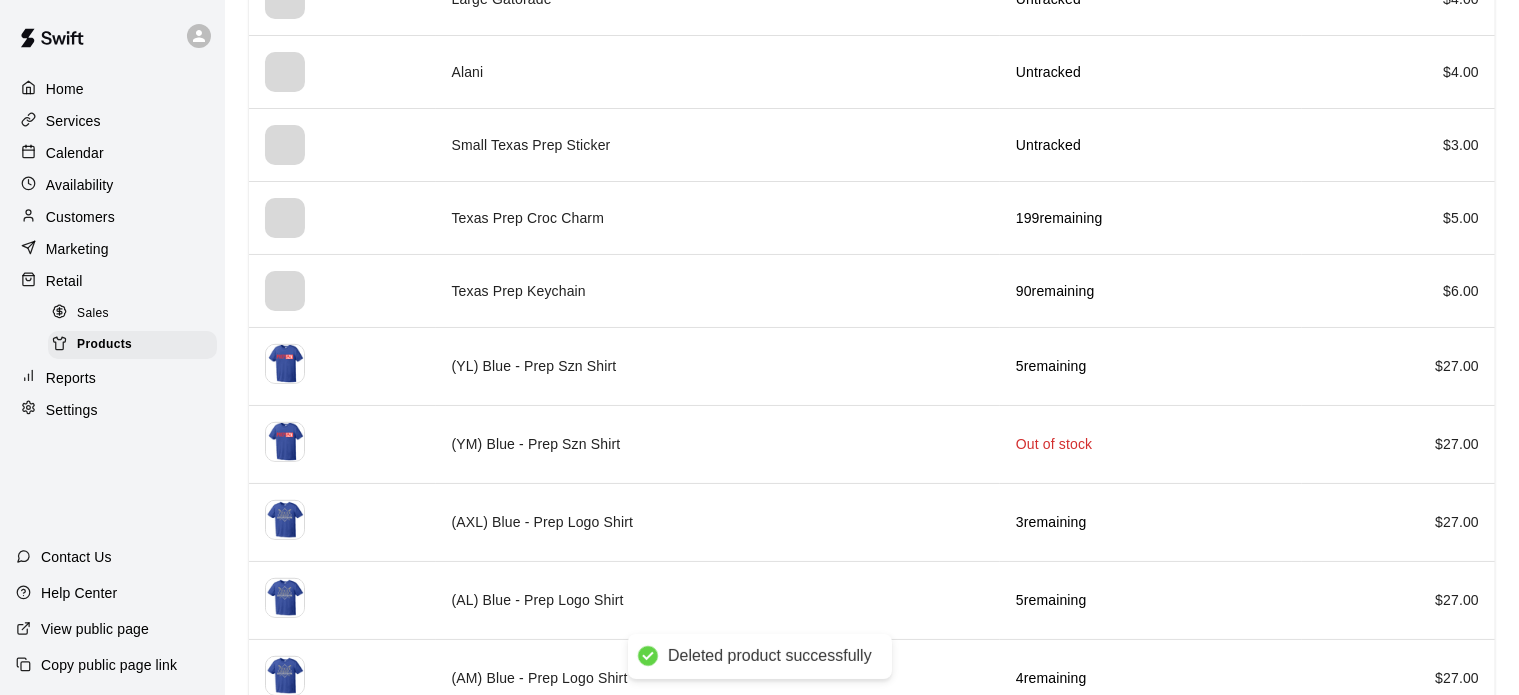 scroll, scrollTop: 899, scrollLeft: 0, axis: vertical 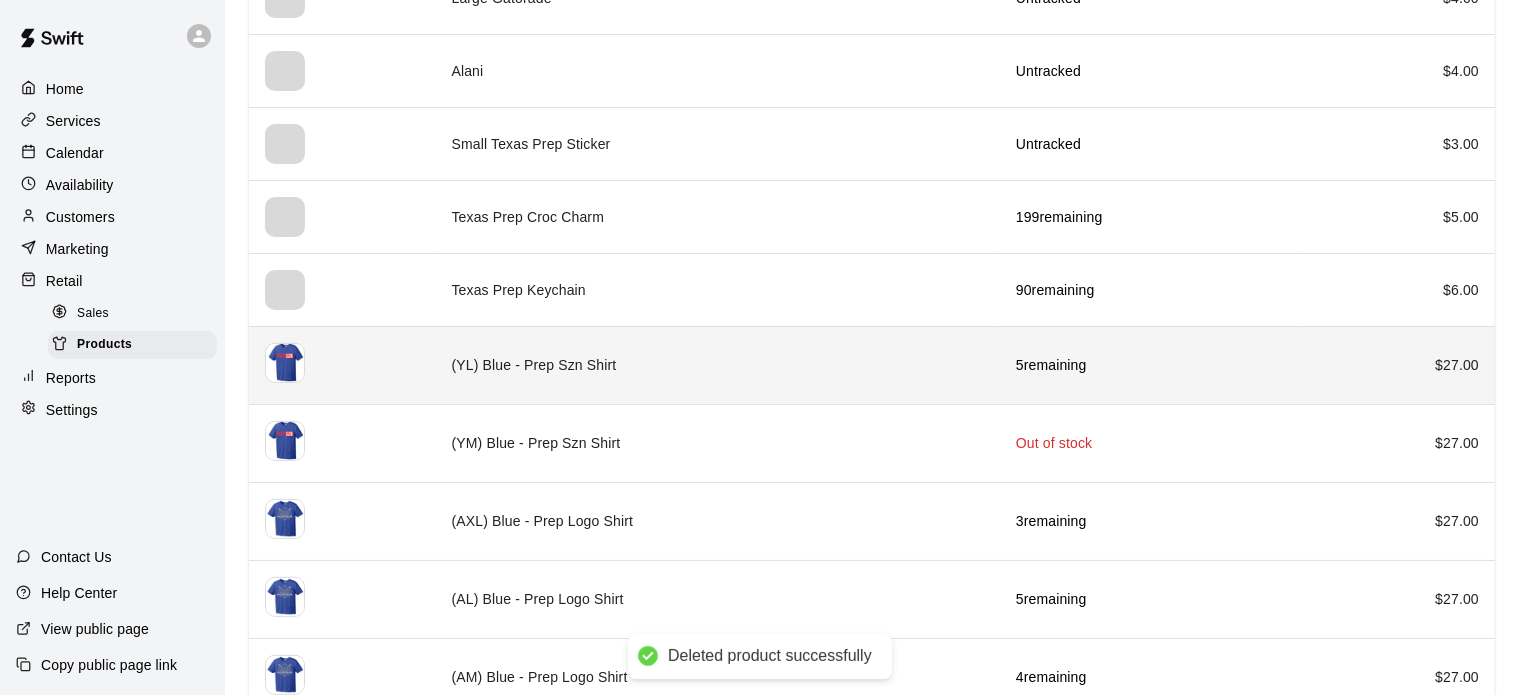 click on "(YL) Blue - Prep Szn Shirt" at bounding box center [718, 365] 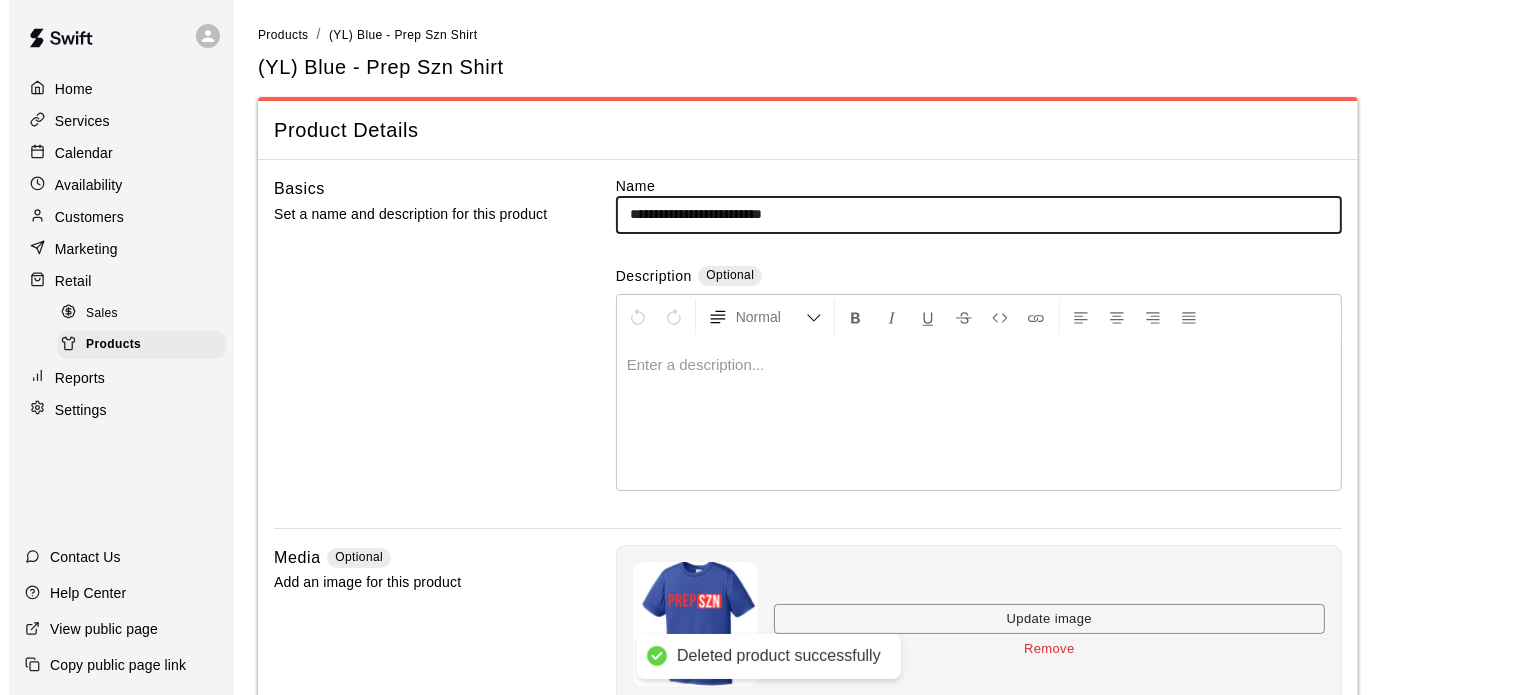 scroll, scrollTop: 440, scrollLeft: 0, axis: vertical 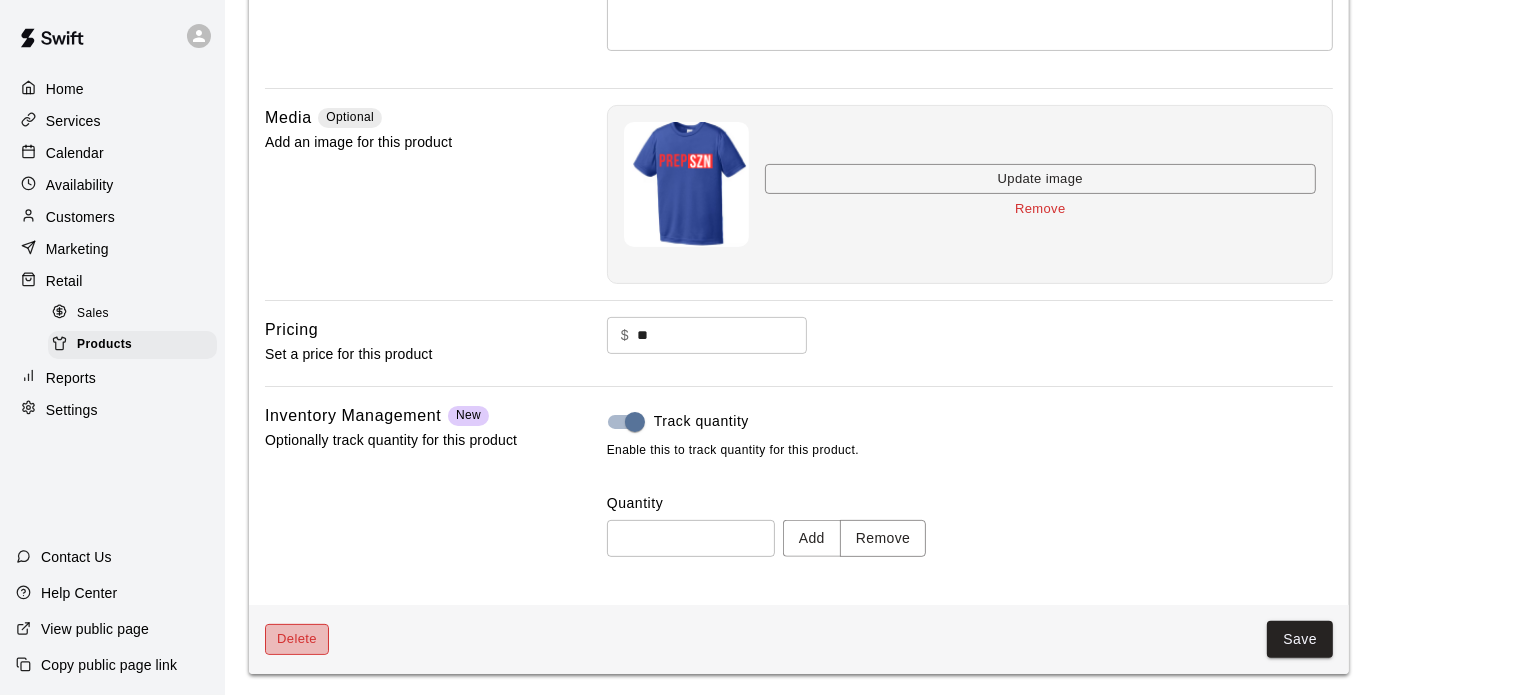 click on "Delete" at bounding box center (297, 639) 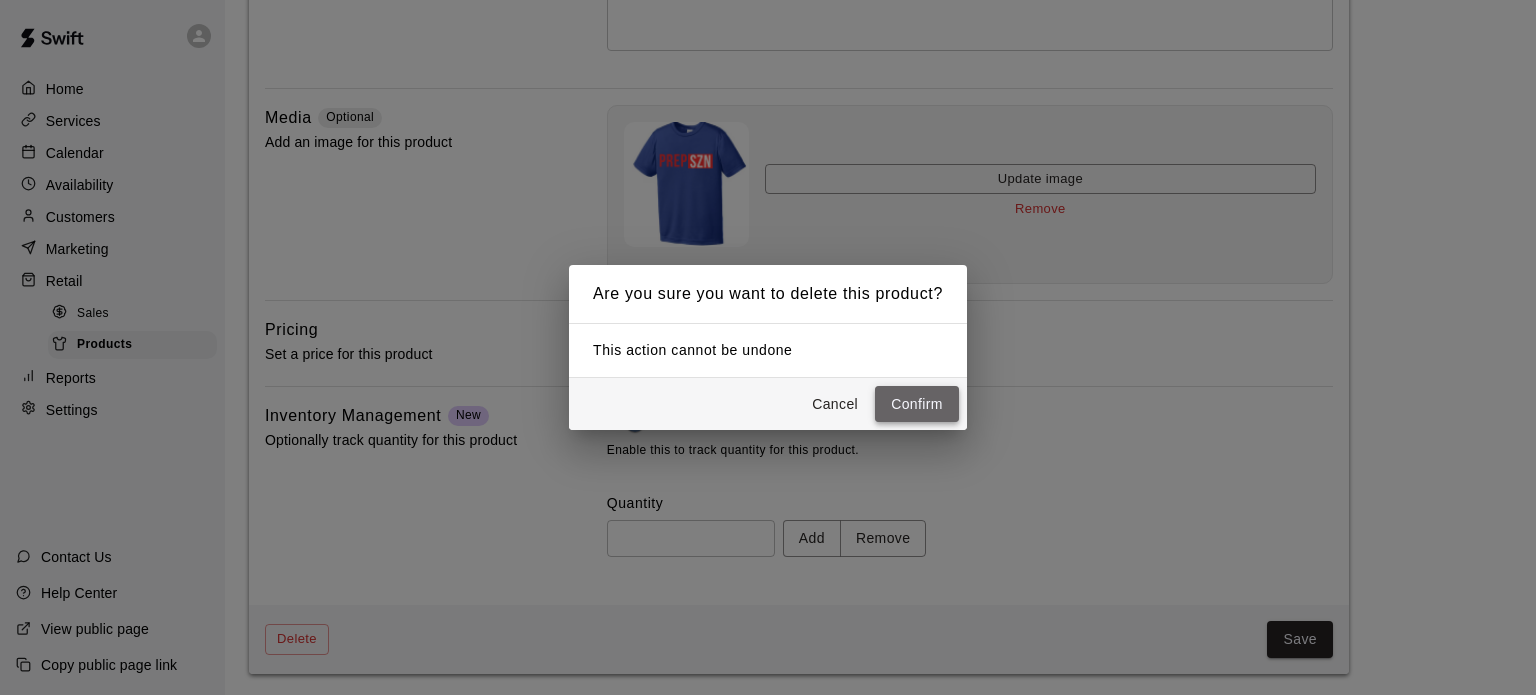 click on "Confirm" at bounding box center [917, 404] 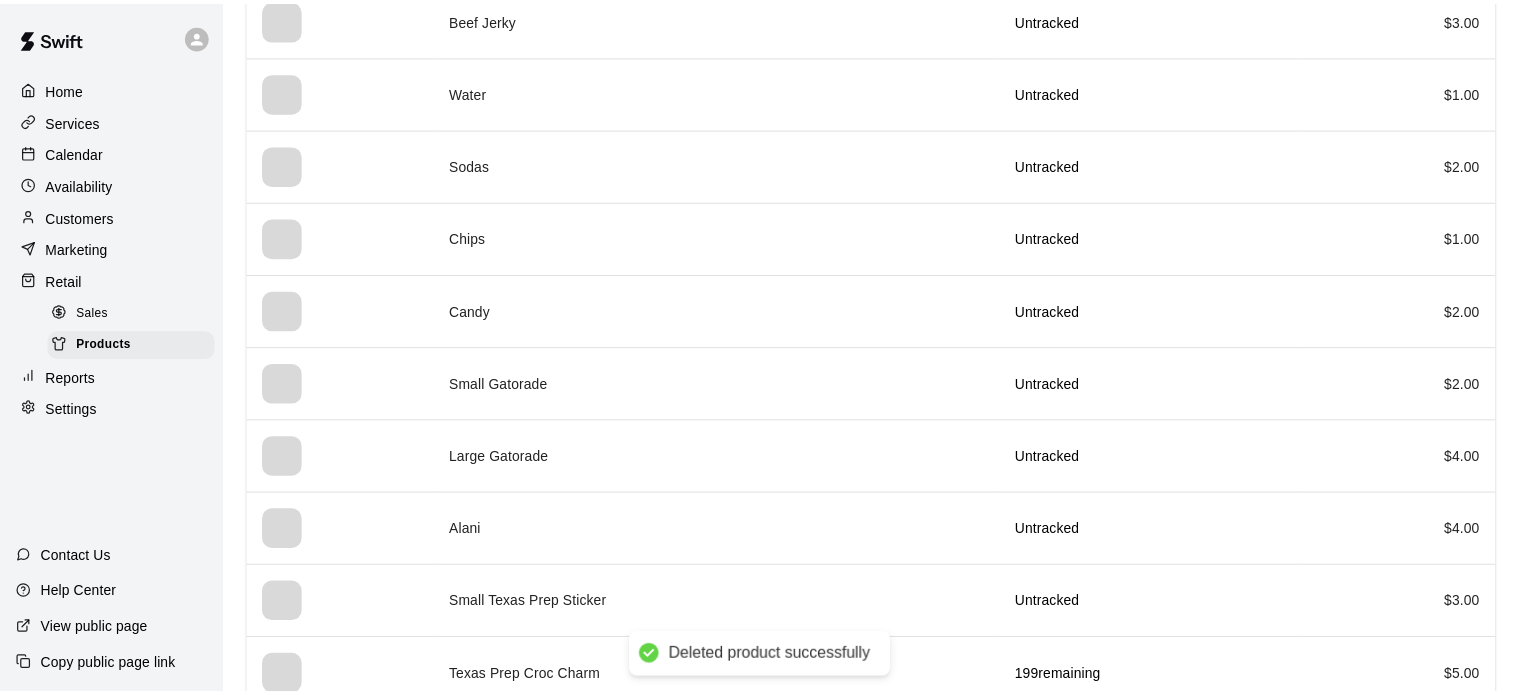 scroll, scrollTop: 0, scrollLeft: 0, axis: both 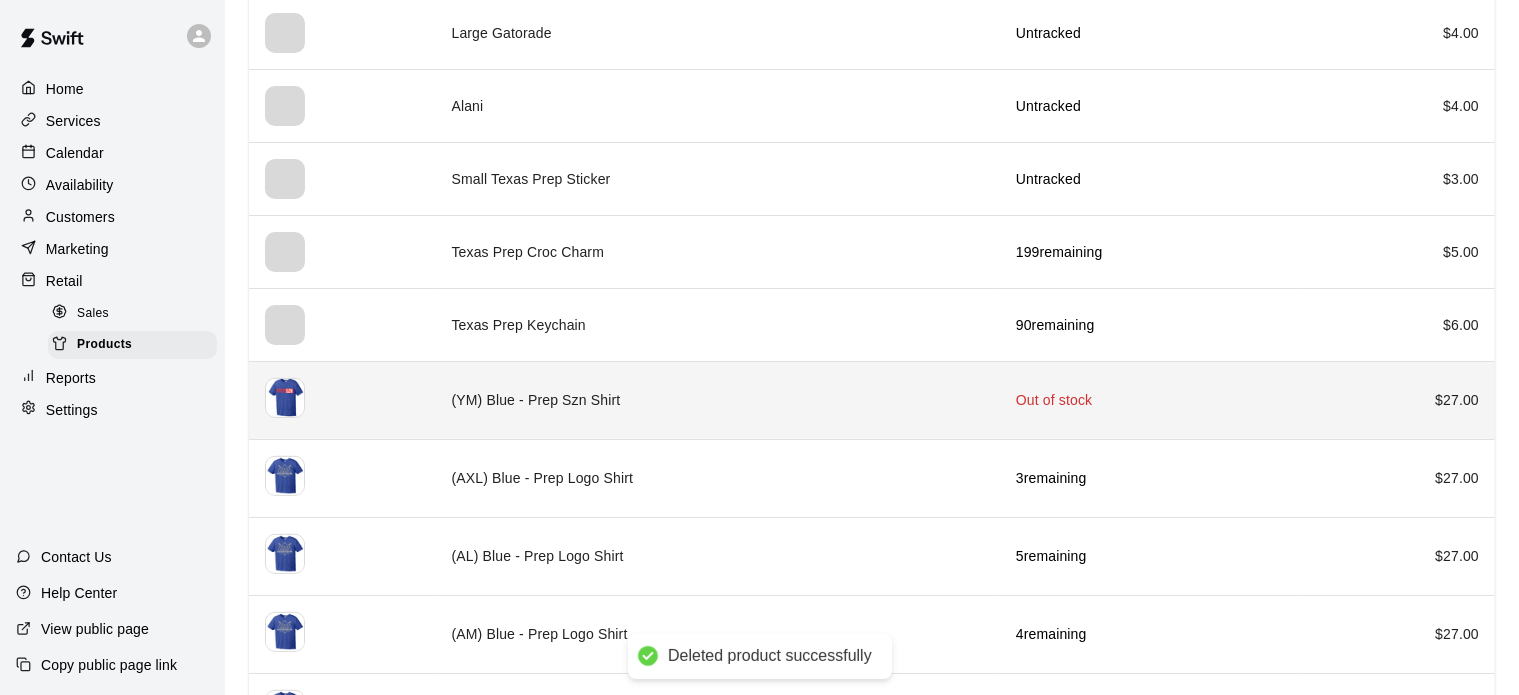 click on "(YM) Blue - Prep Szn Shirt" at bounding box center (718, 400) 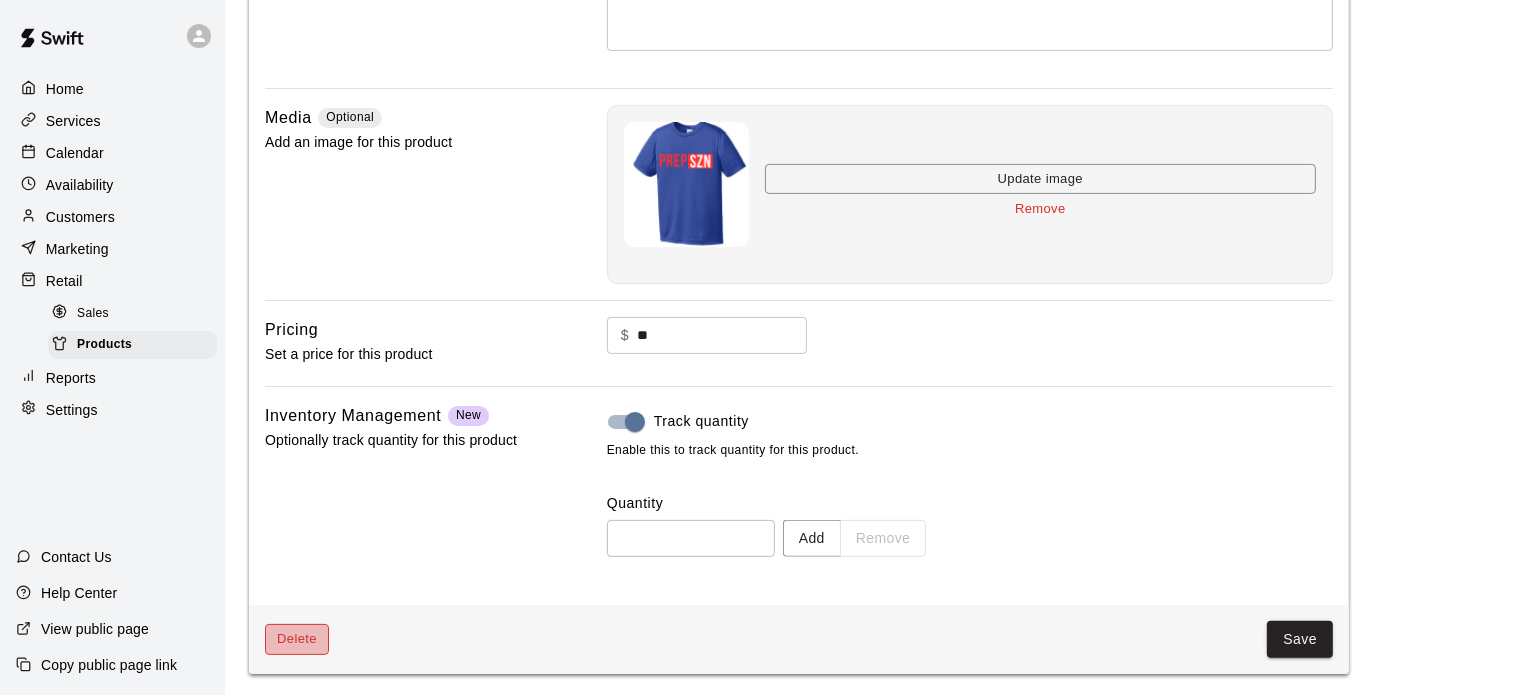 click on "Delete" at bounding box center [297, 639] 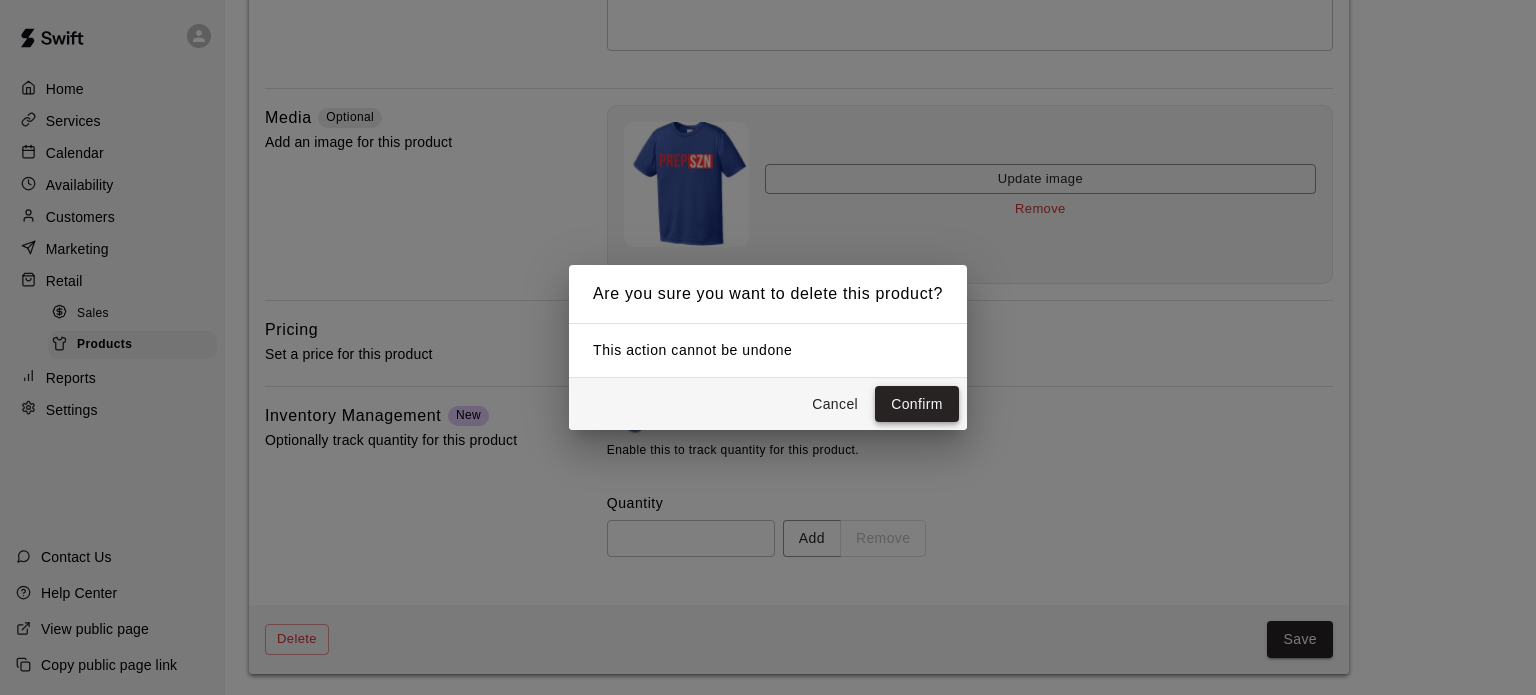 click on "Confirm" at bounding box center (917, 404) 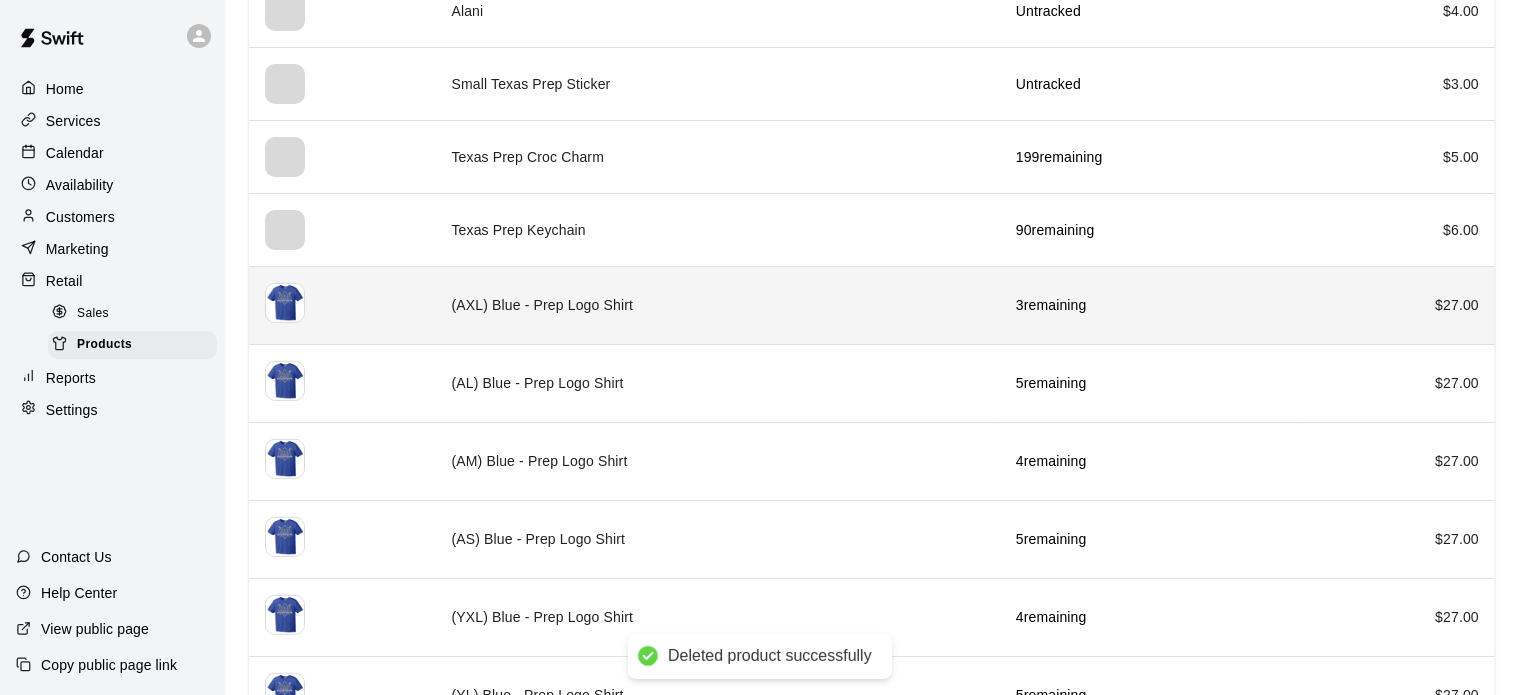 click on "(AXL) Blue - Prep Logo Shirt" at bounding box center (718, 305) 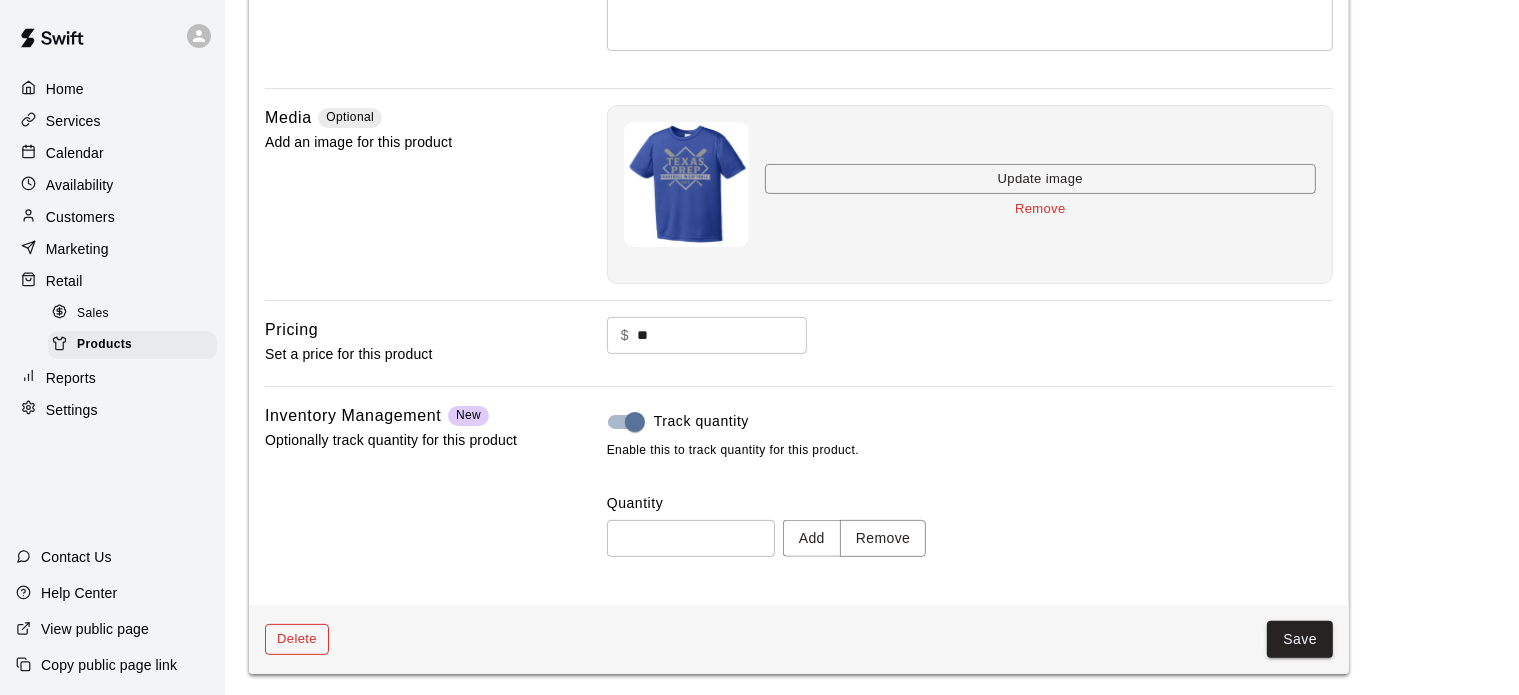 click on "Delete" at bounding box center [297, 639] 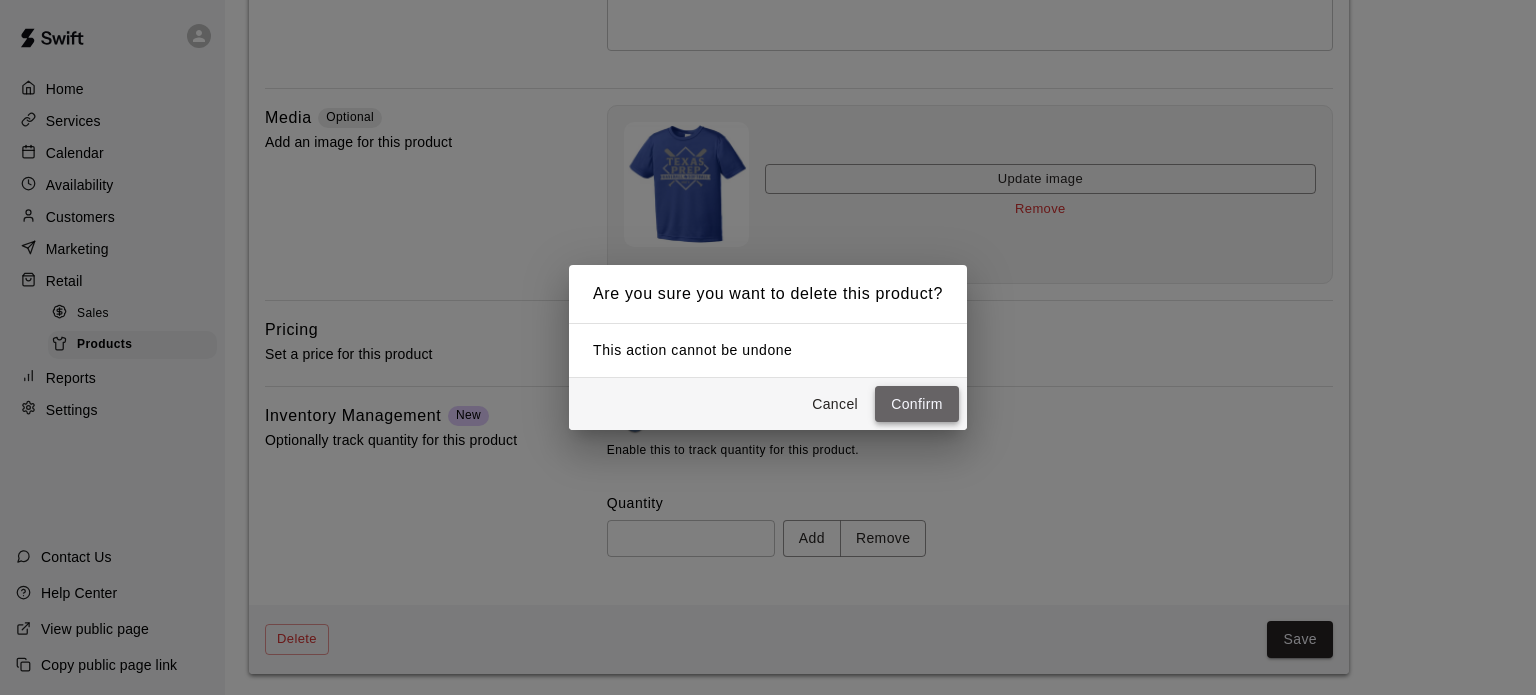 click on "Confirm" at bounding box center (917, 404) 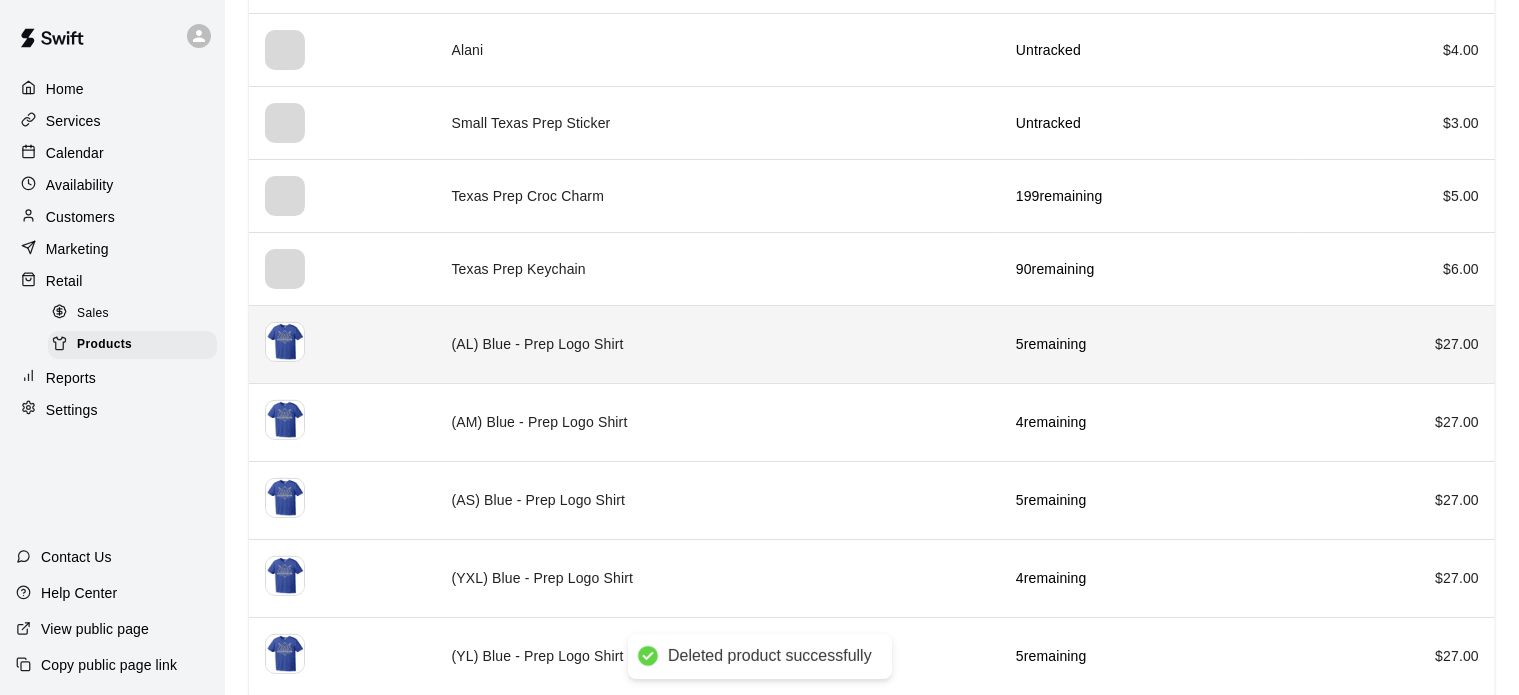 click on "(AL) Blue - Prep Logo Shirt" at bounding box center (718, 344) 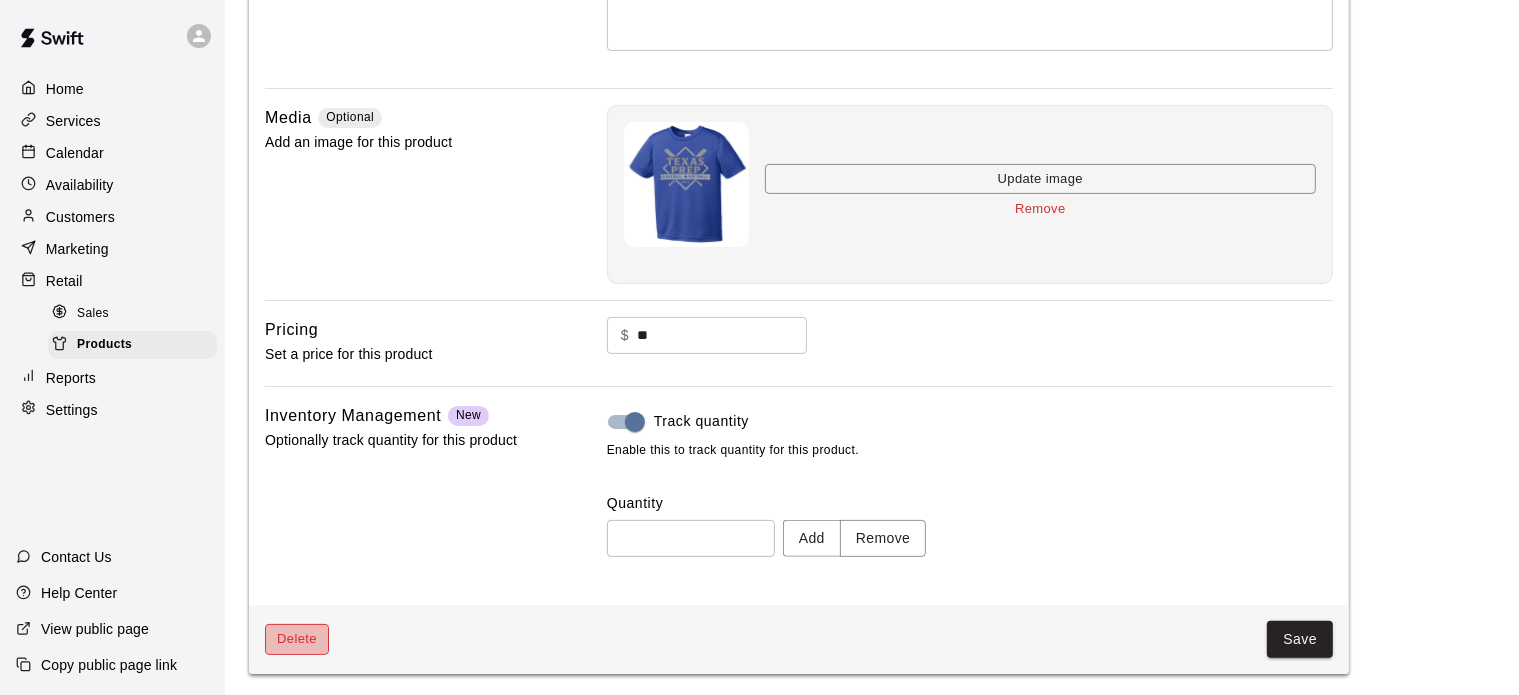 click on "Delete" at bounding box center [297, 639] 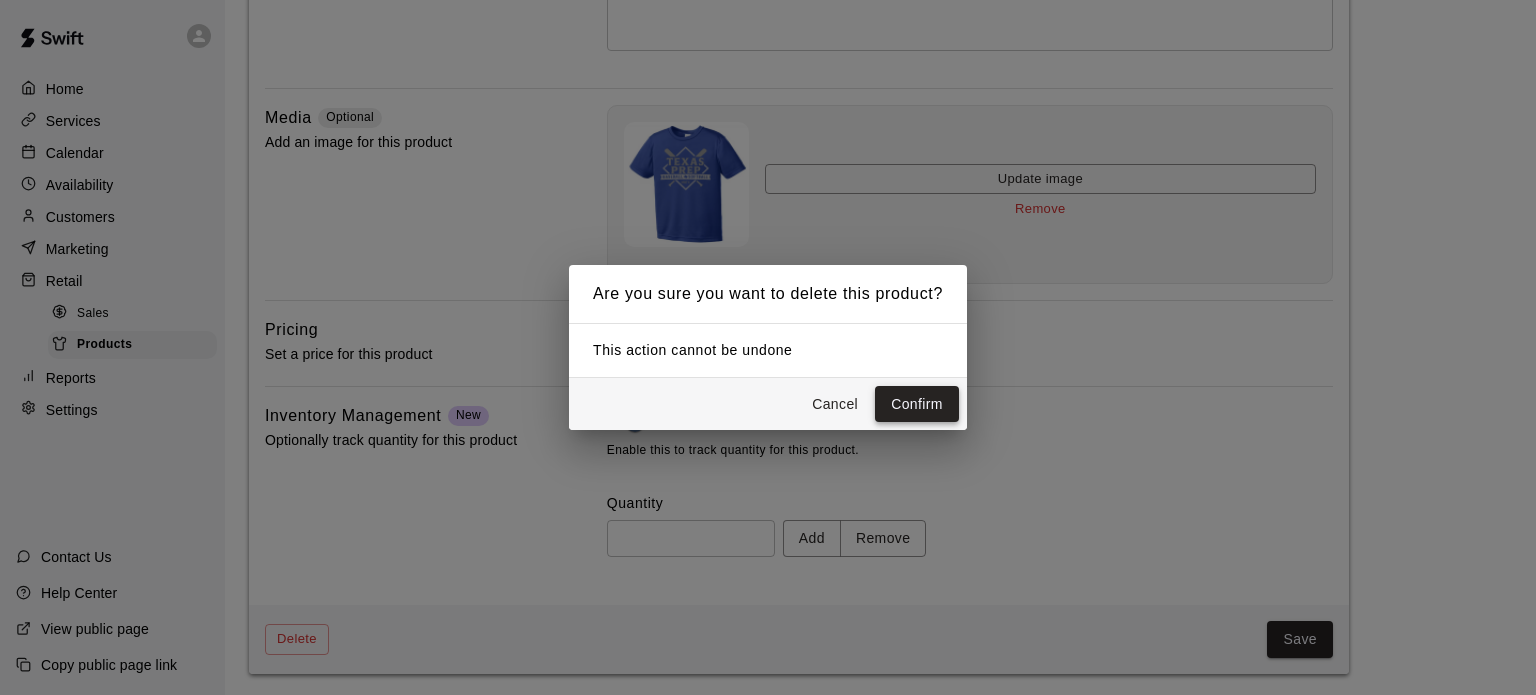 click on "Confirm" at bounding box center (917, 404) 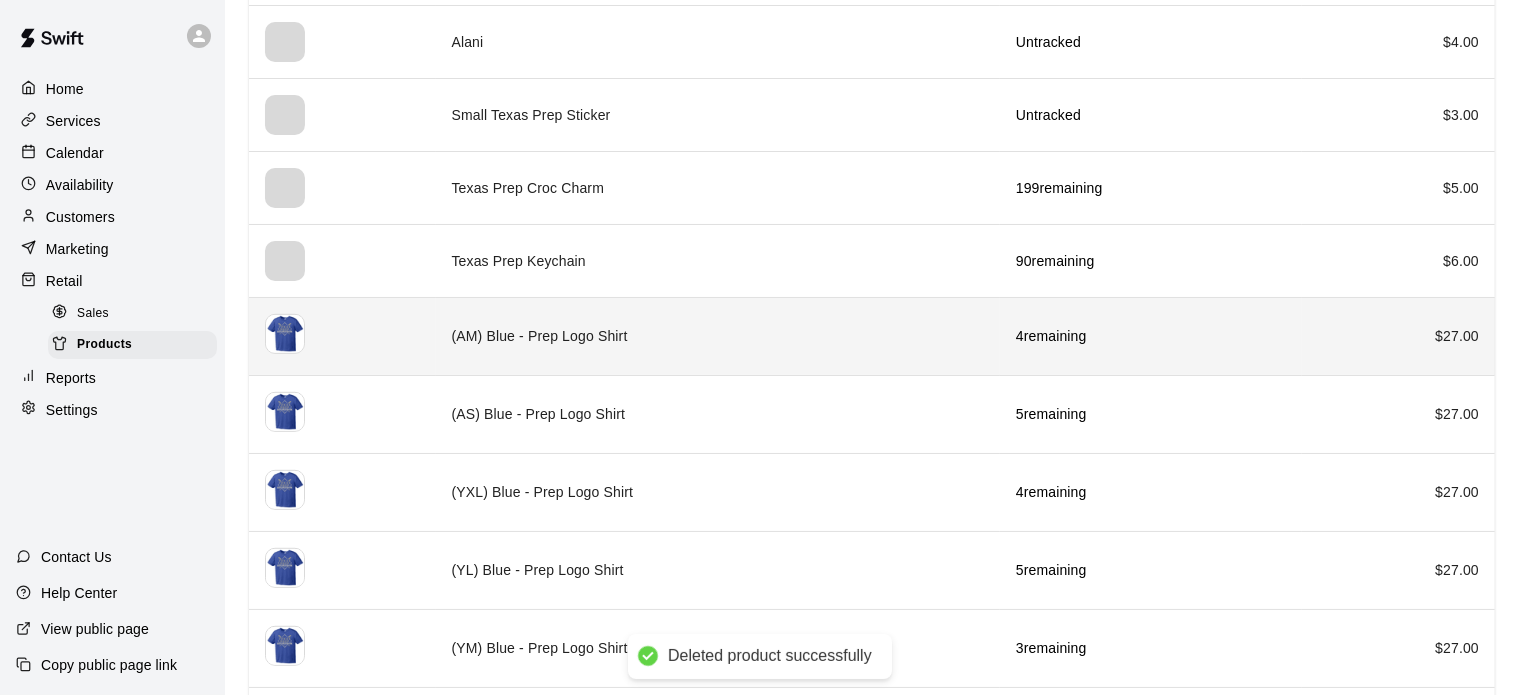 click on "(AM) Blue - Prep Logo Shirt" at bounding box center [718, 336] 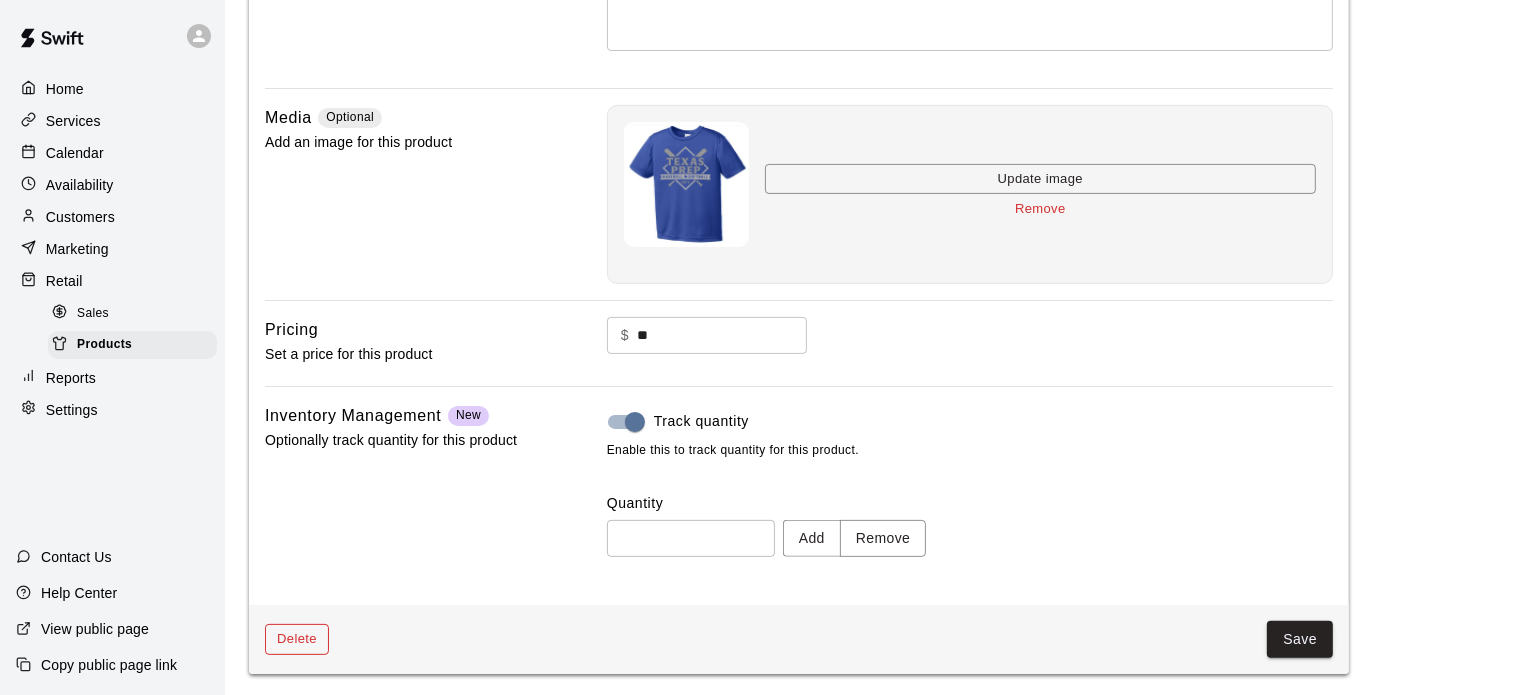 click on "Delete" at bounding box center (297, 639) 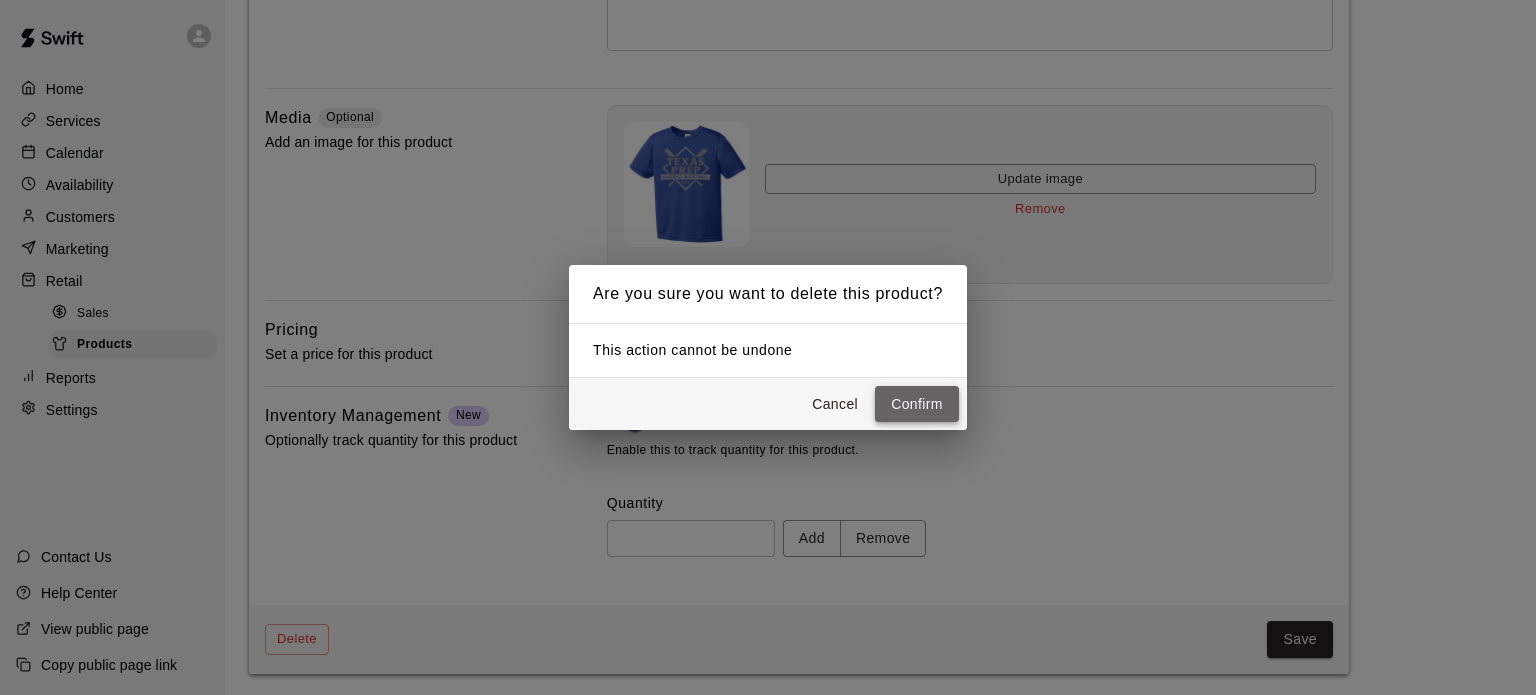 click on "Confirm" at bounding box center (917, 404) 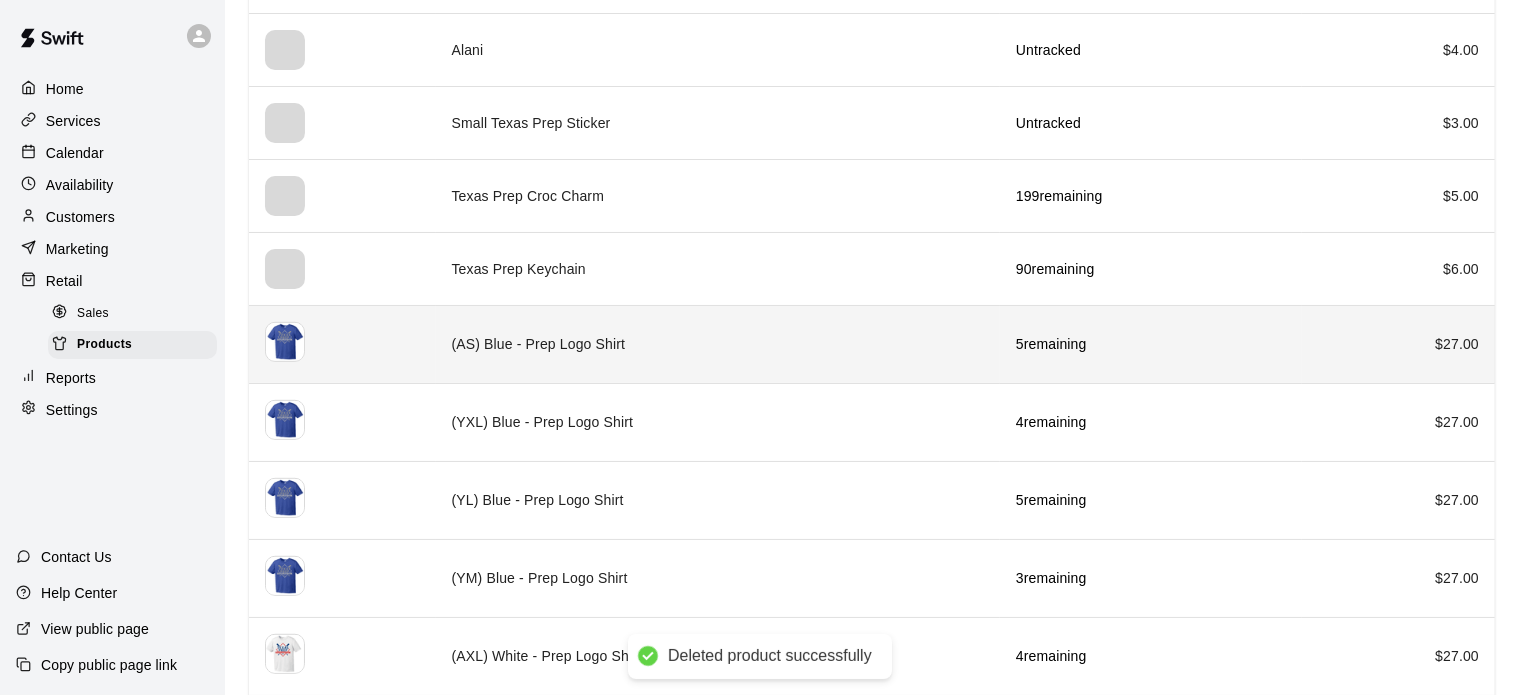 click on "(AS) Blue - Prep Logo Shirt" at bounding box center [718, 344] 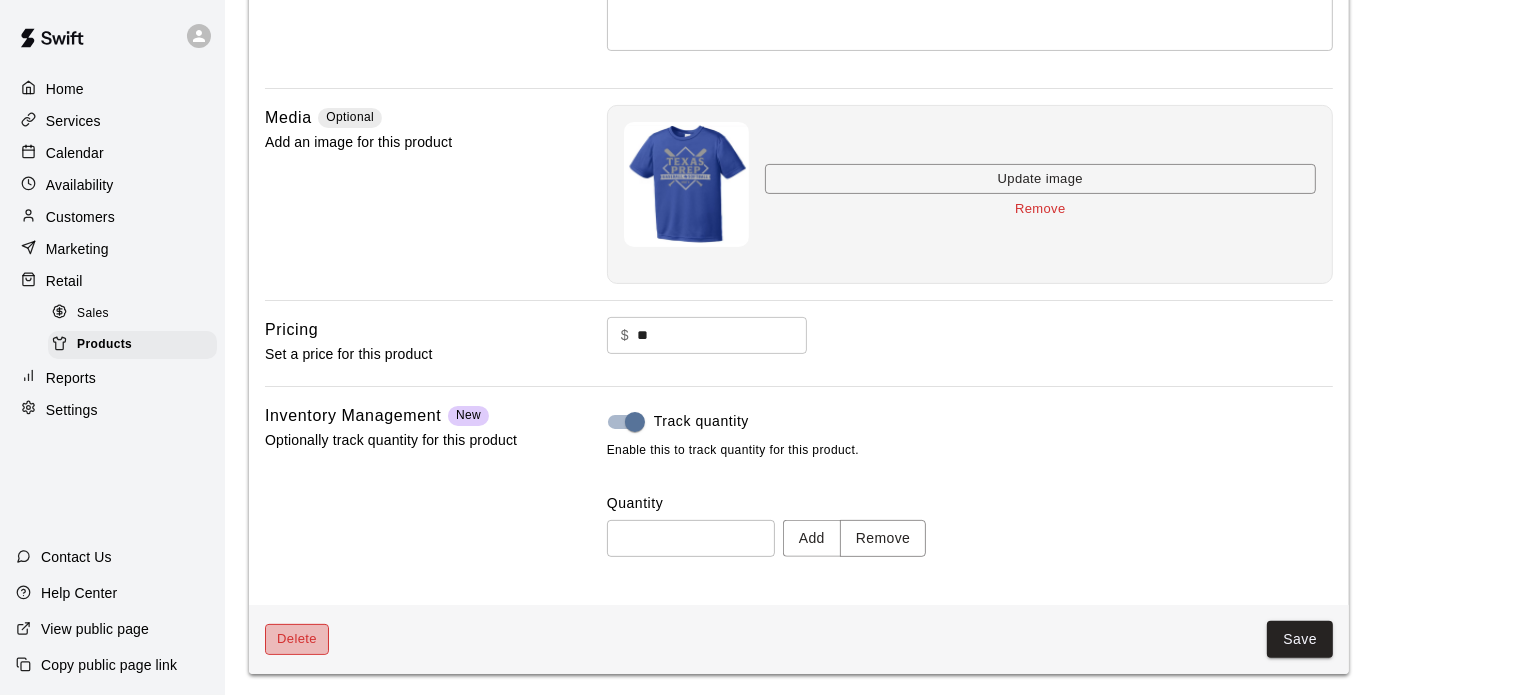 click on "Delete" at bounding box center [297, 639] 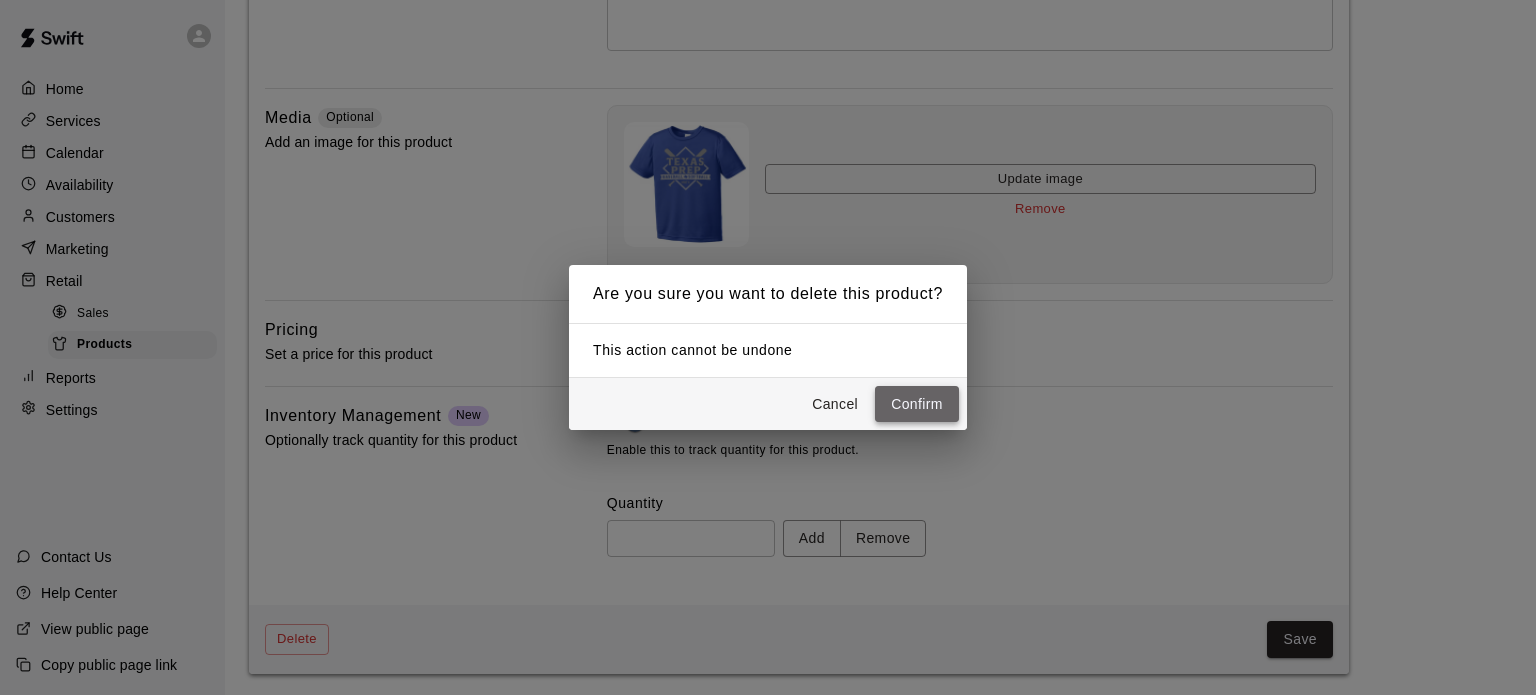 click on "Confirm" at bounding box center (917, 404) 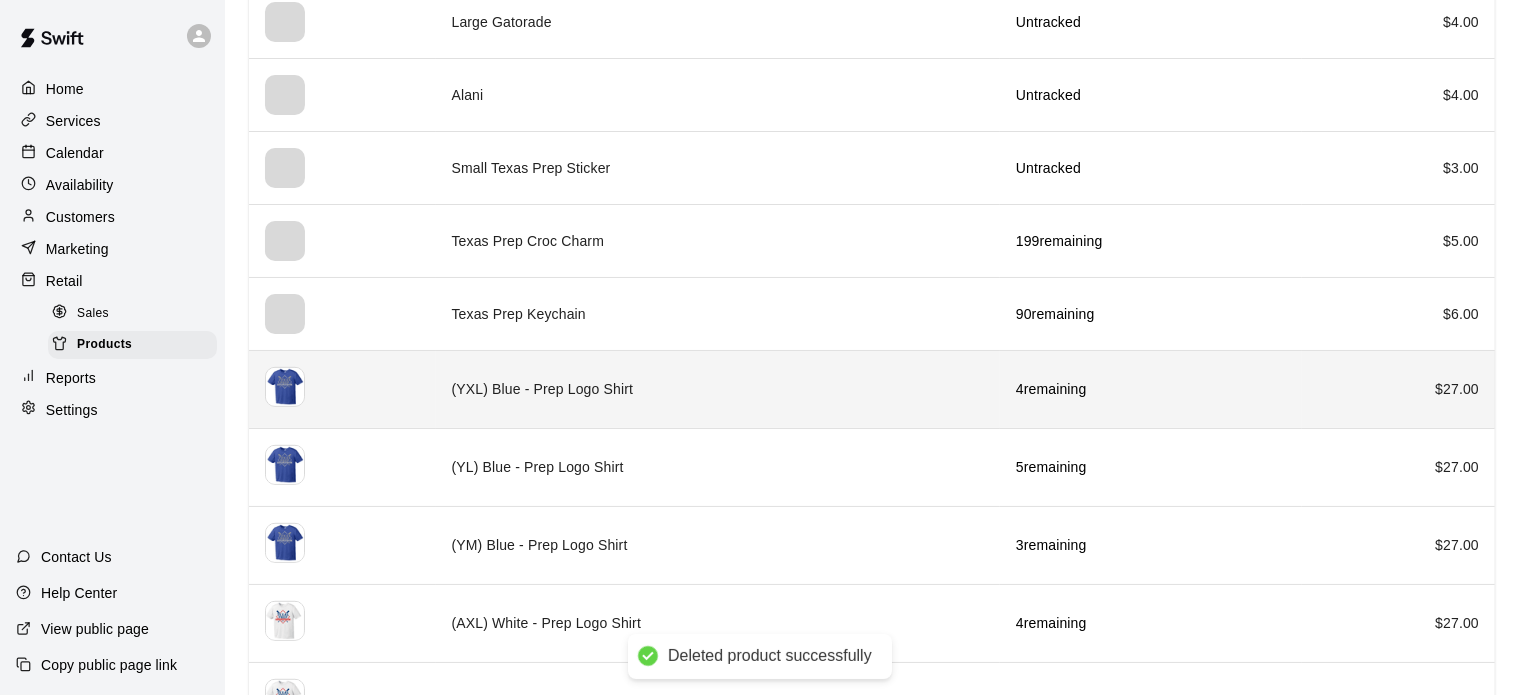 click on "(YXL) Blue - Prep Logo Shirt" at bounding box center (718, 389) 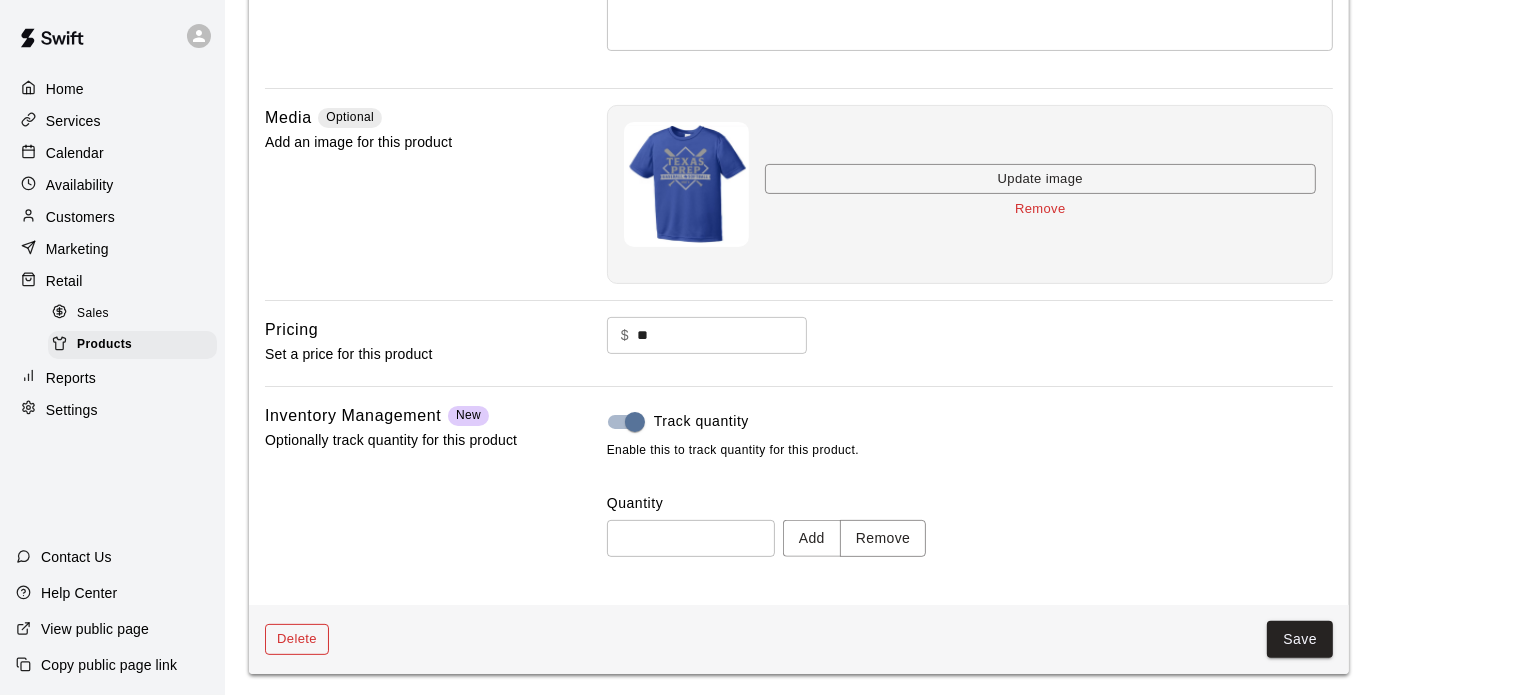click on "Delete" at bounding box center [297, 639] 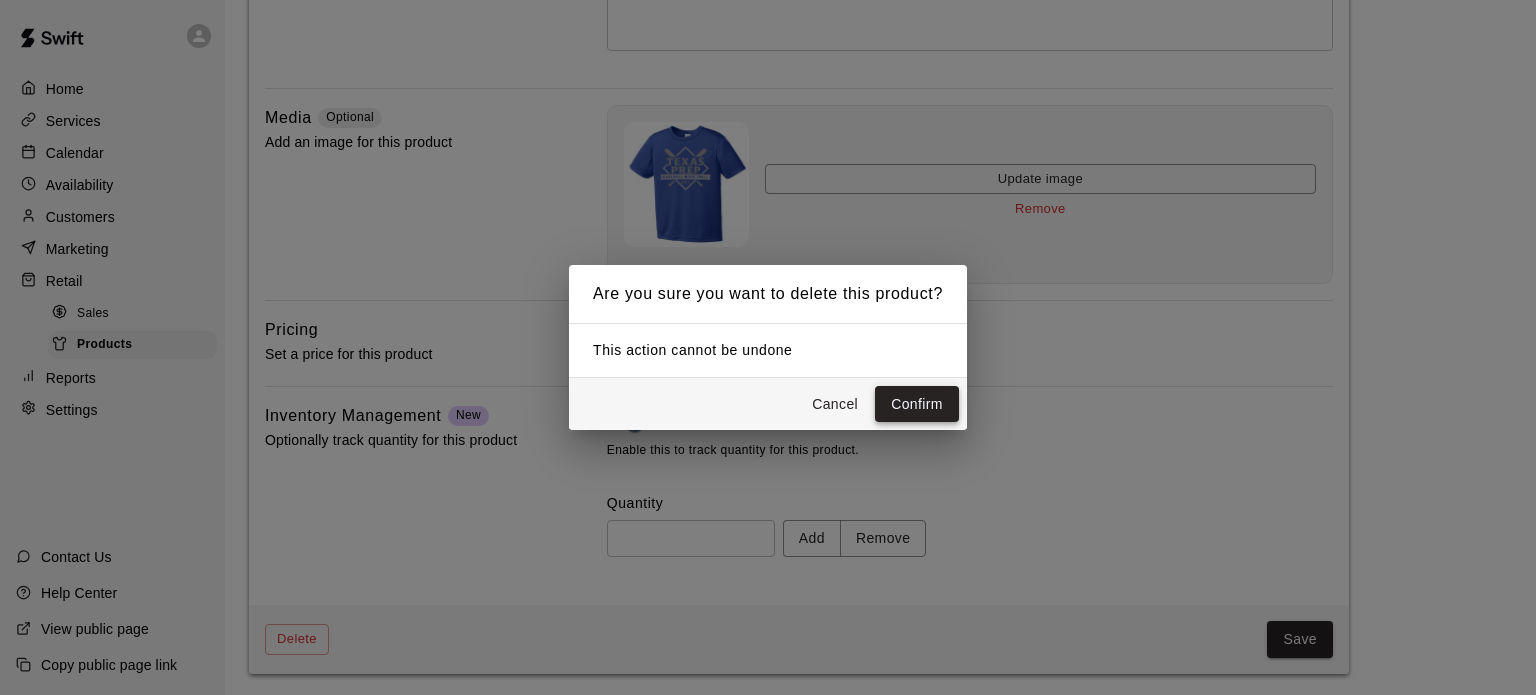 click on "Confirm" at bounding box center [917, 404] 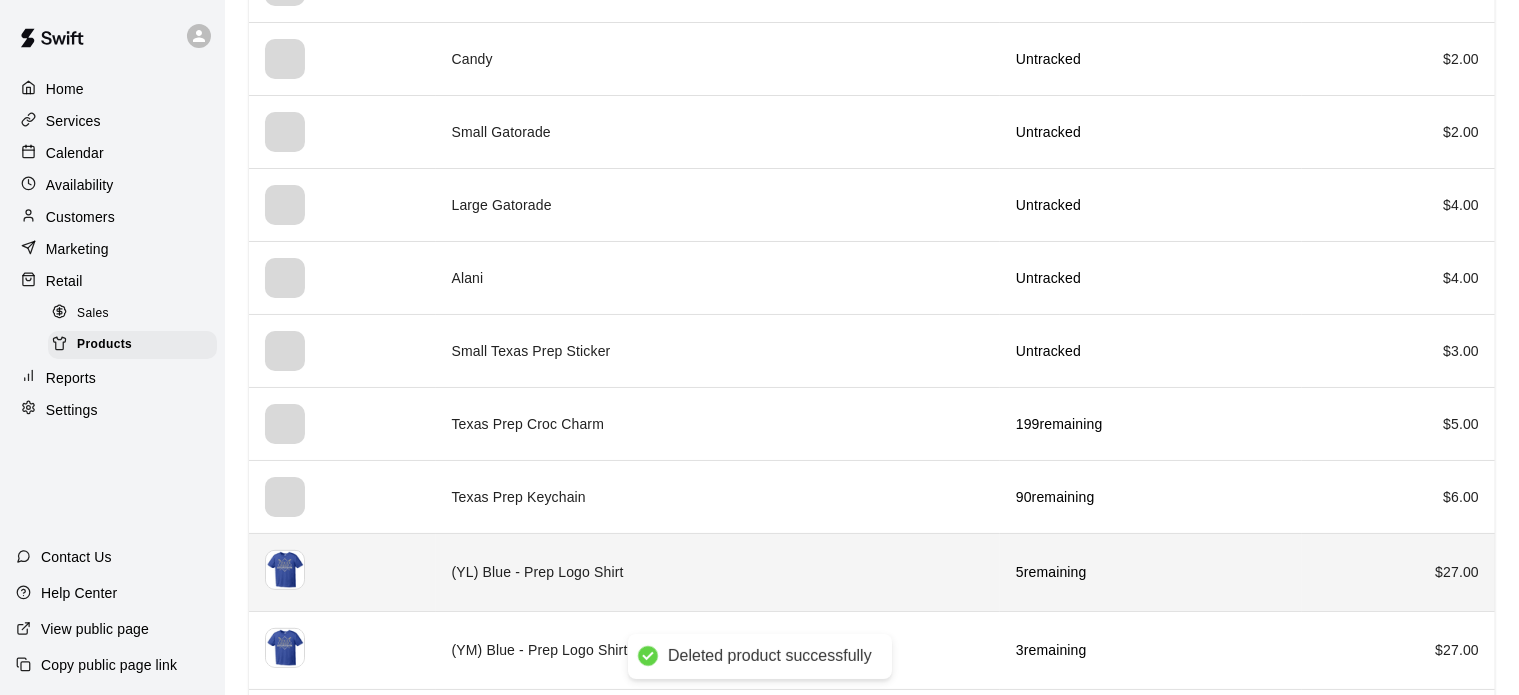 click on "(YL) Blue - Prep Logo Shirt" at bounding box center [718, 572] 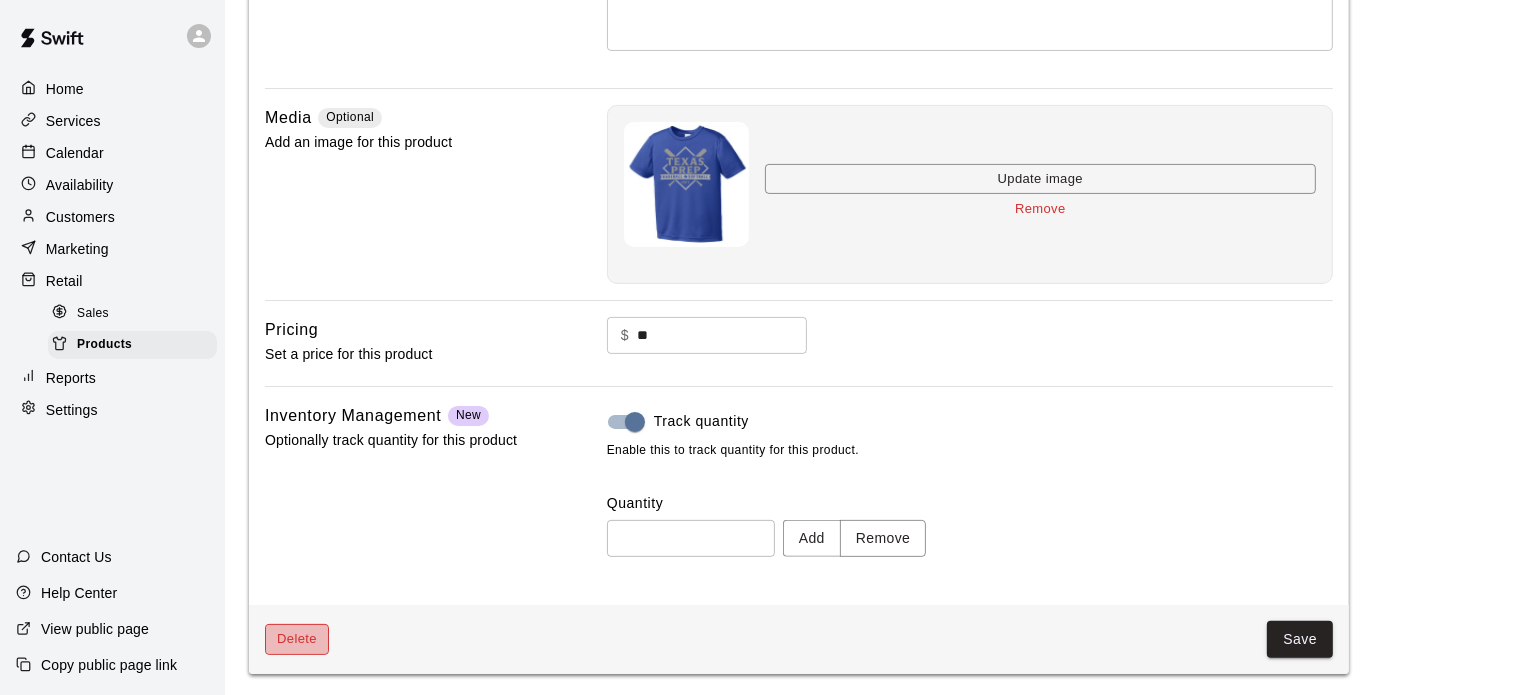 click on "Delete" at bounding box center [297, 639] 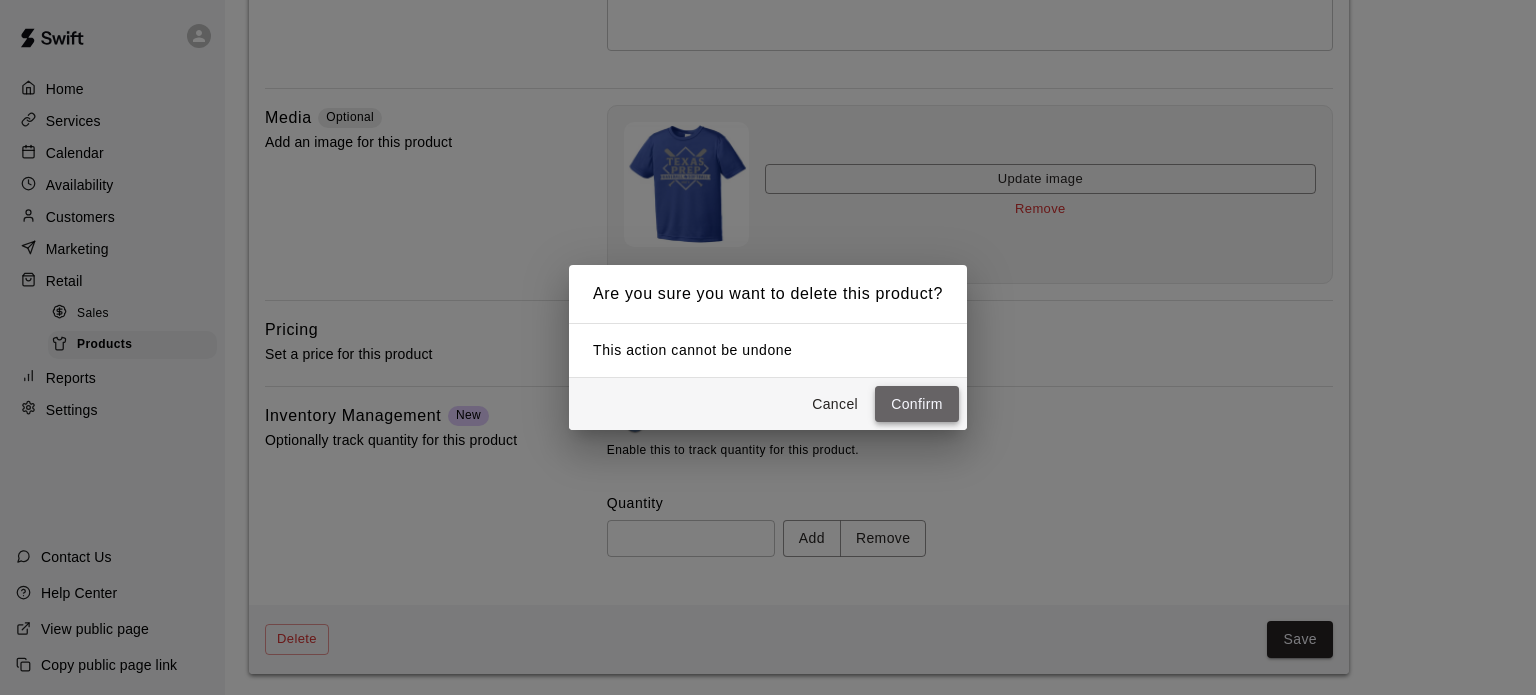 click on "Confirm" at bounding box center (917, 404) 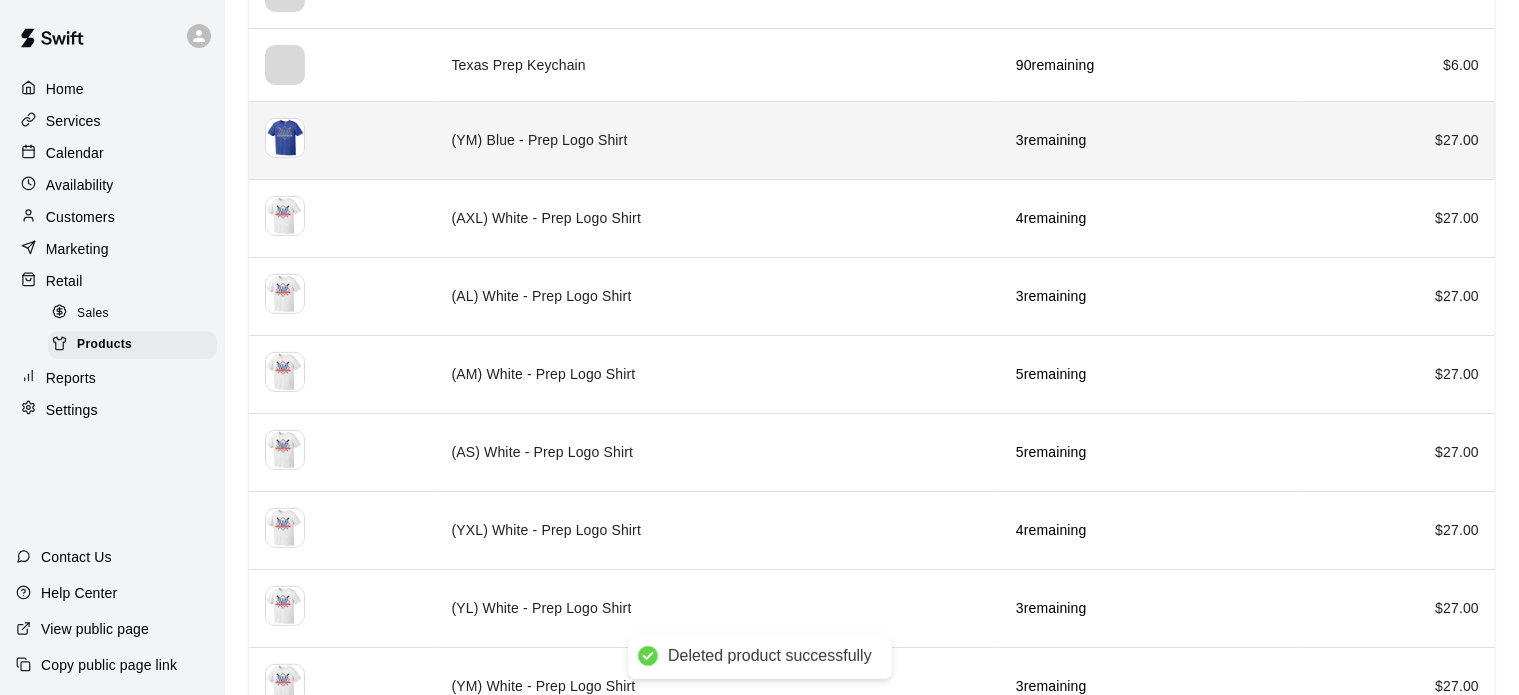 click on "(YM) Blue - Prep Logo Shirt" at bounding box center (718, 140) 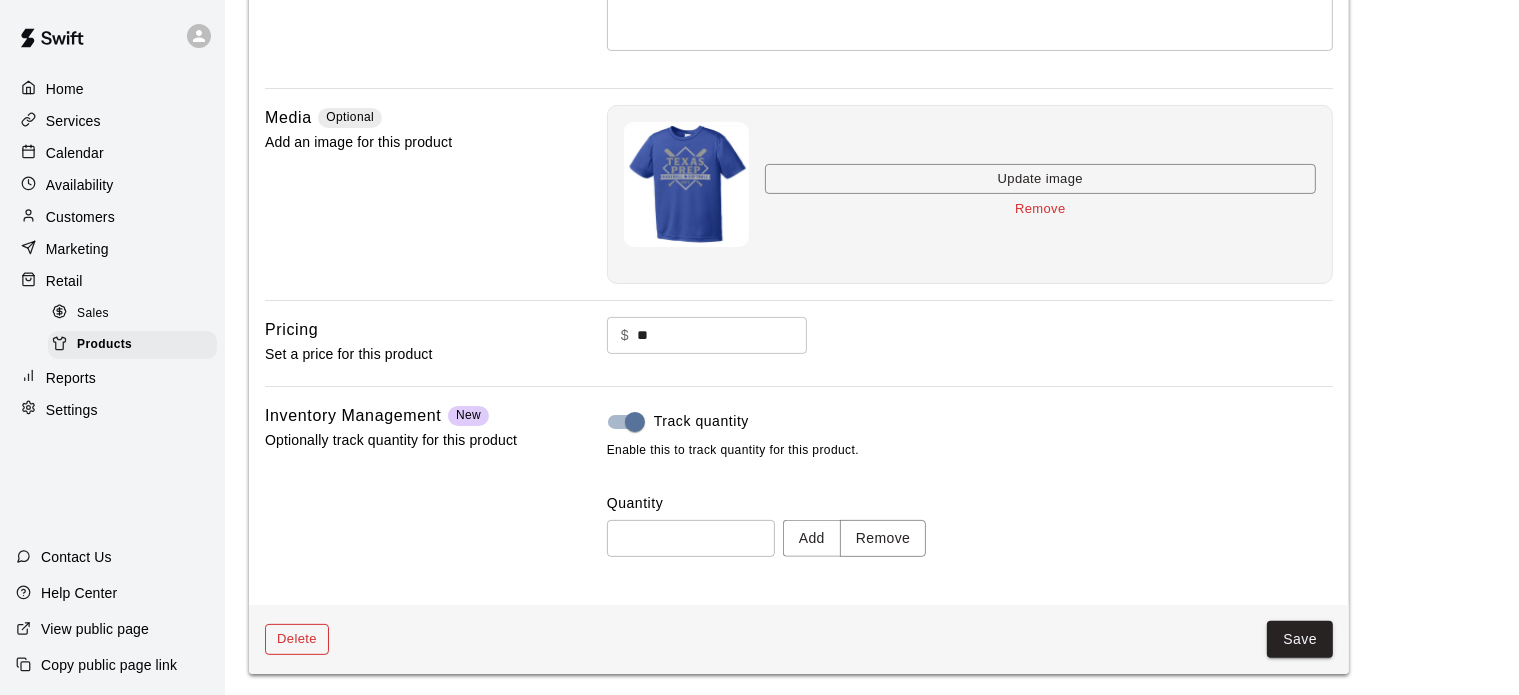 click on "Delete" at bounding box center (297, 639) 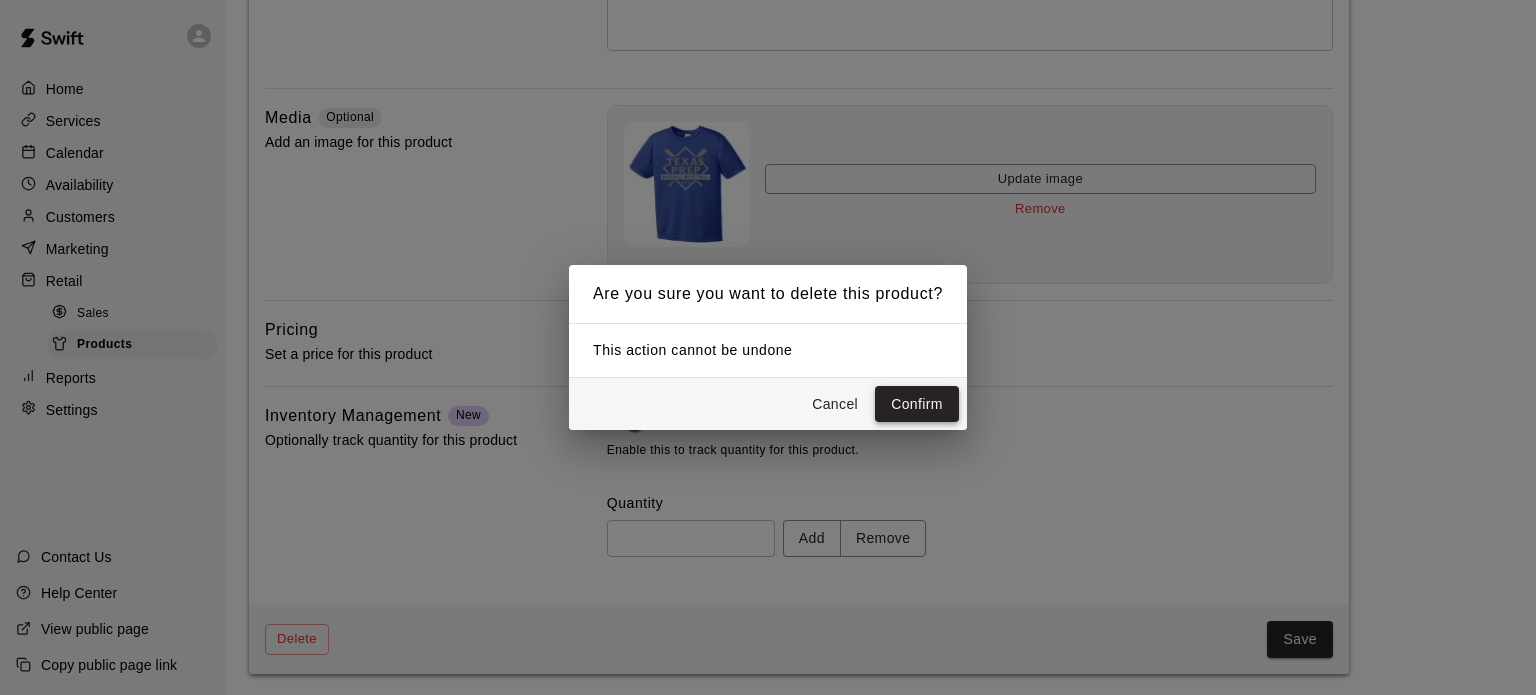 click on "Confirm" at bounding box center (917, 404) 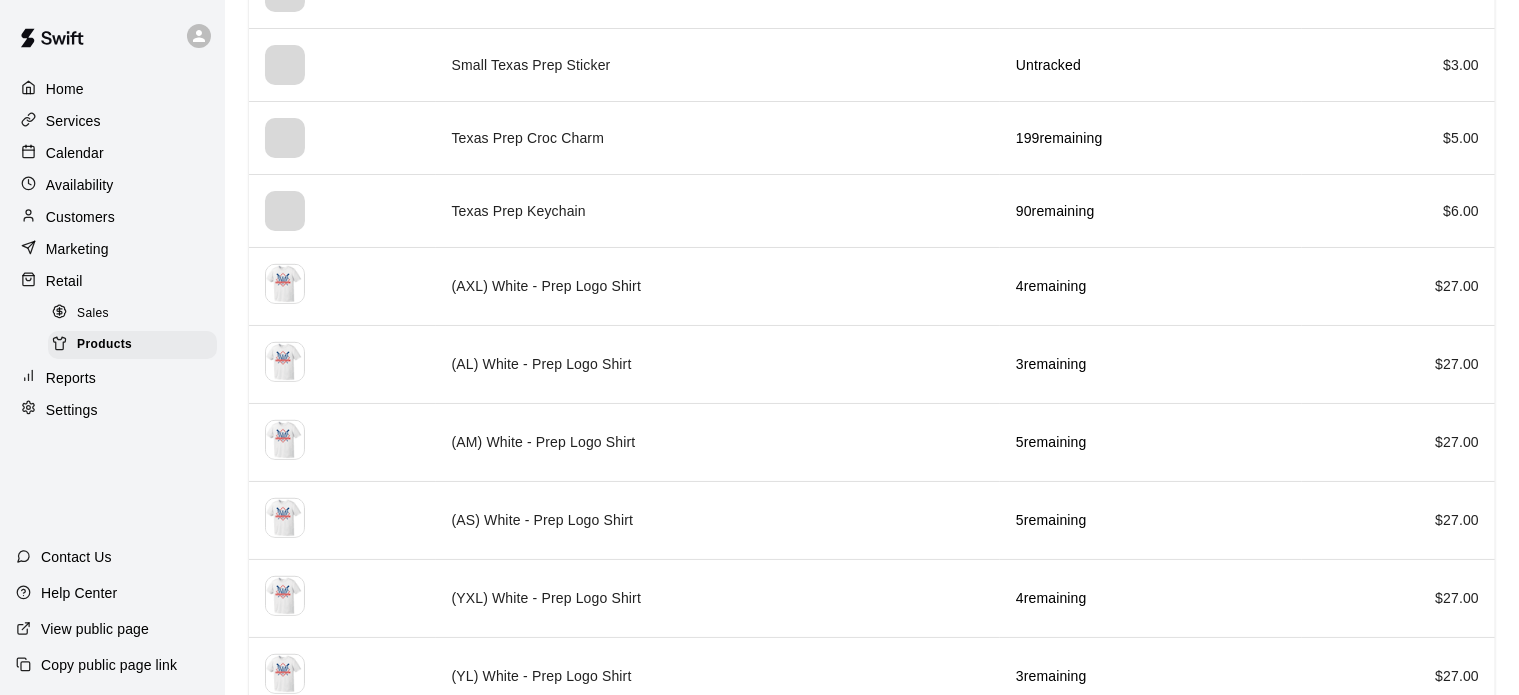scroll, scrollTop: 1008, scrollLeft: 0, axis: vertical 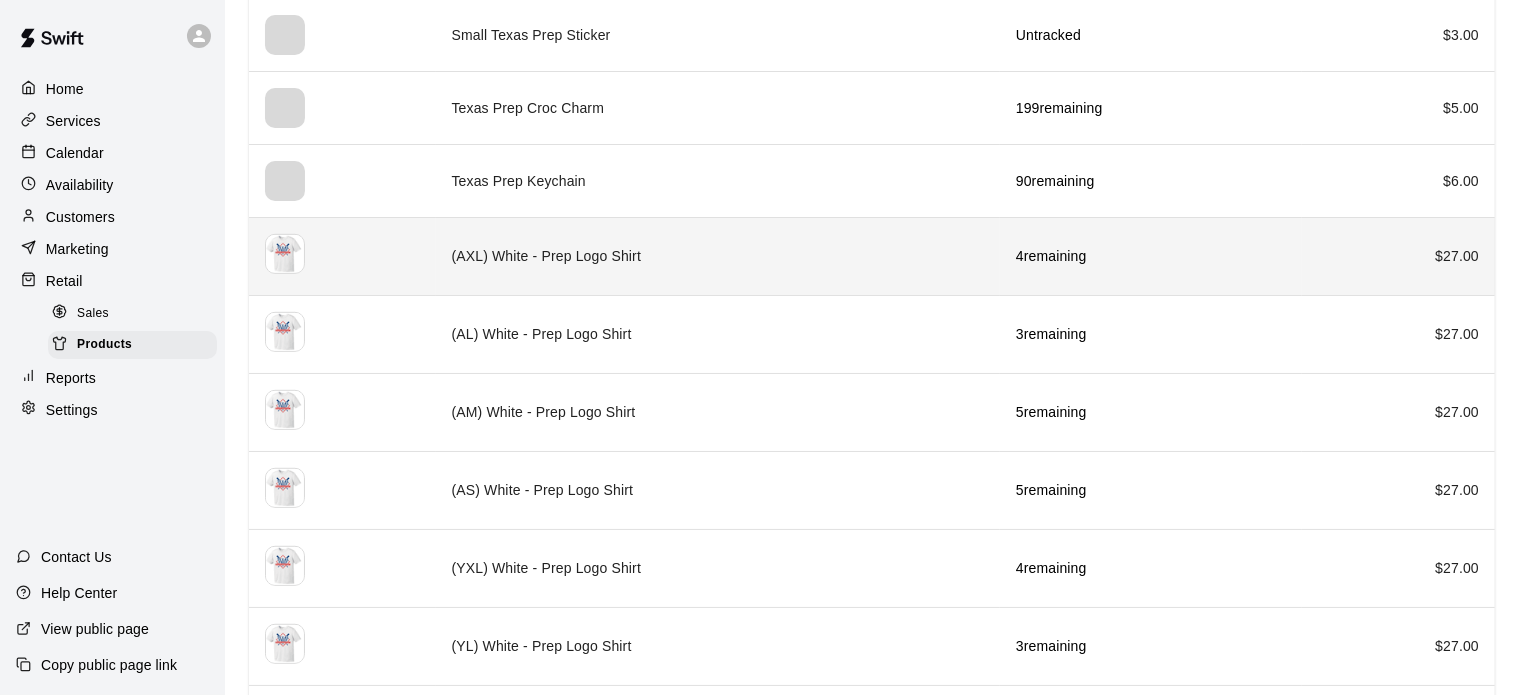 click on "(AXL) White - Prep Logo Shirt" at bounding box center [718, 256] 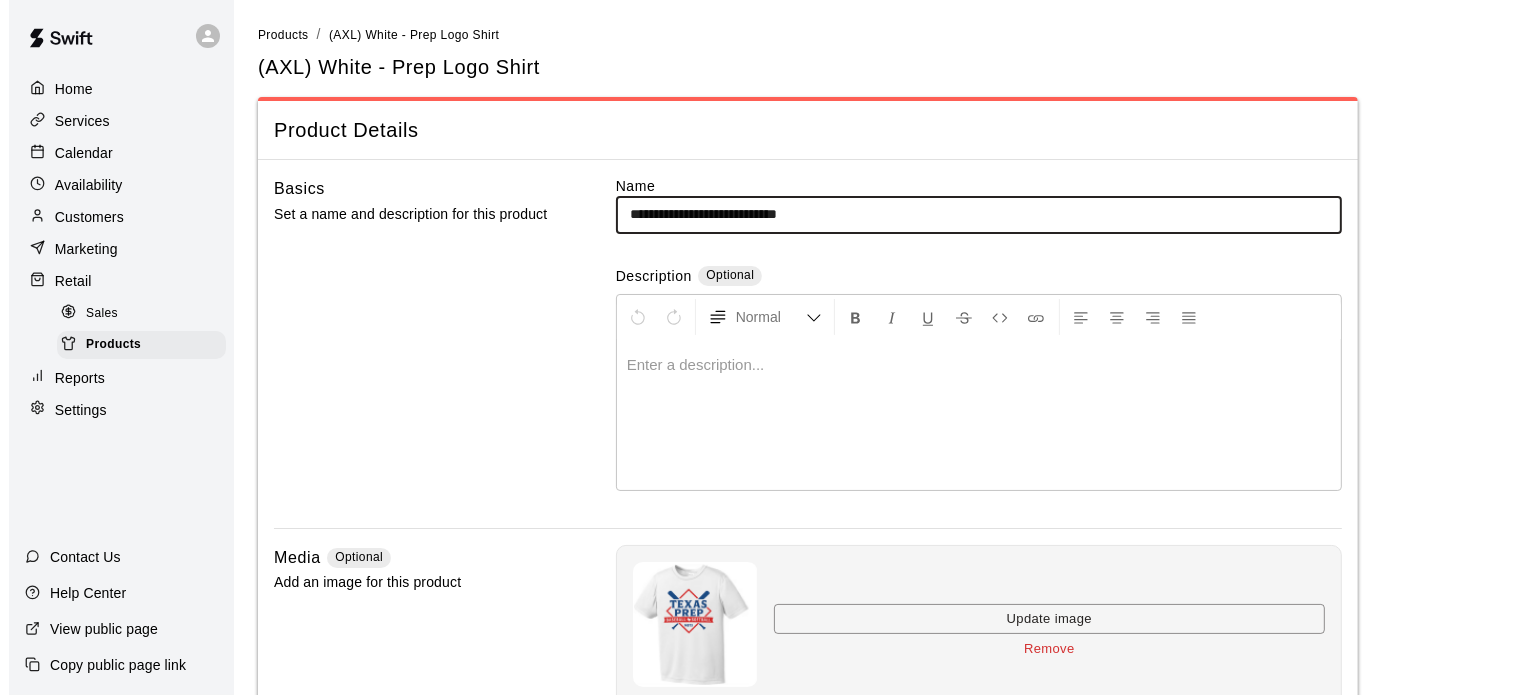scroll, scrollTop: 440, scrollLeft: 0, axis: vertical 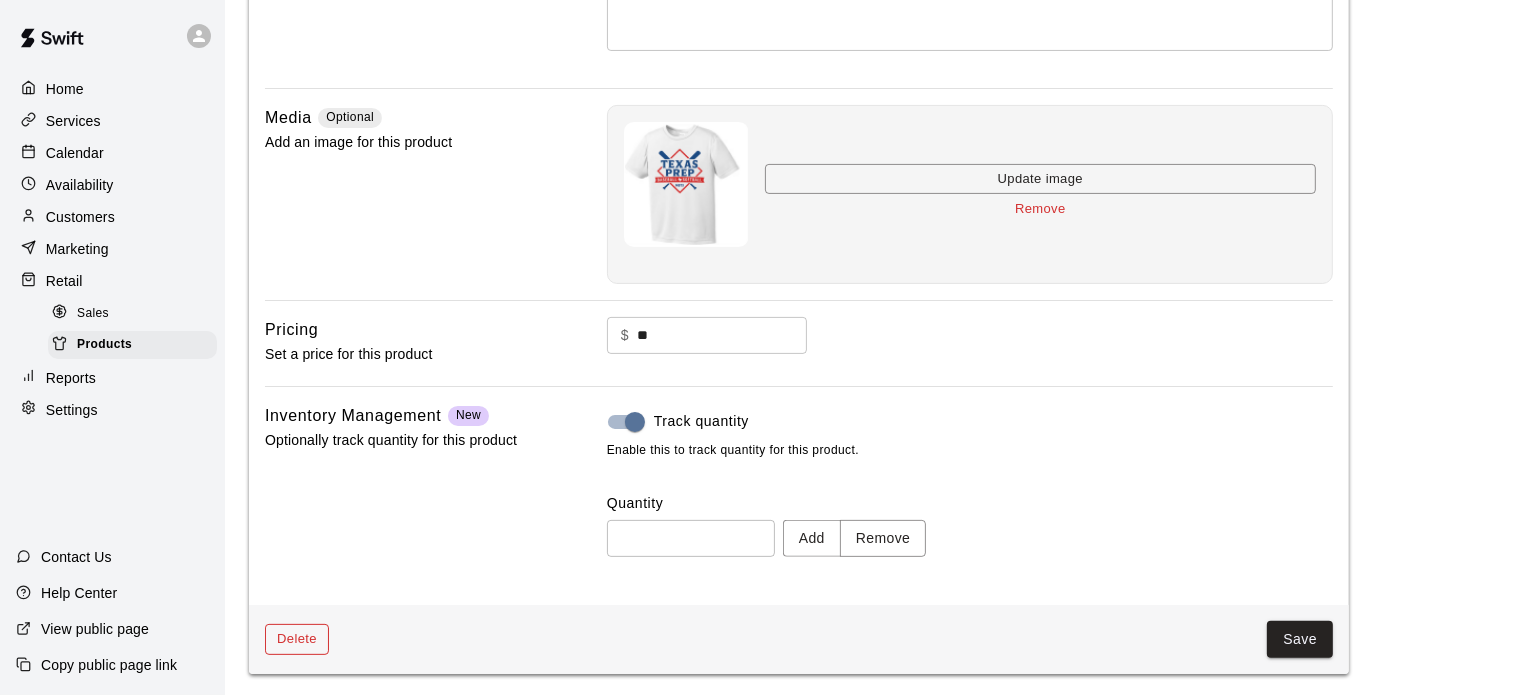click on "Delete" at bounding box center (297, 639) 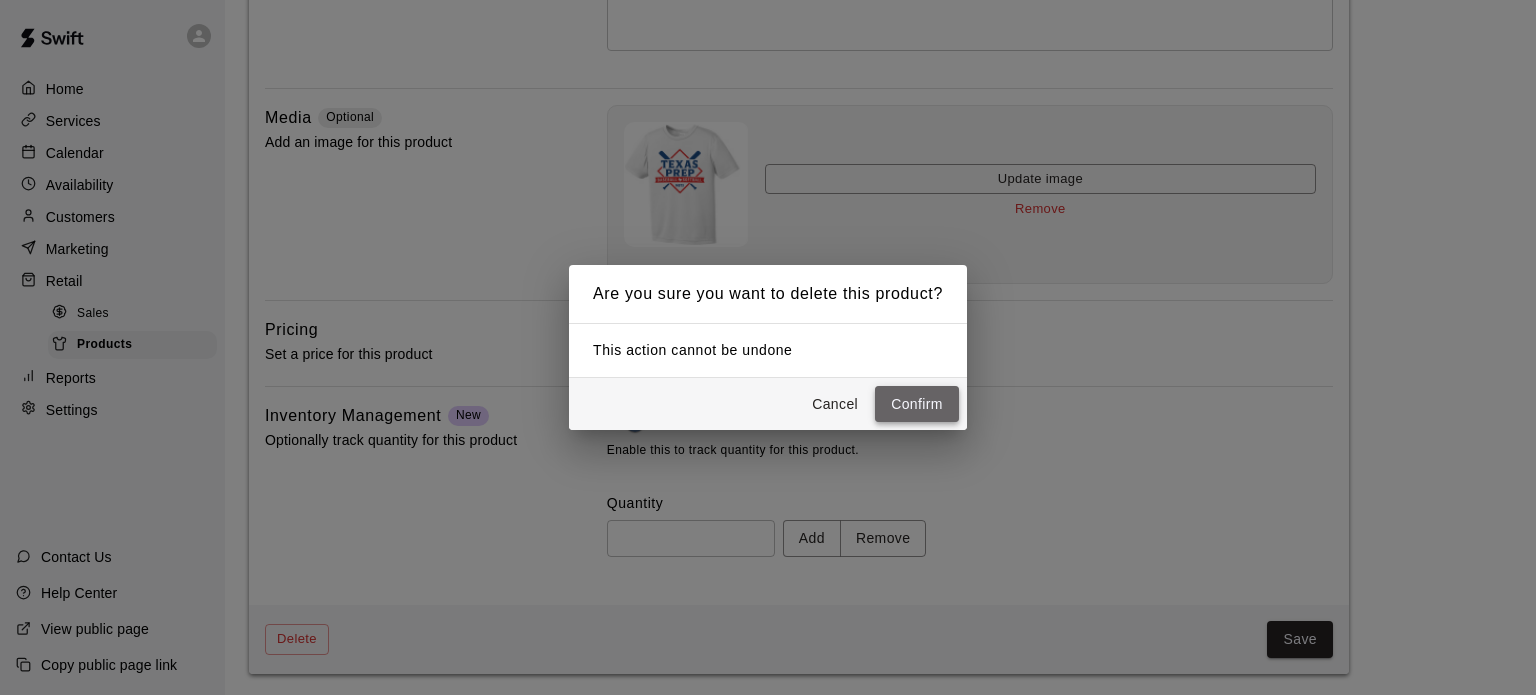 click on "Confirm" at bounding box center (917, 404) 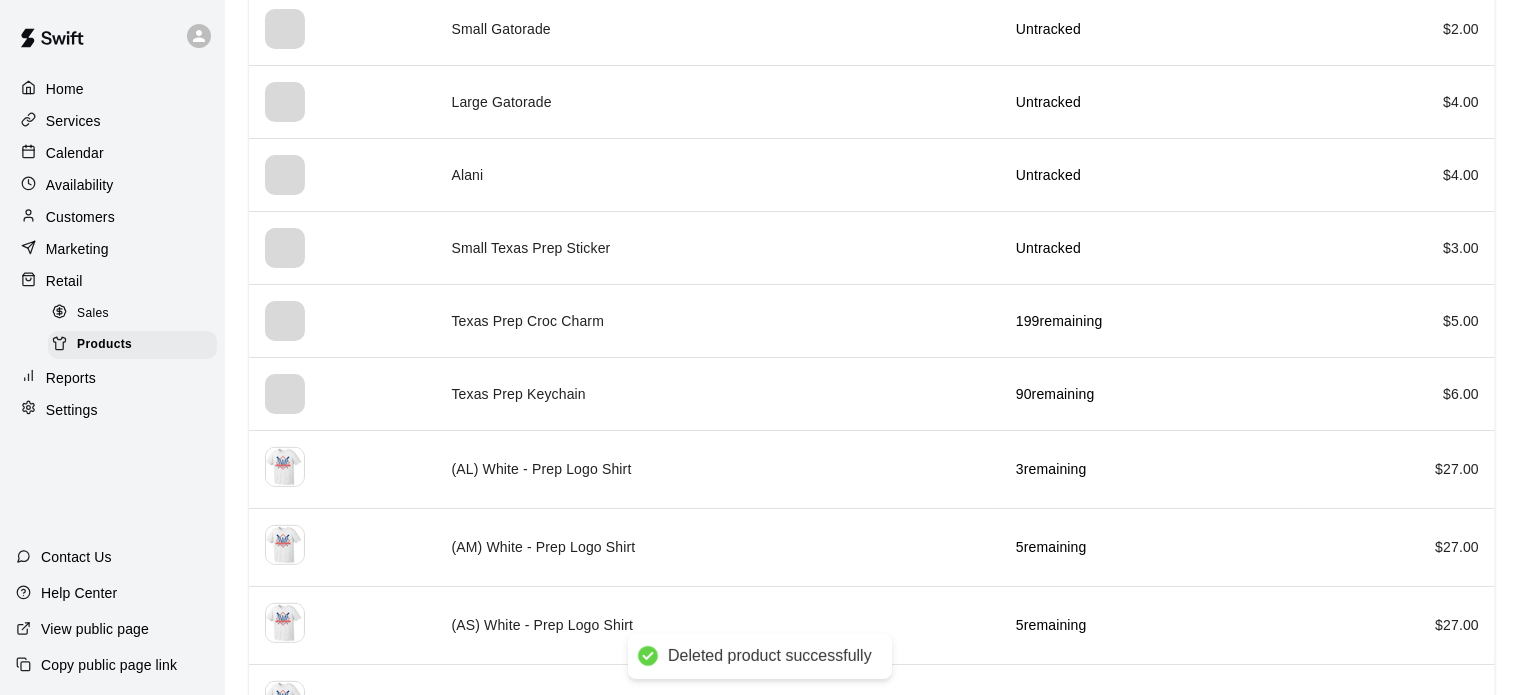 scroll, scrollTop: 796, scrollLeft: 0, axis: vertical 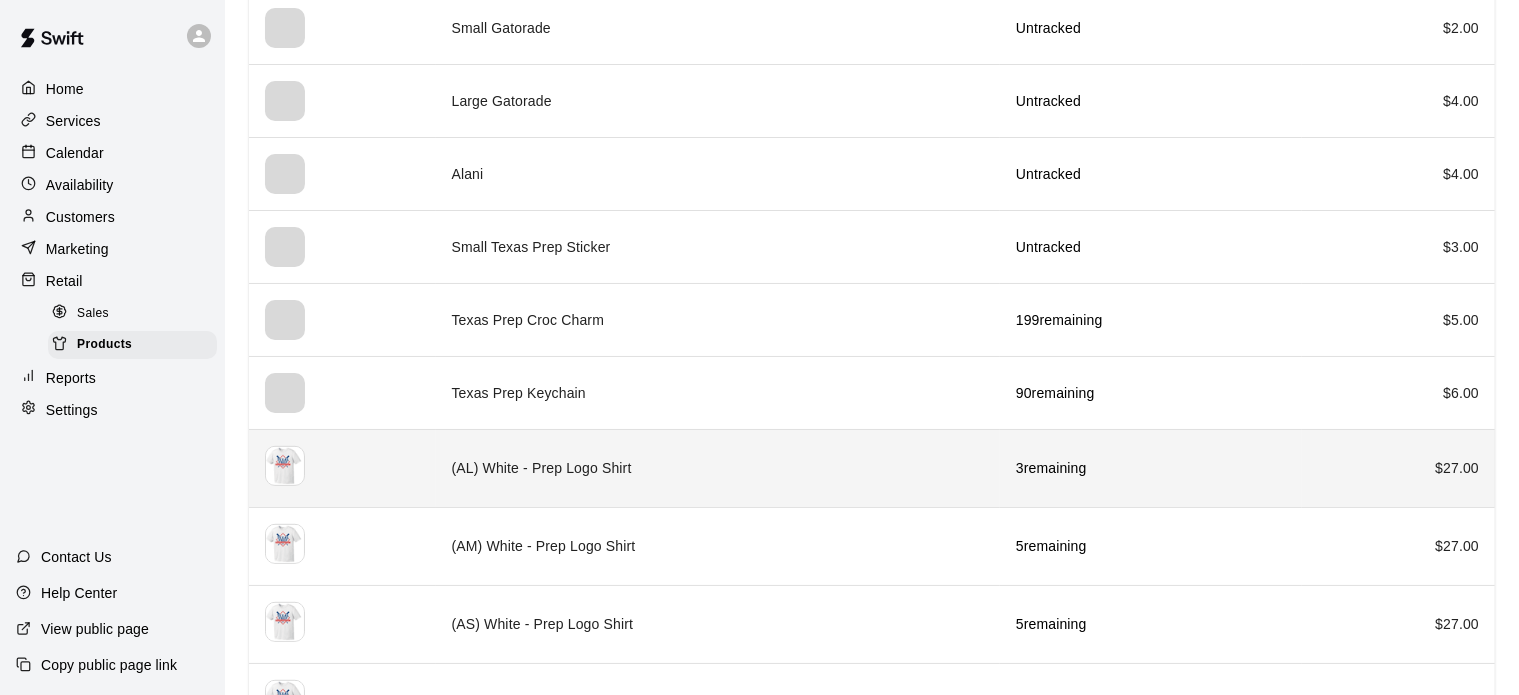 click on "(AL) White - Prep Logo Shirt" at bounding box center [718, 468] 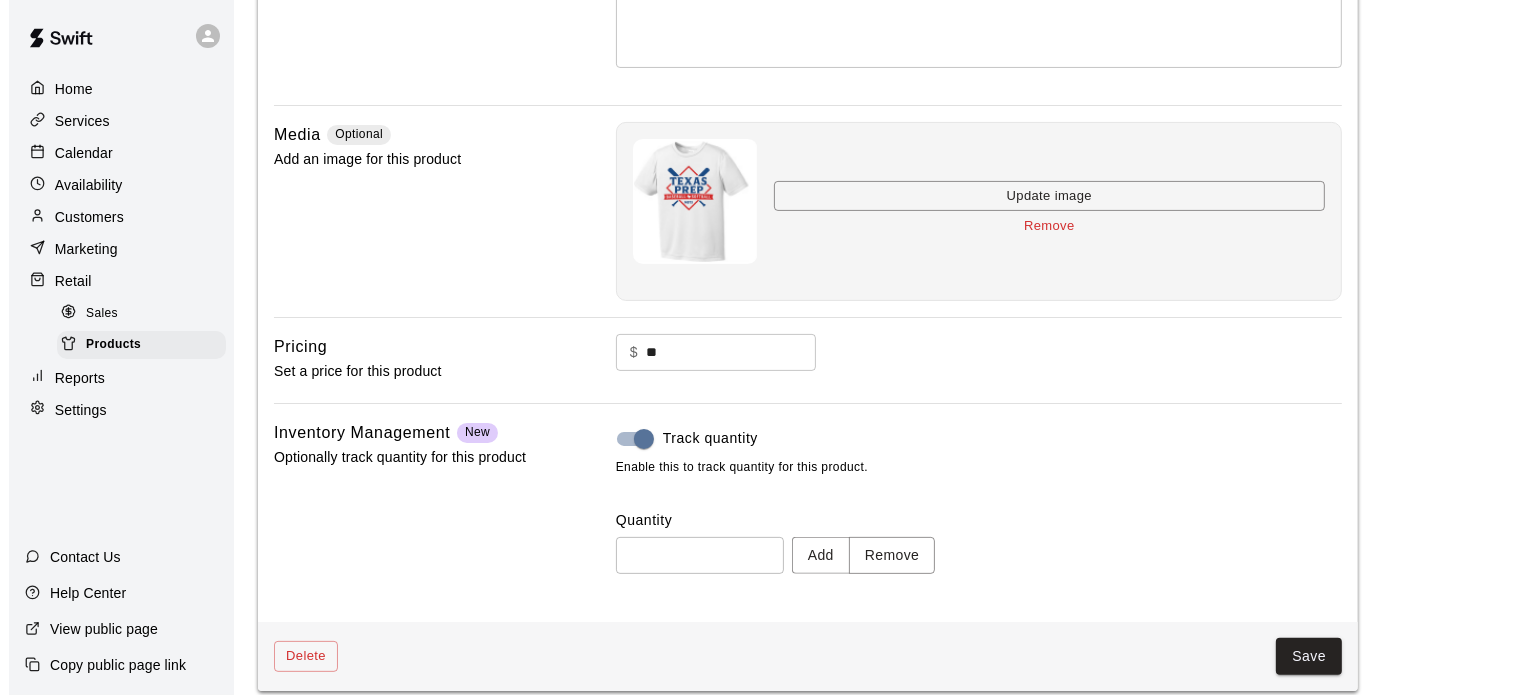 scroll, scrollTop: 440, scrollLeft: 0, axis: vertical 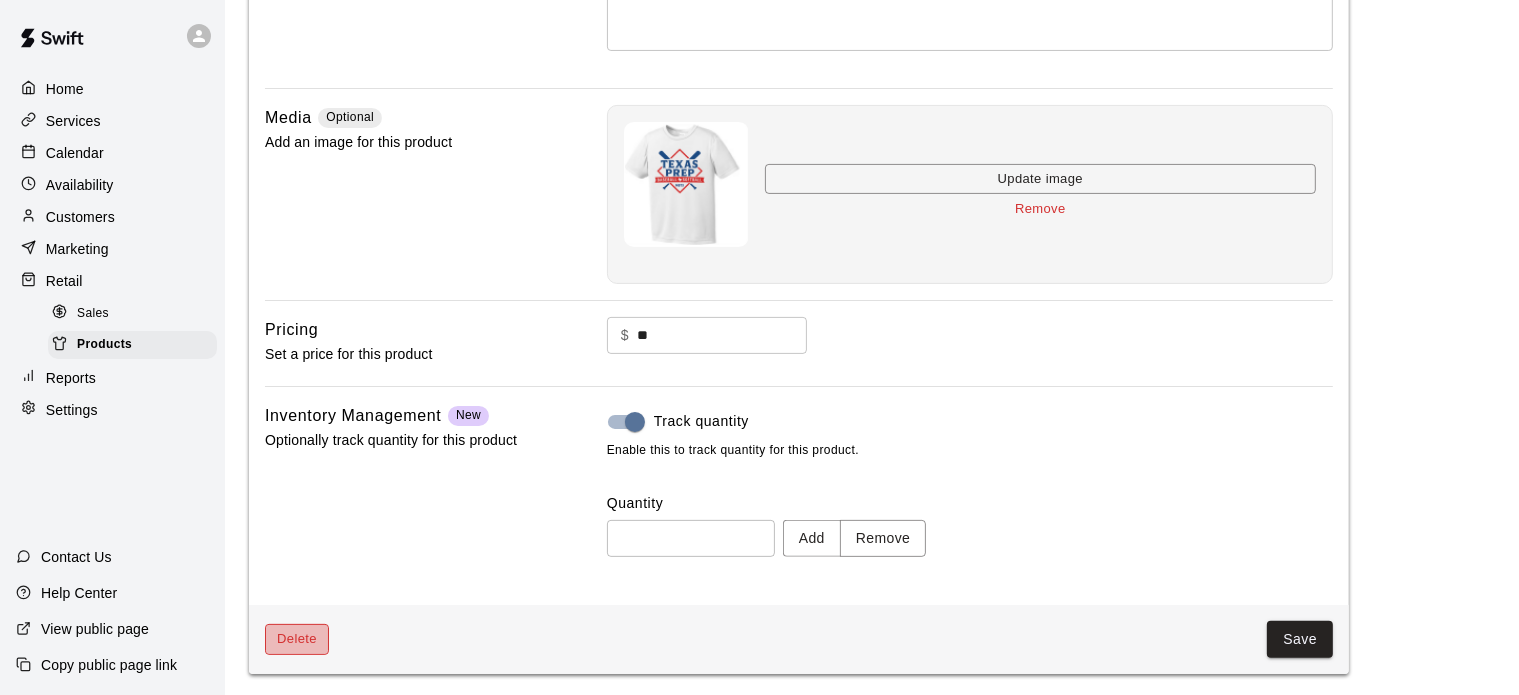 click on "Delete" at bounding box center (297, 639) 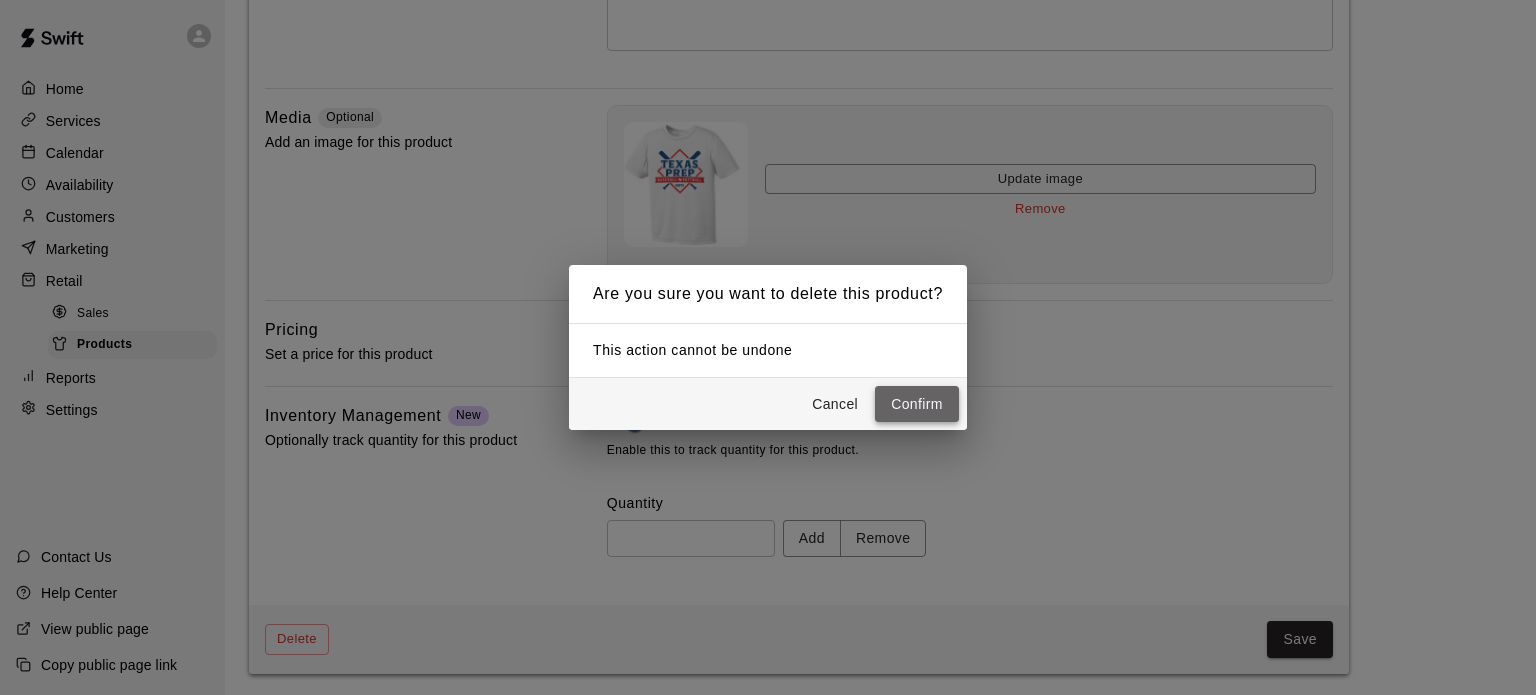 click on "Confirm" at bounding box center [917, 404] 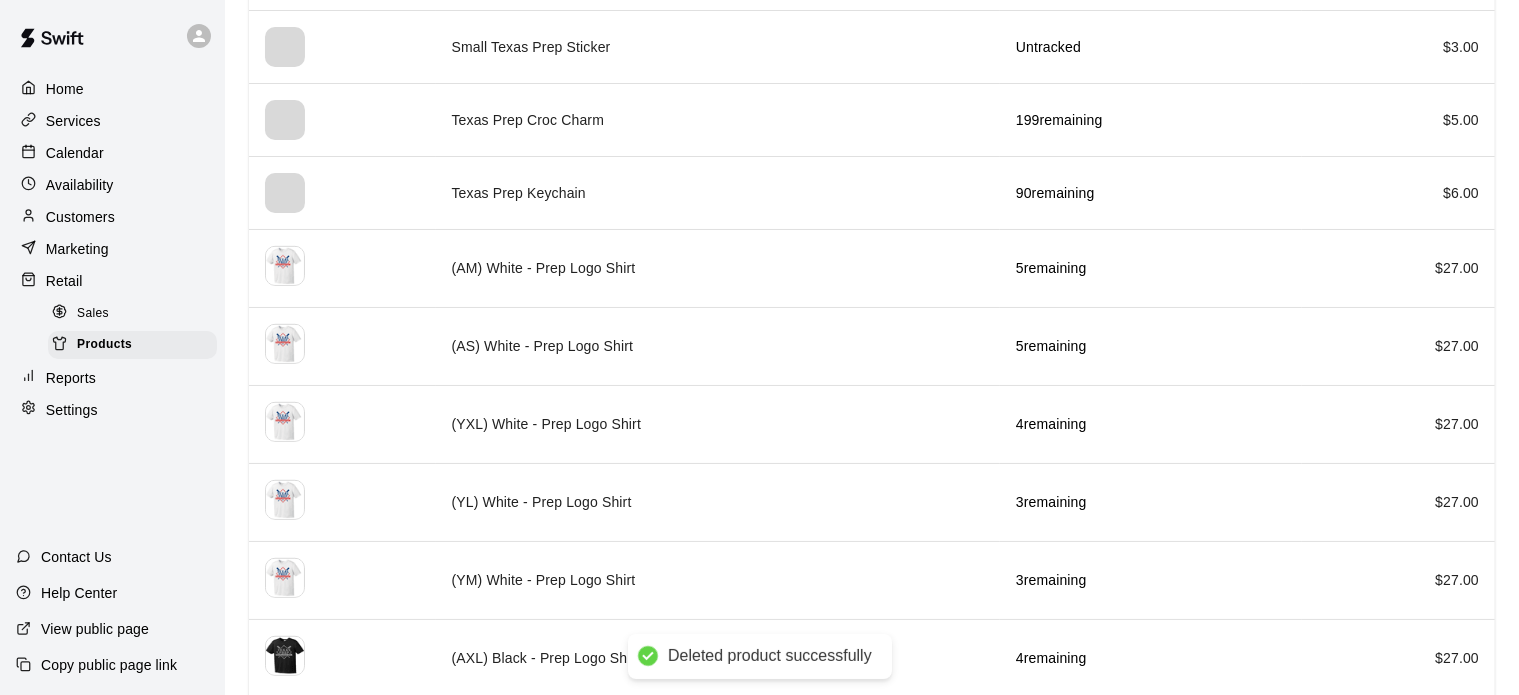 scroll, scrollTop: 1048, scrollLeft: 0, axis: vertical 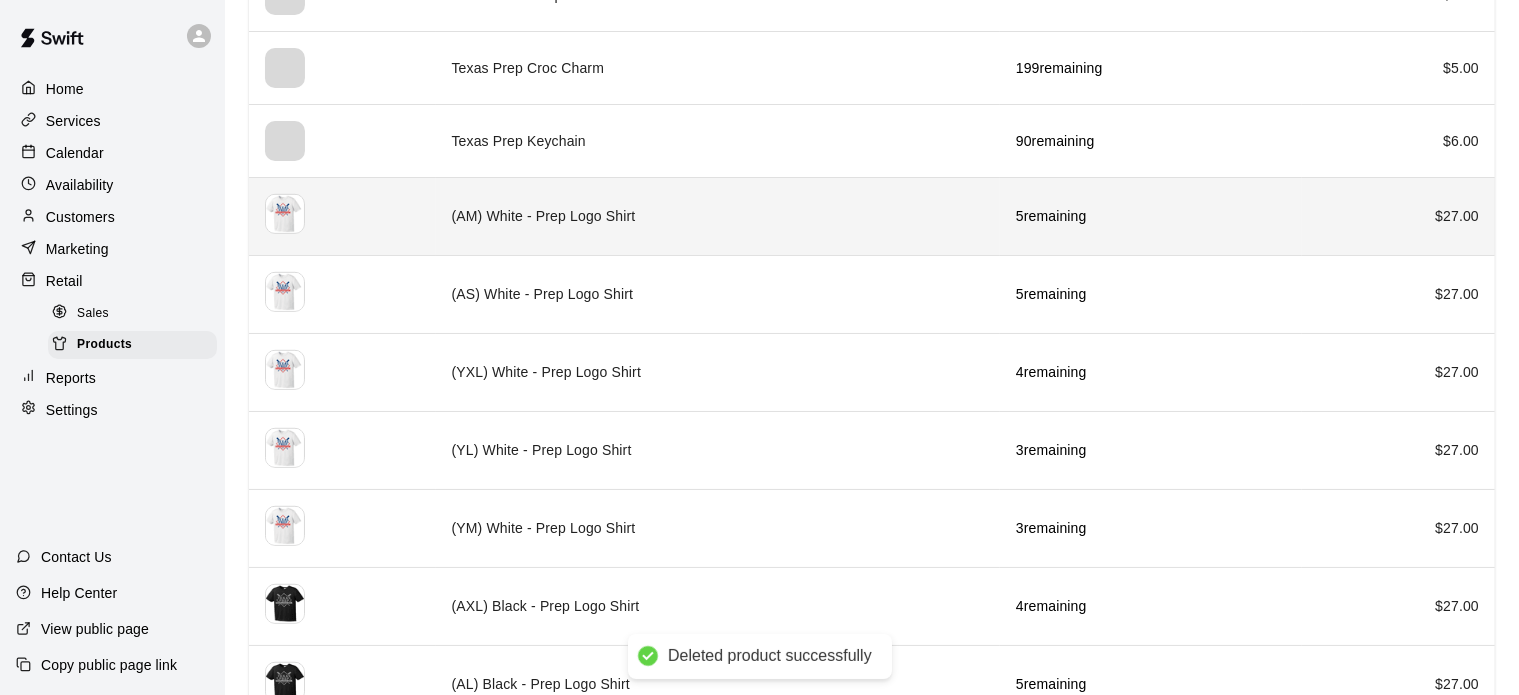 click on "(AM) White - Prep Logo Shirt" at bounding box center [718, 216] 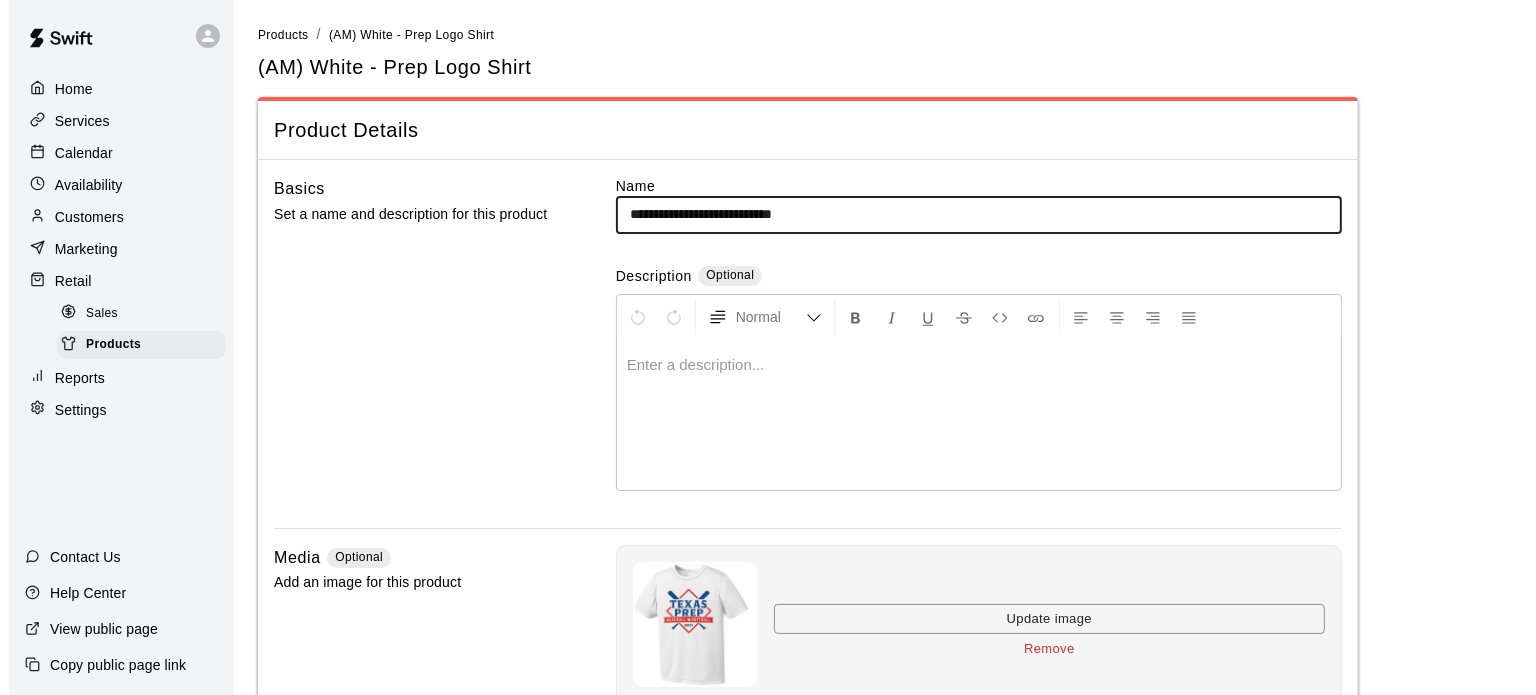 scroll, scrollTop: 440, scrollLeft: 0, axis: vertical 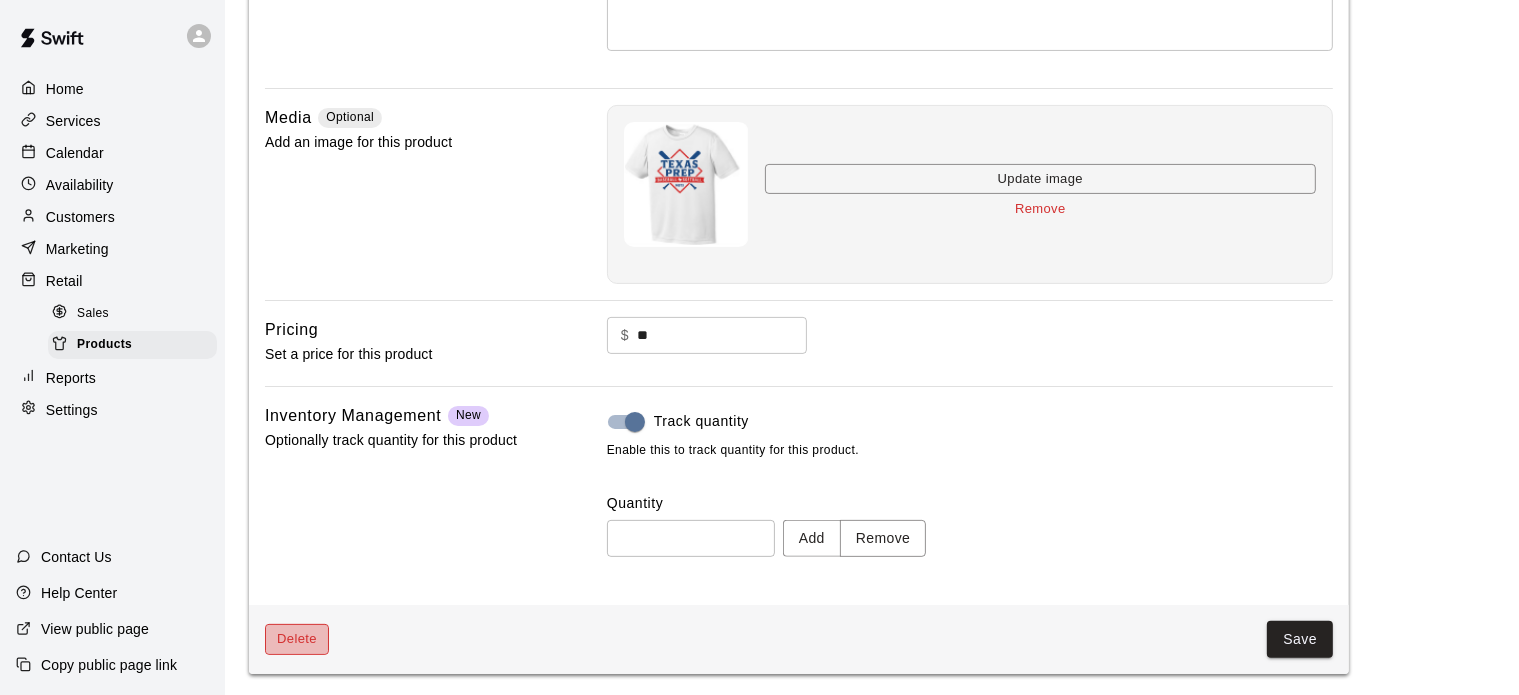 click on "Delete" at bounding box center [297, 639] 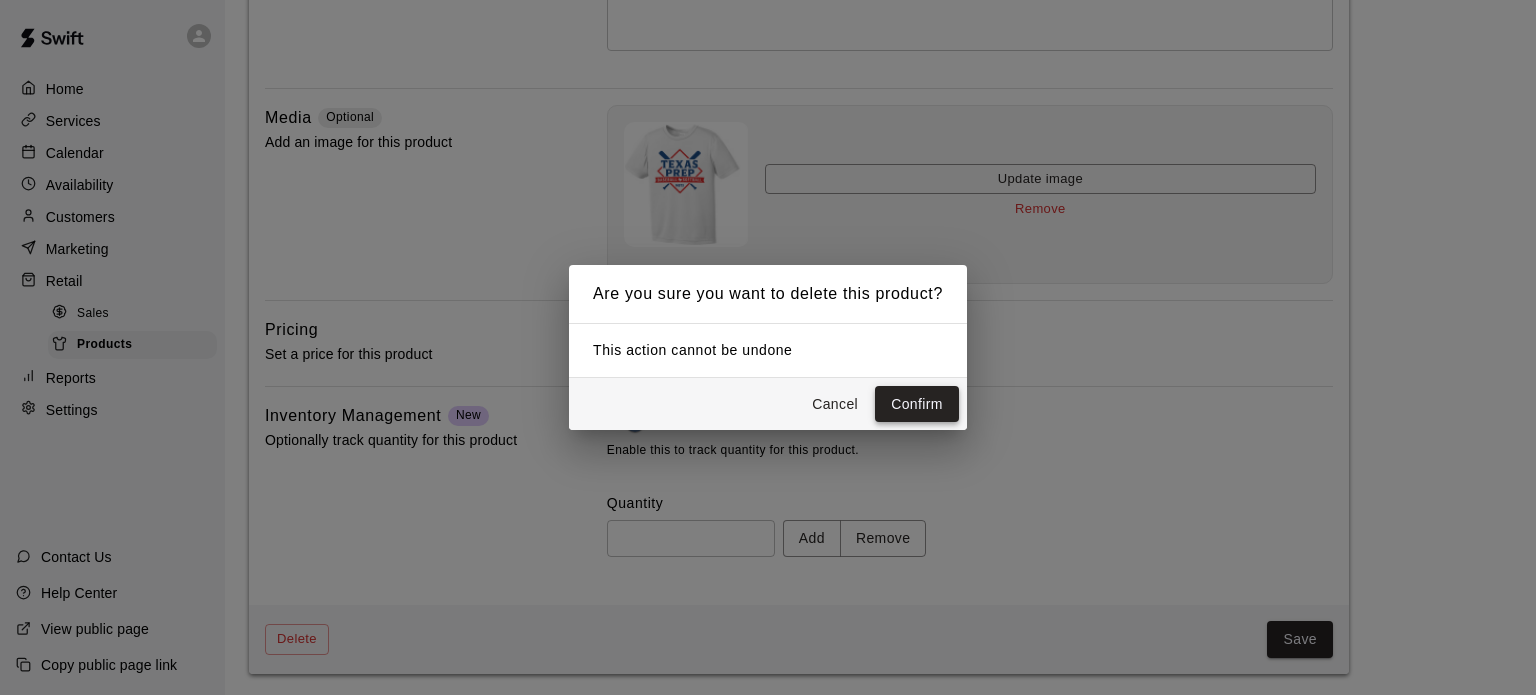 click on "Confirm" at bounding box center [917, 404] 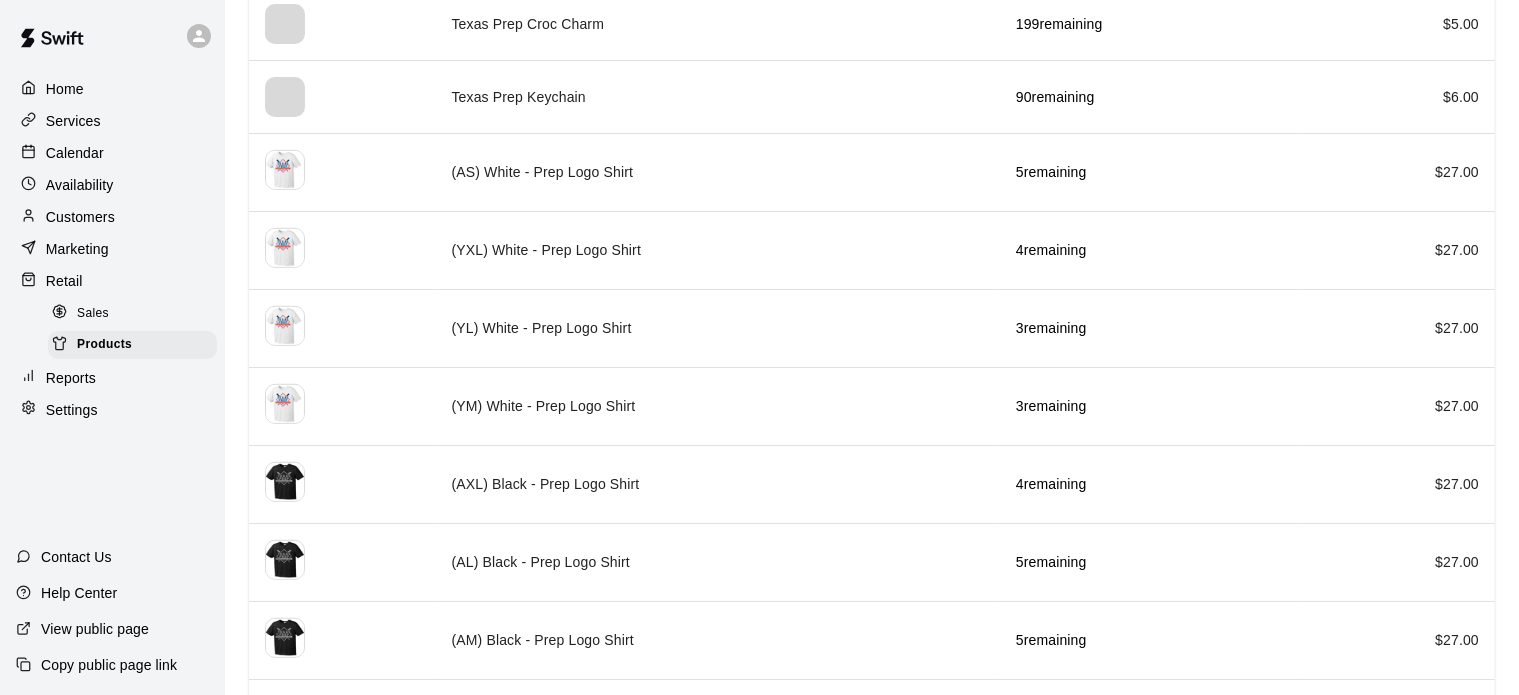 scroll, scrollTop: 1096, scrollLeft: 0, axis: vertical 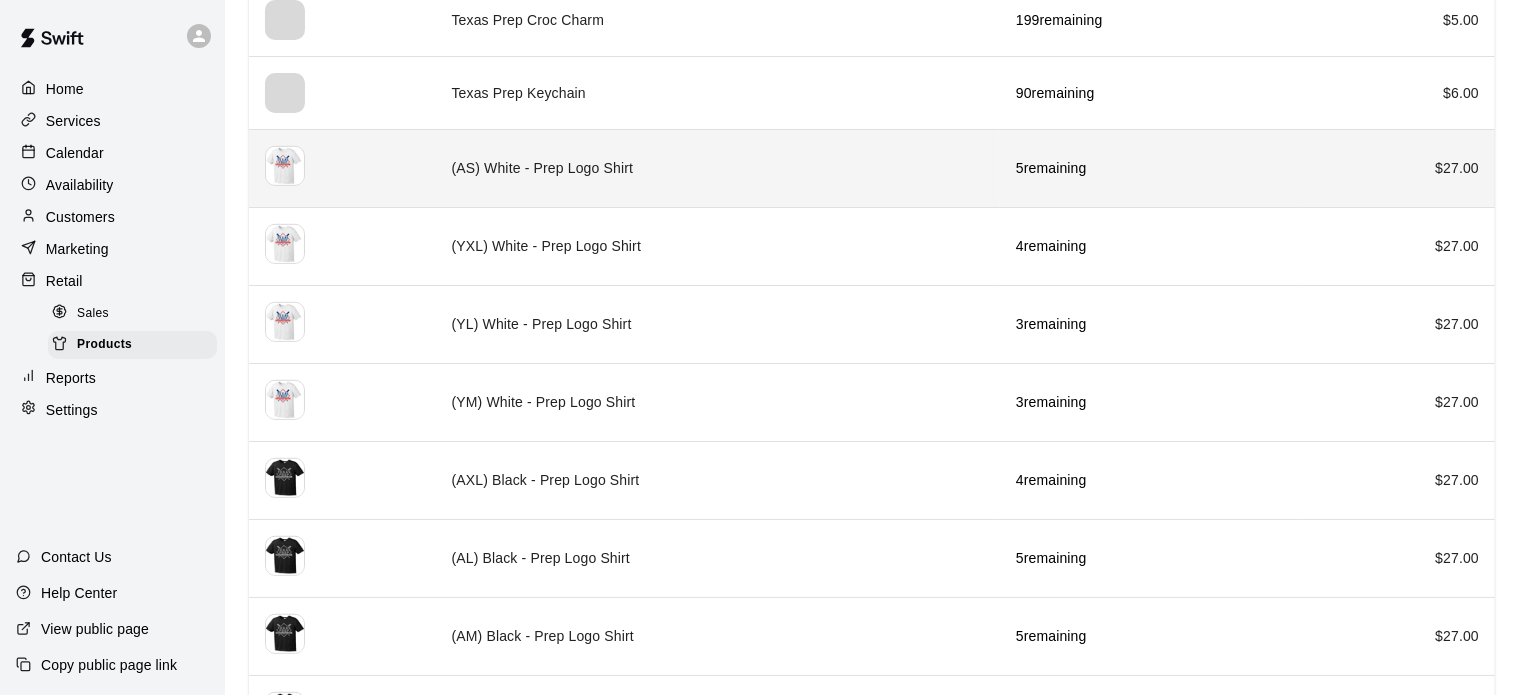 click on "(AS) White - Prep Logo Shirt" at bounding box center [718, 168] 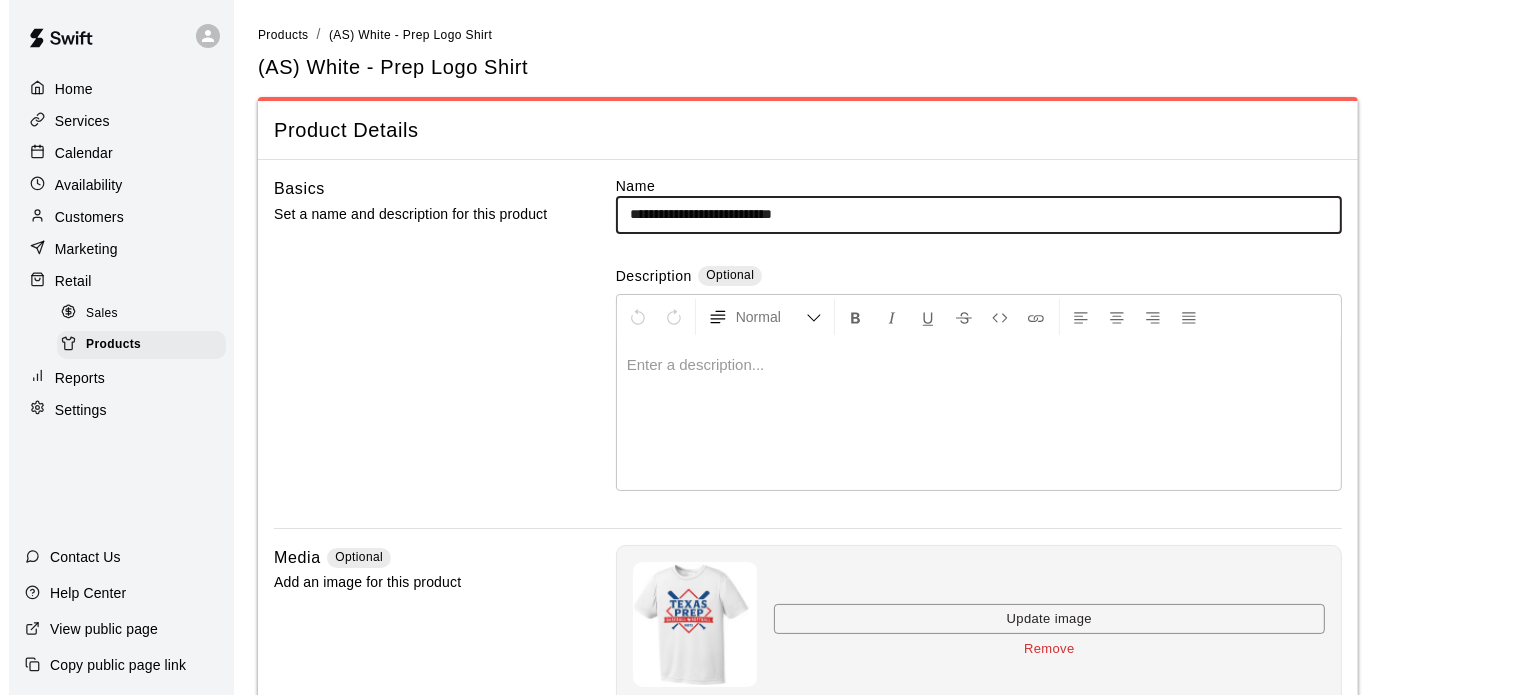 scroll, scrollTop: 440, scrollLeft: 0, axis: vertical 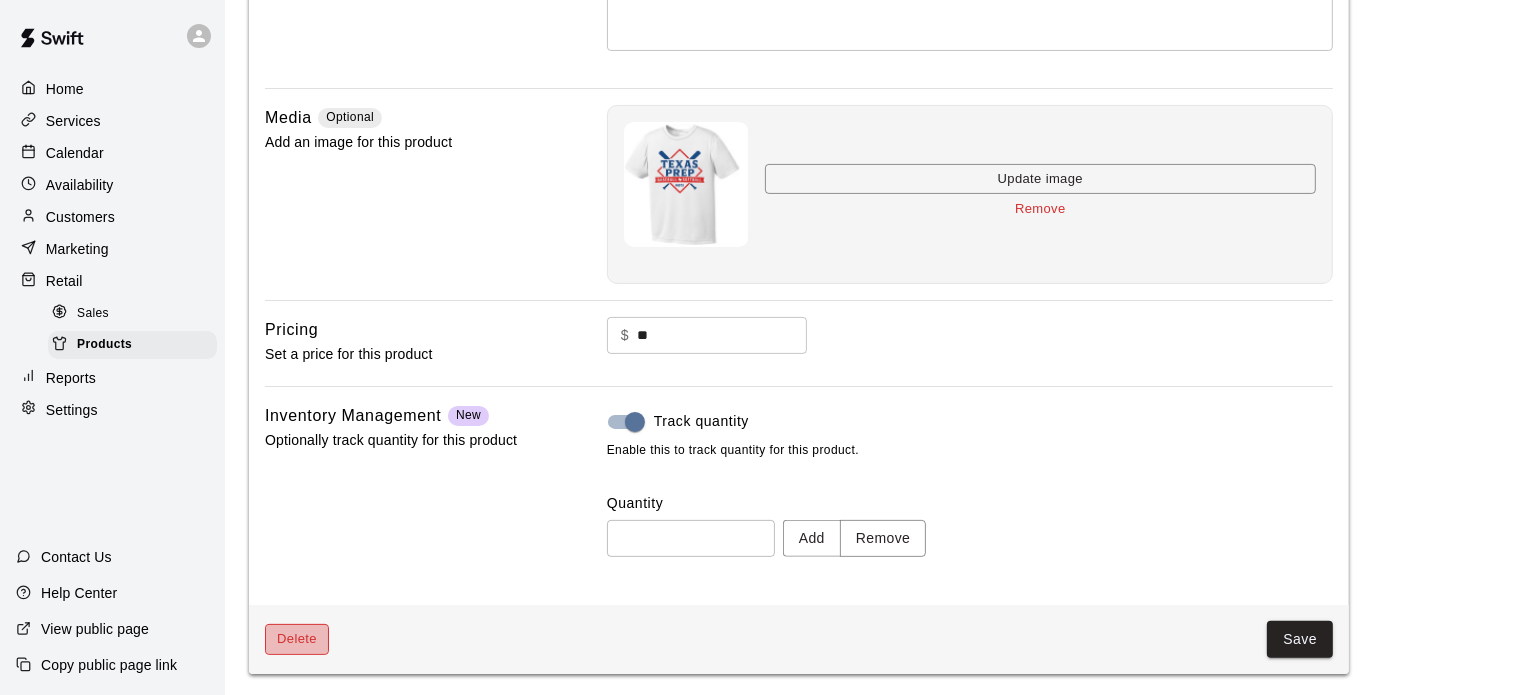 click on "Delete" at bounding box center (297, 639) 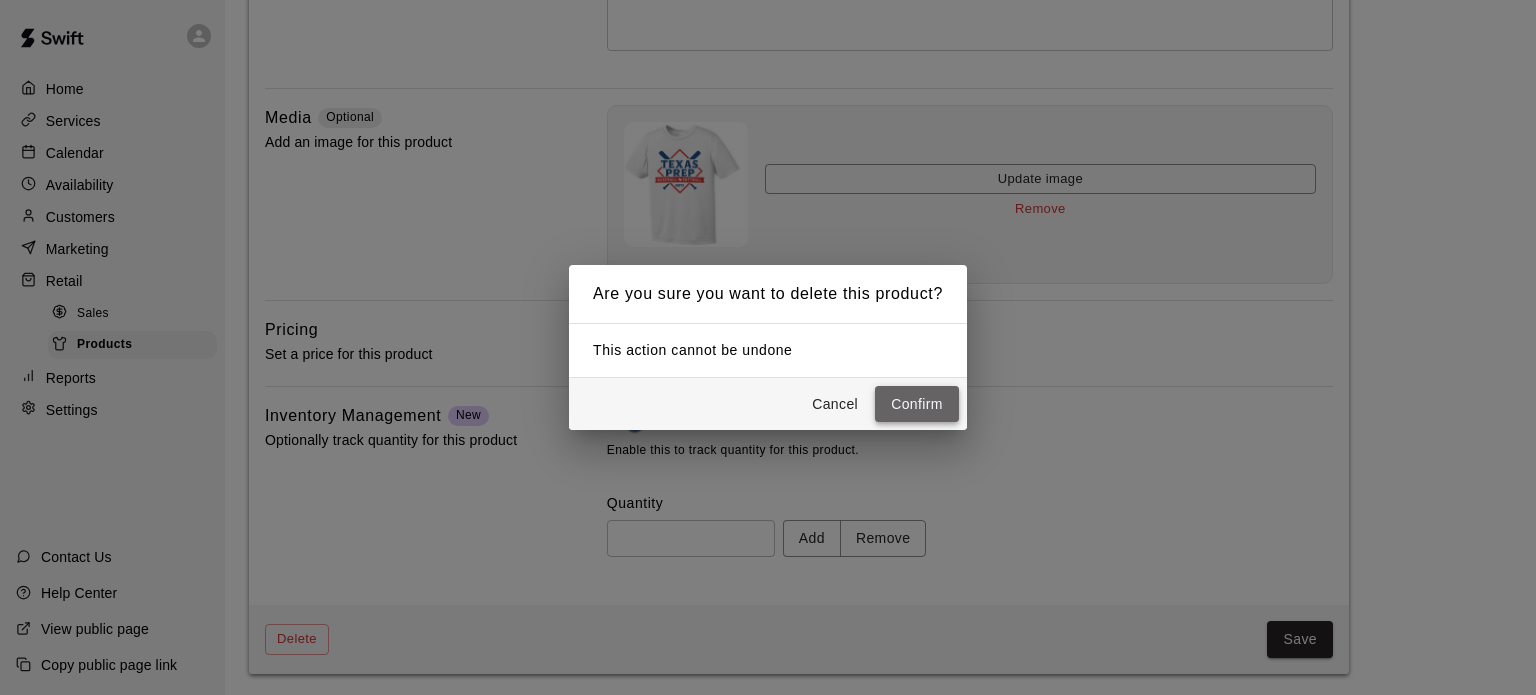 click on "Confirm" at bounding box center (917, 404) 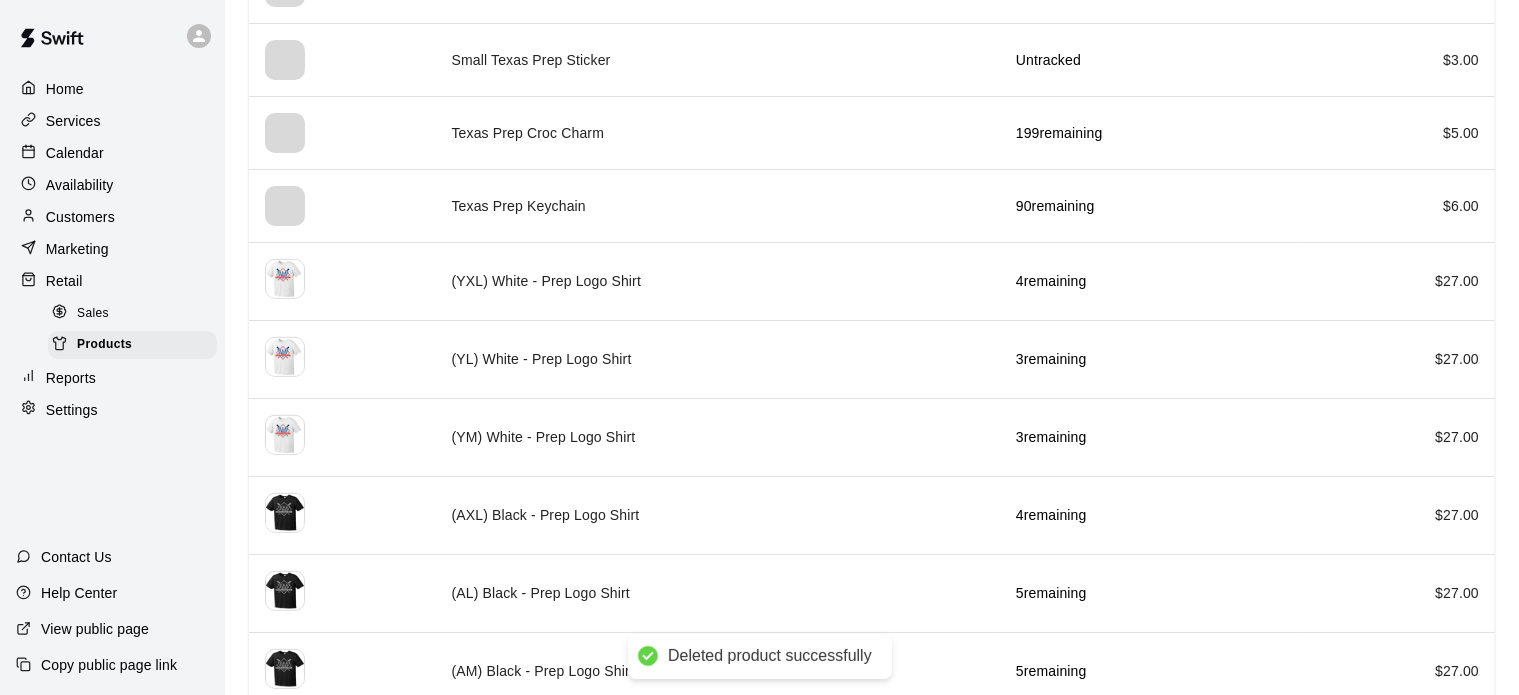 scroll, scrollTop: 984, scrollLeft: 0, axis: vertical 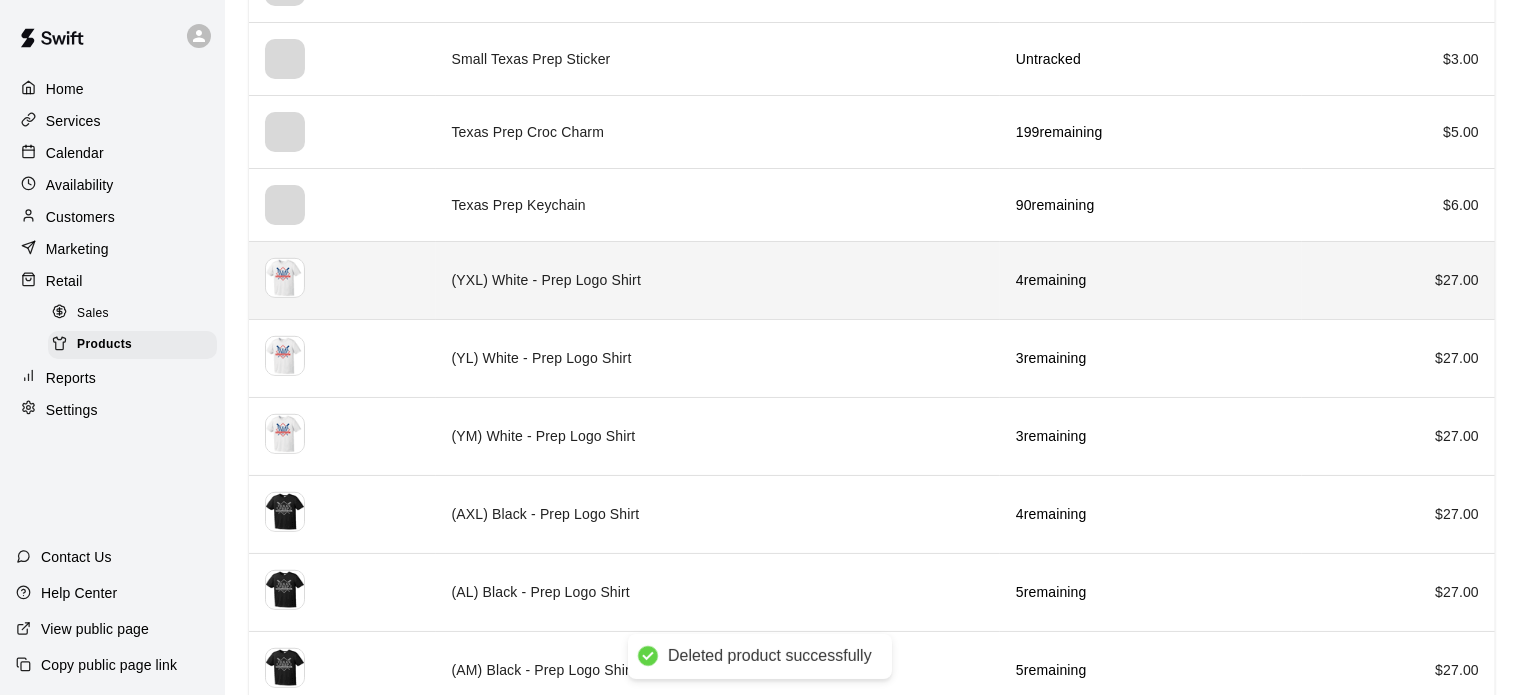 click on "(YXL) White - Prep Logo Shirt" at bounding box center [718, 280] 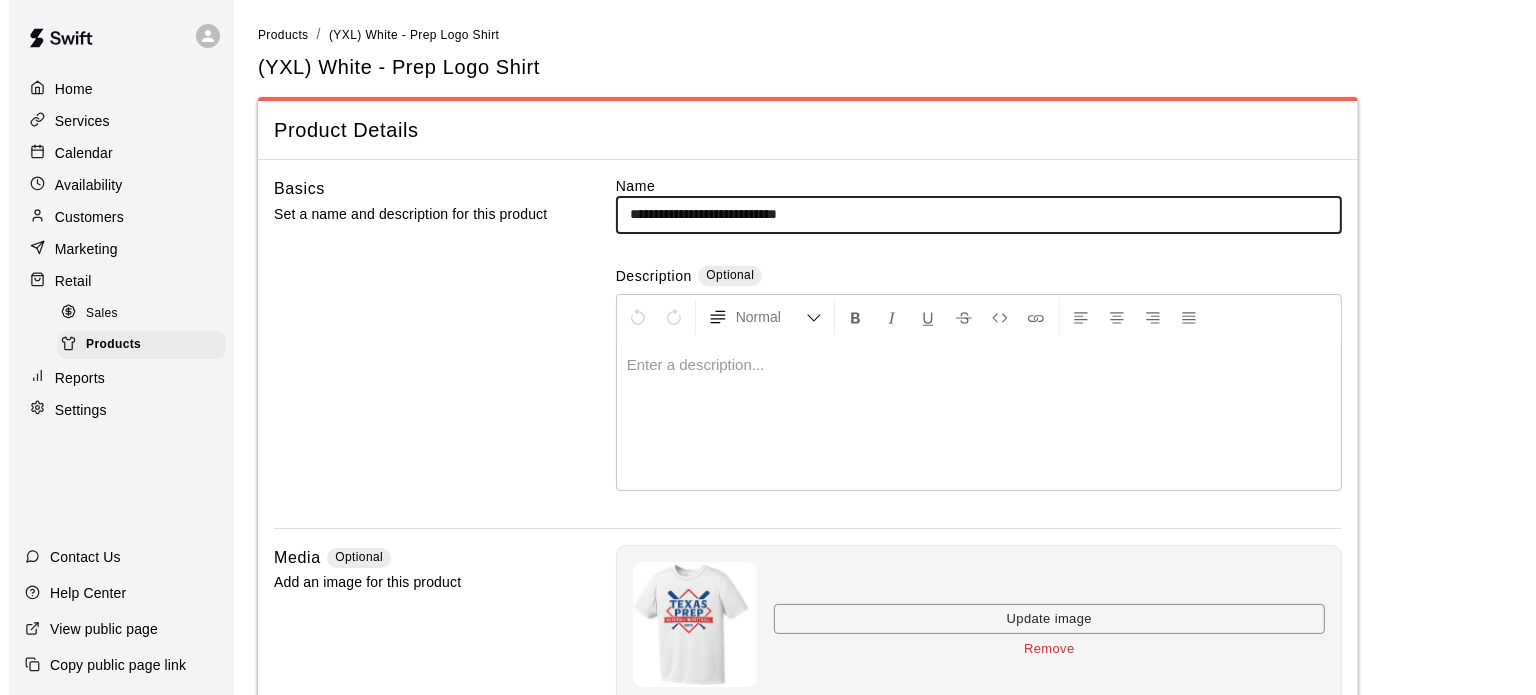 scroll, scrollTop: 440, scrollLeft: 0, axis: vertical 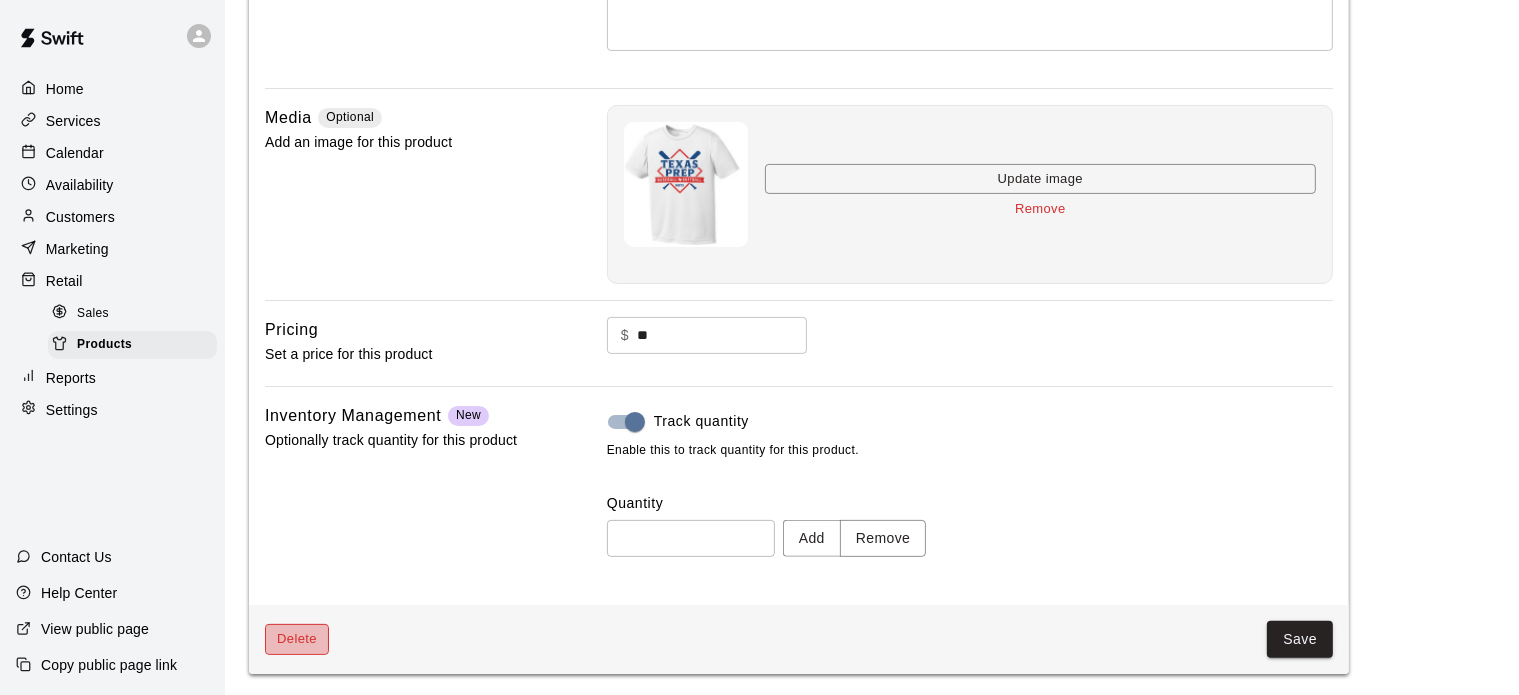 click on "Delete" at bounding box center (297, 639) 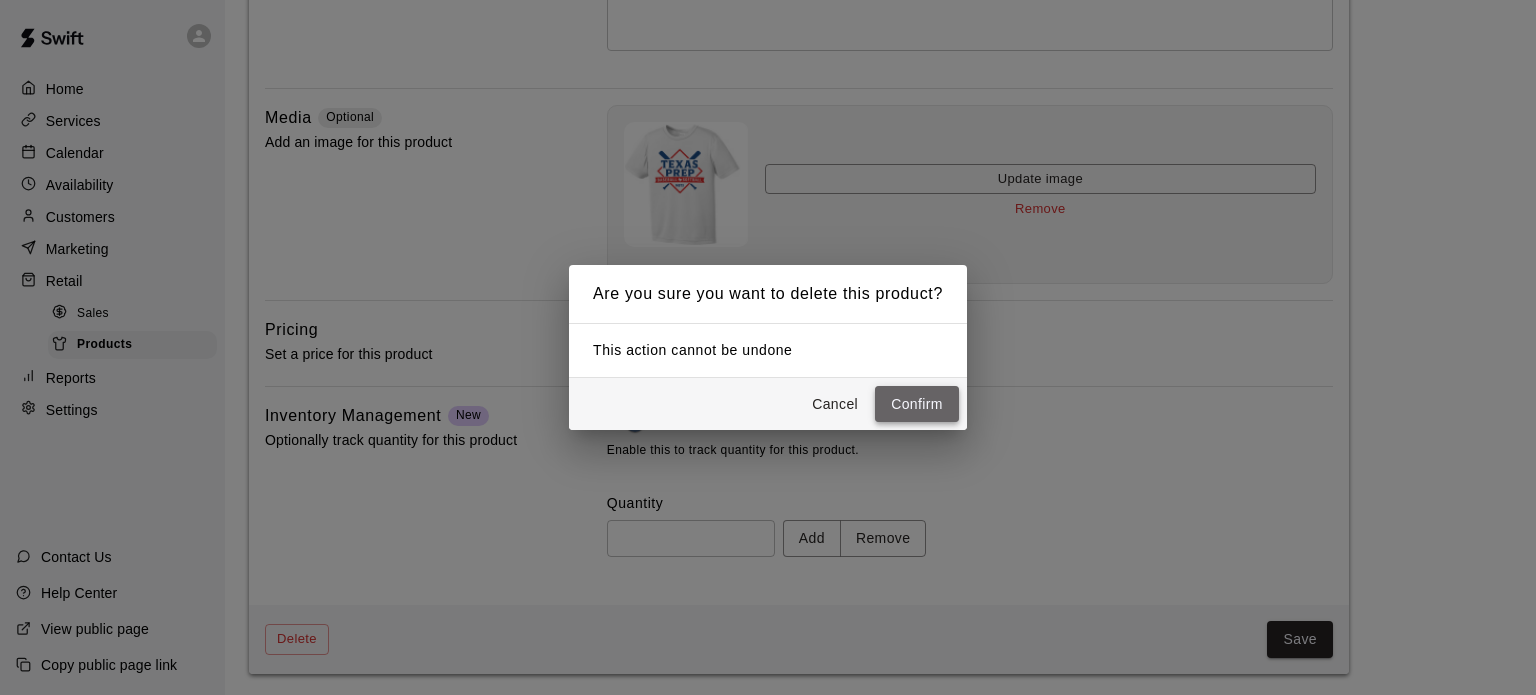 click on "Confirm" at bounding box center (917, 404) 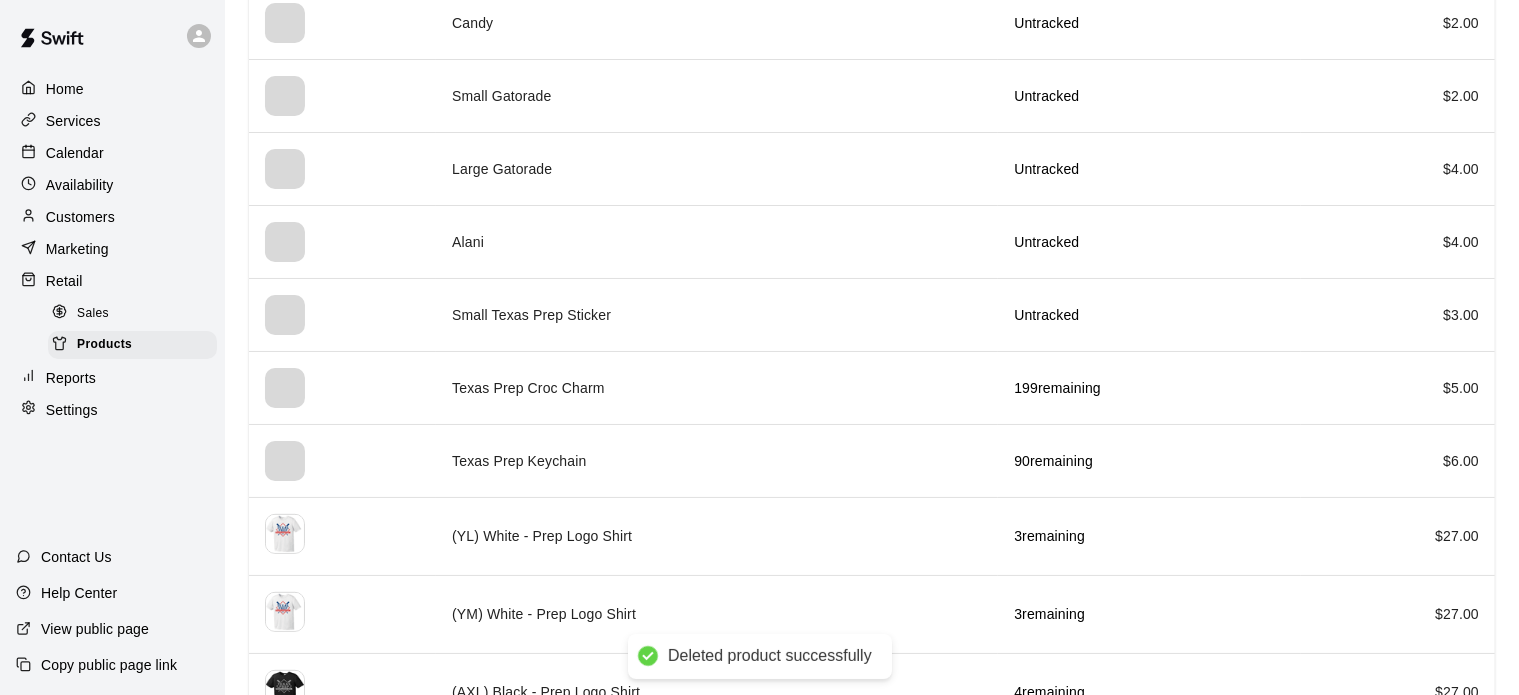 scroll, scrollTop: 924, scrollLeft: 0, axis: vertical 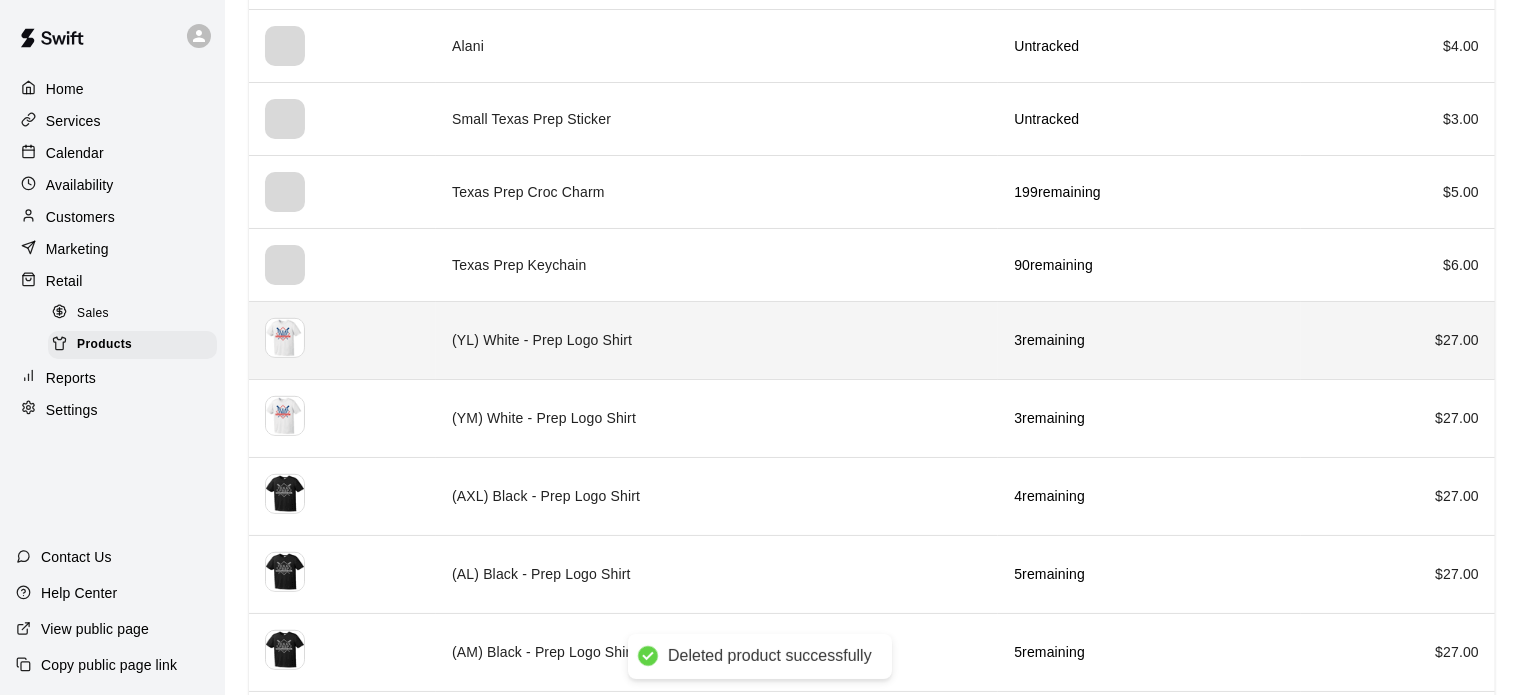 click on "(YL) White - Prep Logo Shirt" at bounding box center (717, 340) 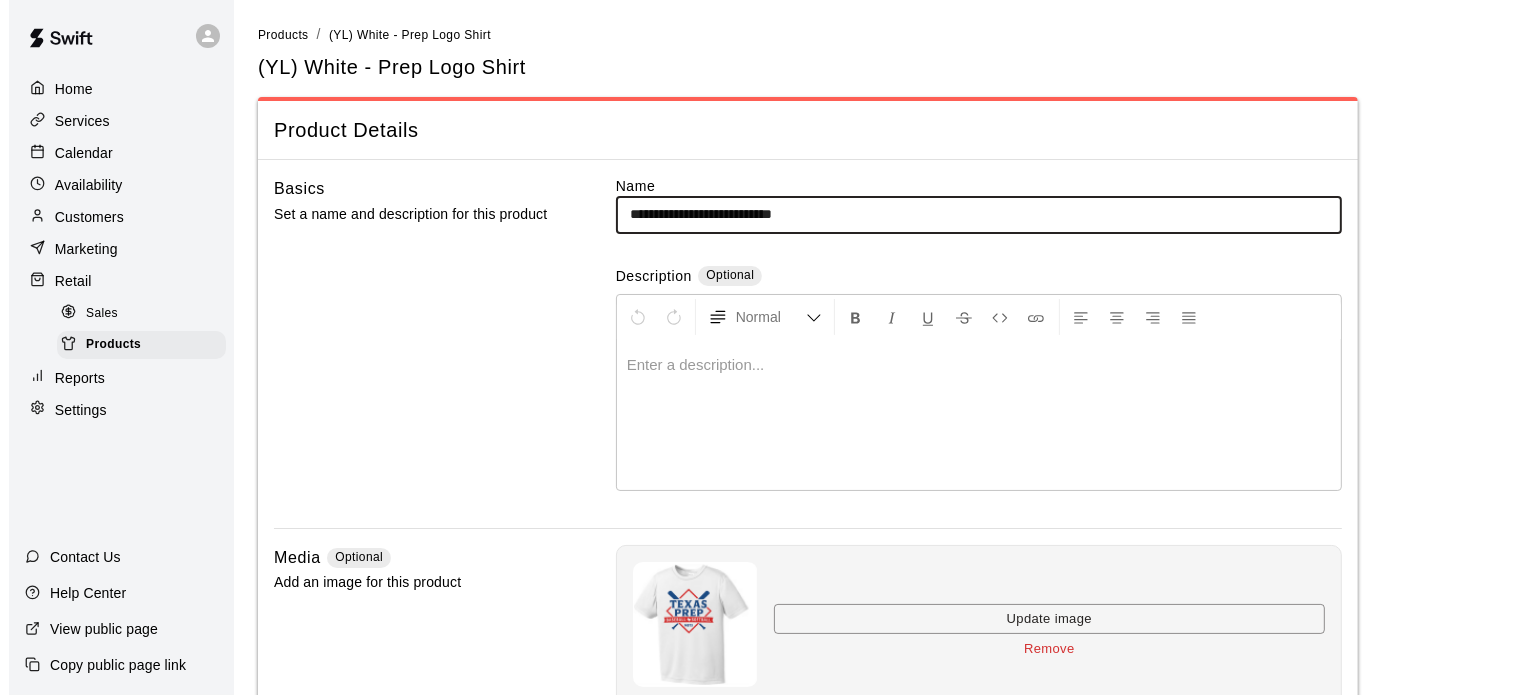scroll, scrollTop: 440, scrollLeft: 0, axis: vertical 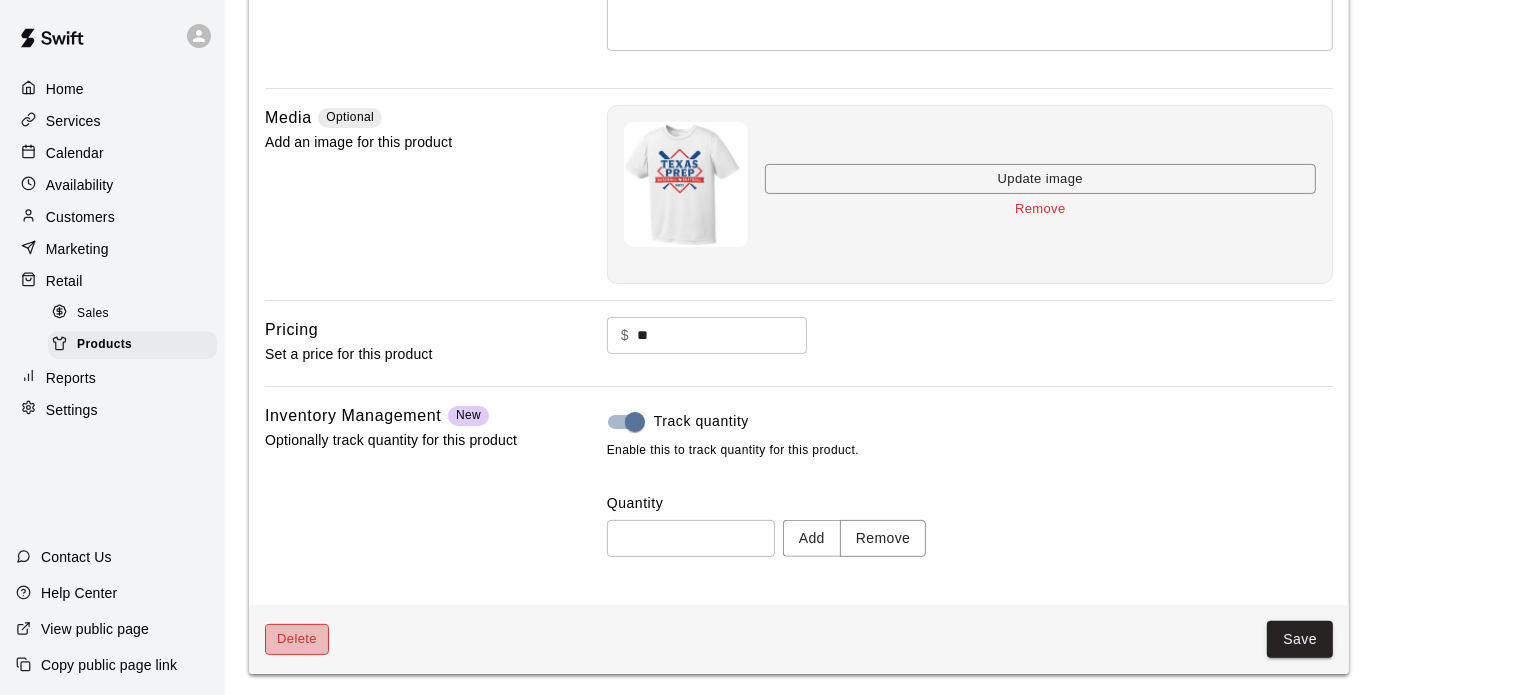 click on "Delete" at bounding box center [297, 639] 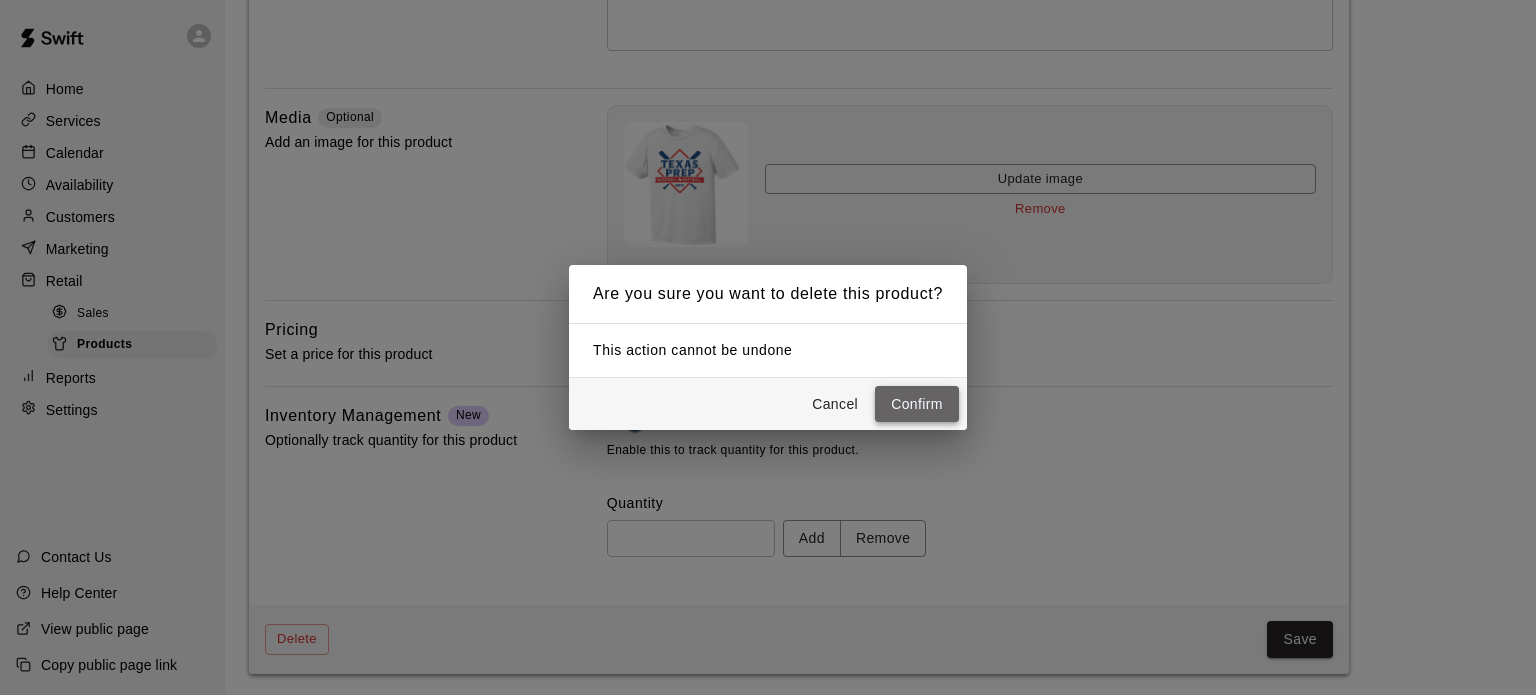 click on "Confirm" at bounding box center [917, 404] 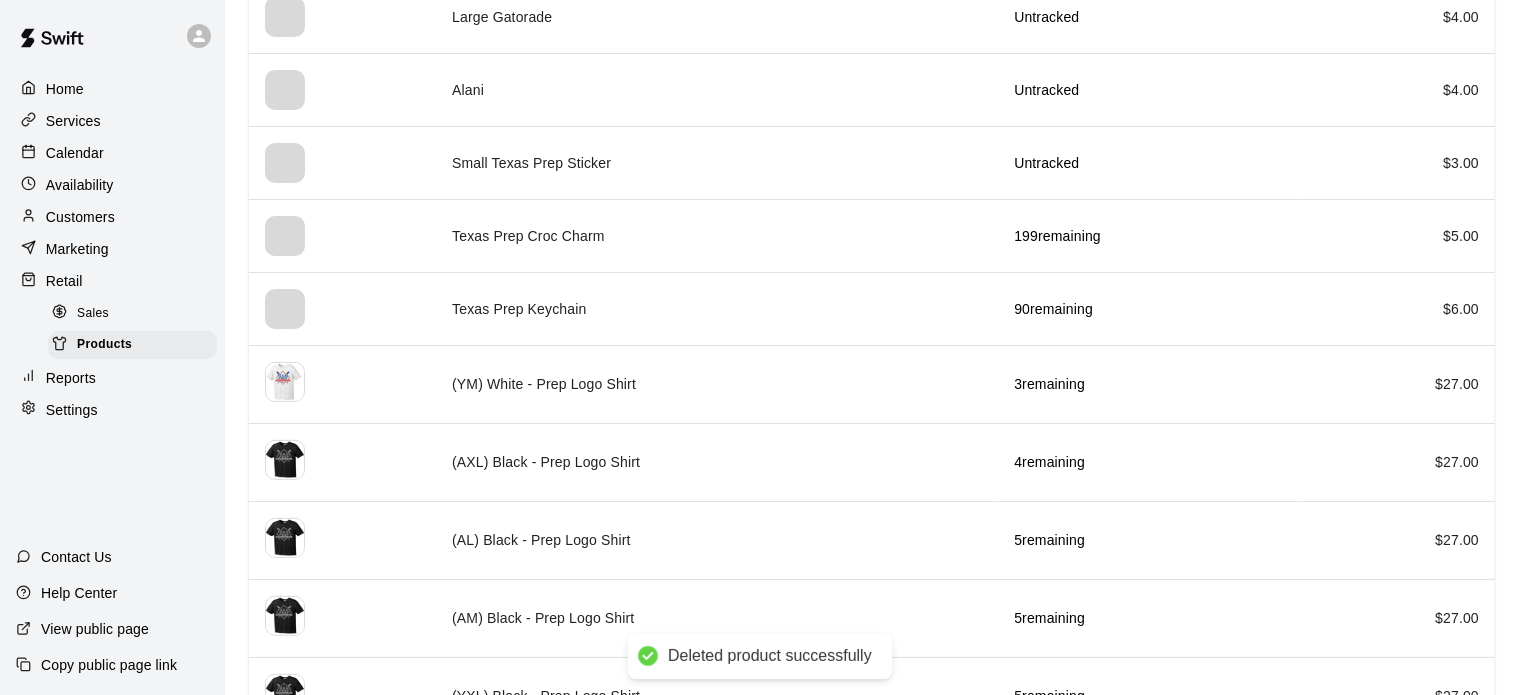 scroll, scrollTop: 924, scrollLeft: 0, axis: vertical 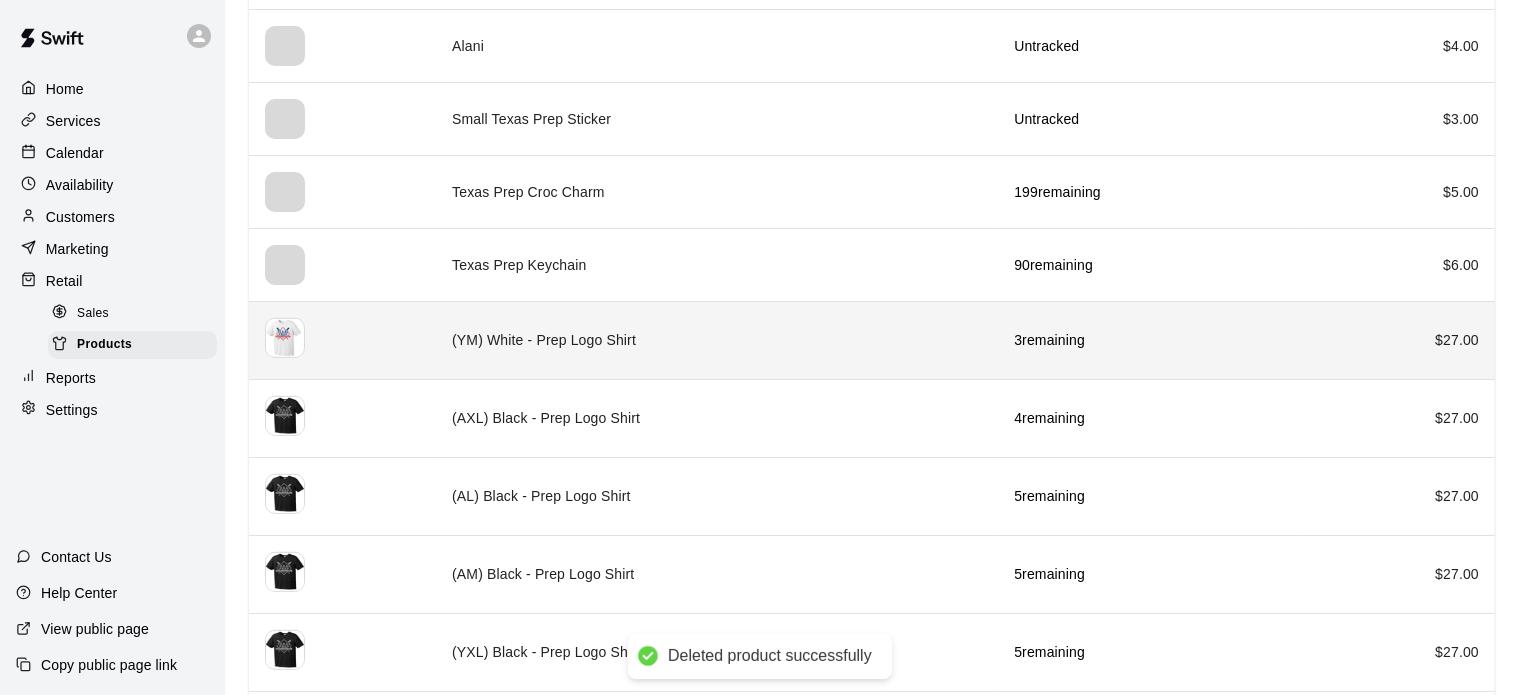 click on "(YM) White - Prep Logo Shirt" at bounding box center (717, 340) 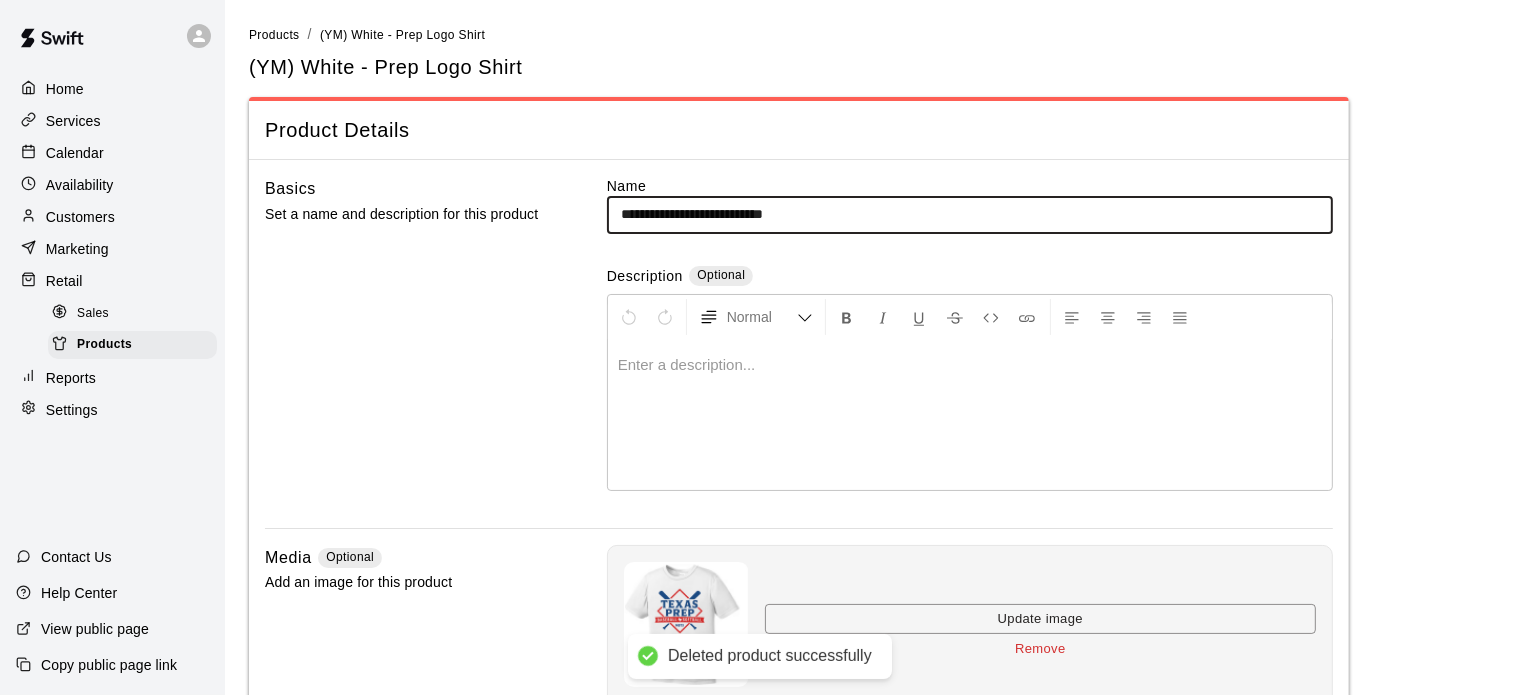 click on "**********" at bounding box center (799, 352) 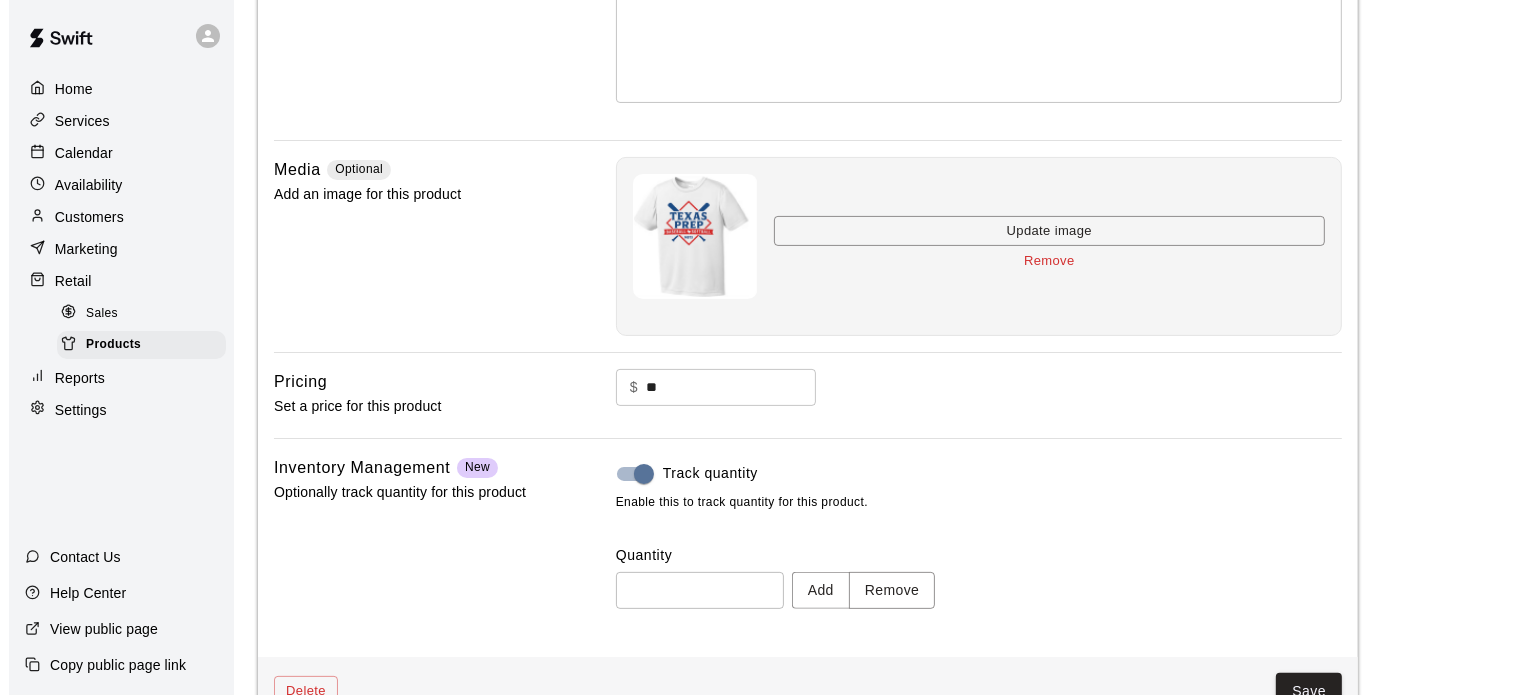 scroll, scrollTop: 440, scrollLeft: 0, axis: vertical 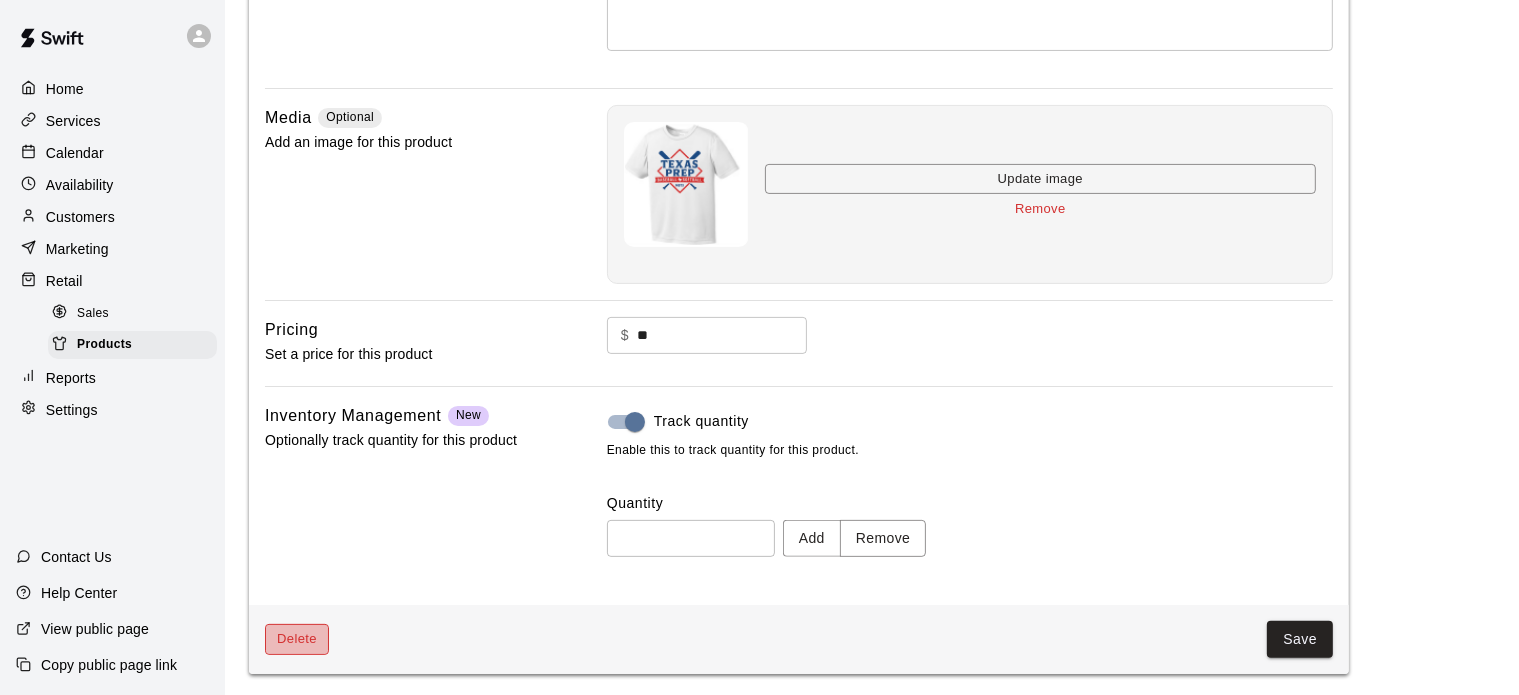 click on "Delete" at bounding box center [297, 639] 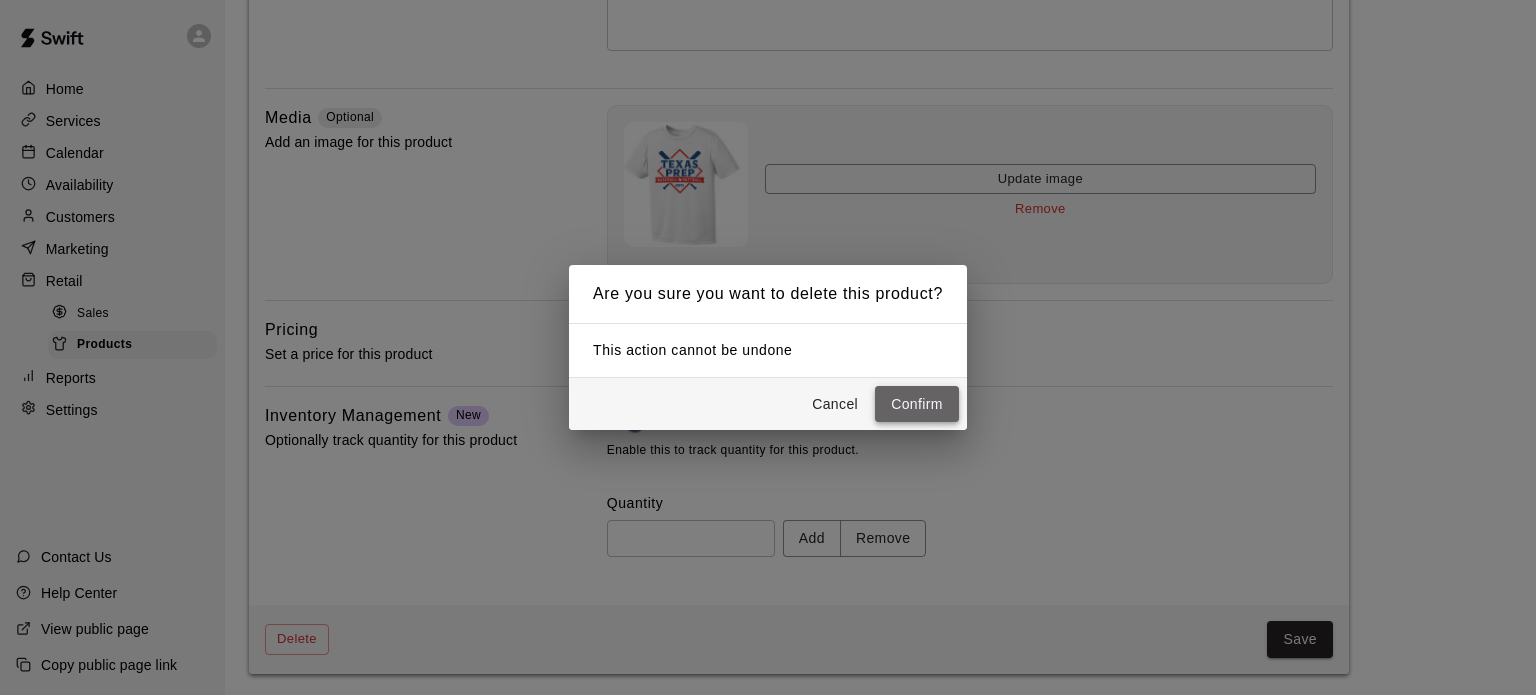 click on "Confirm" at bounding box center (917, 404) 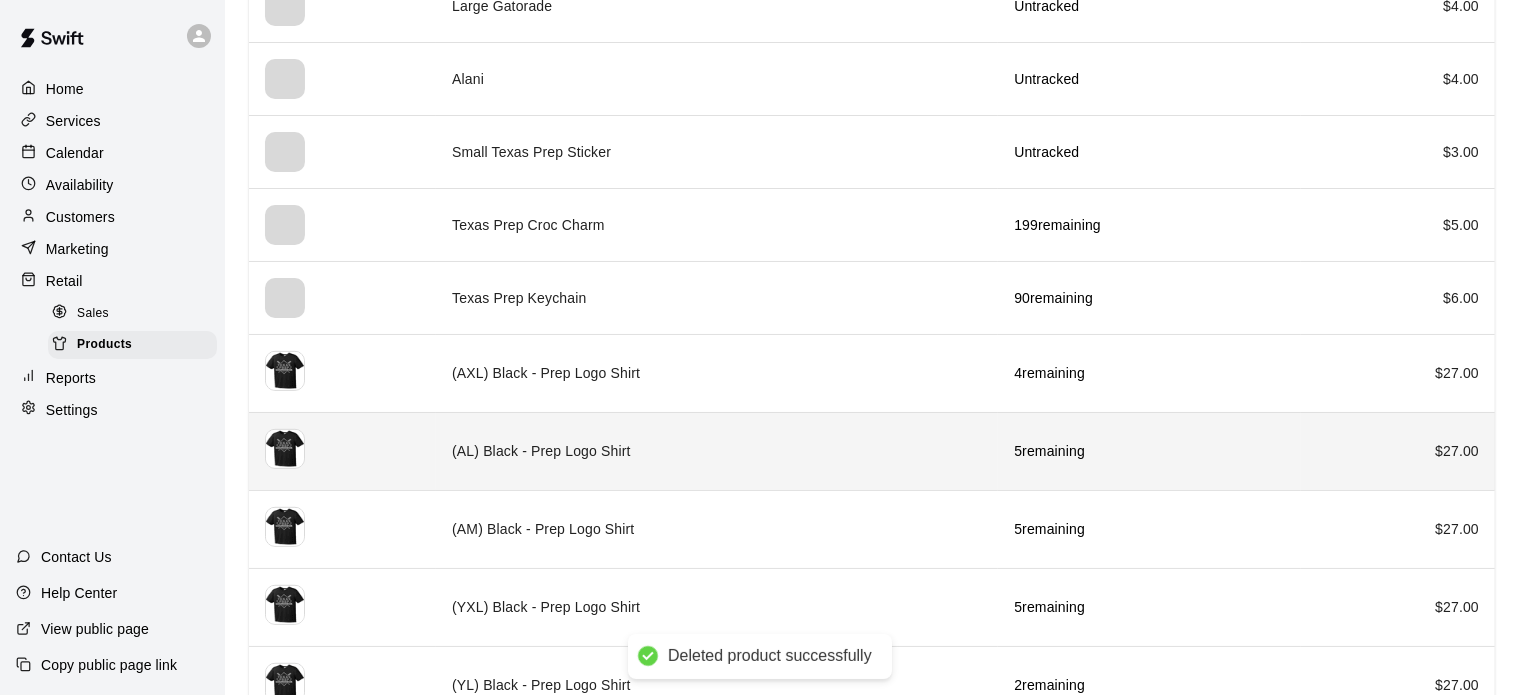 scroll, scrollTop: 892, scrollLeft: 0, axis: vertical 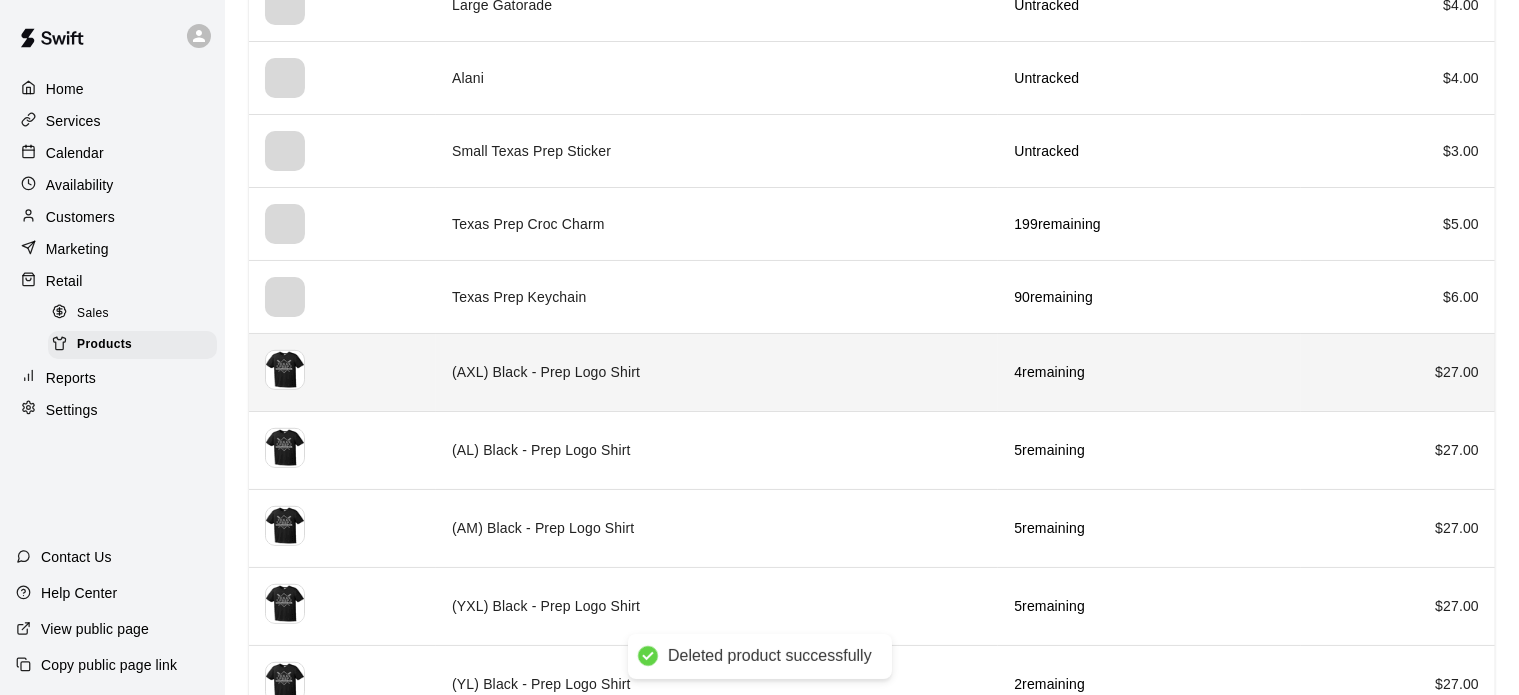 click on "(AXL) Black - Prep Logo Shirt" at bounding box center (717, 372) 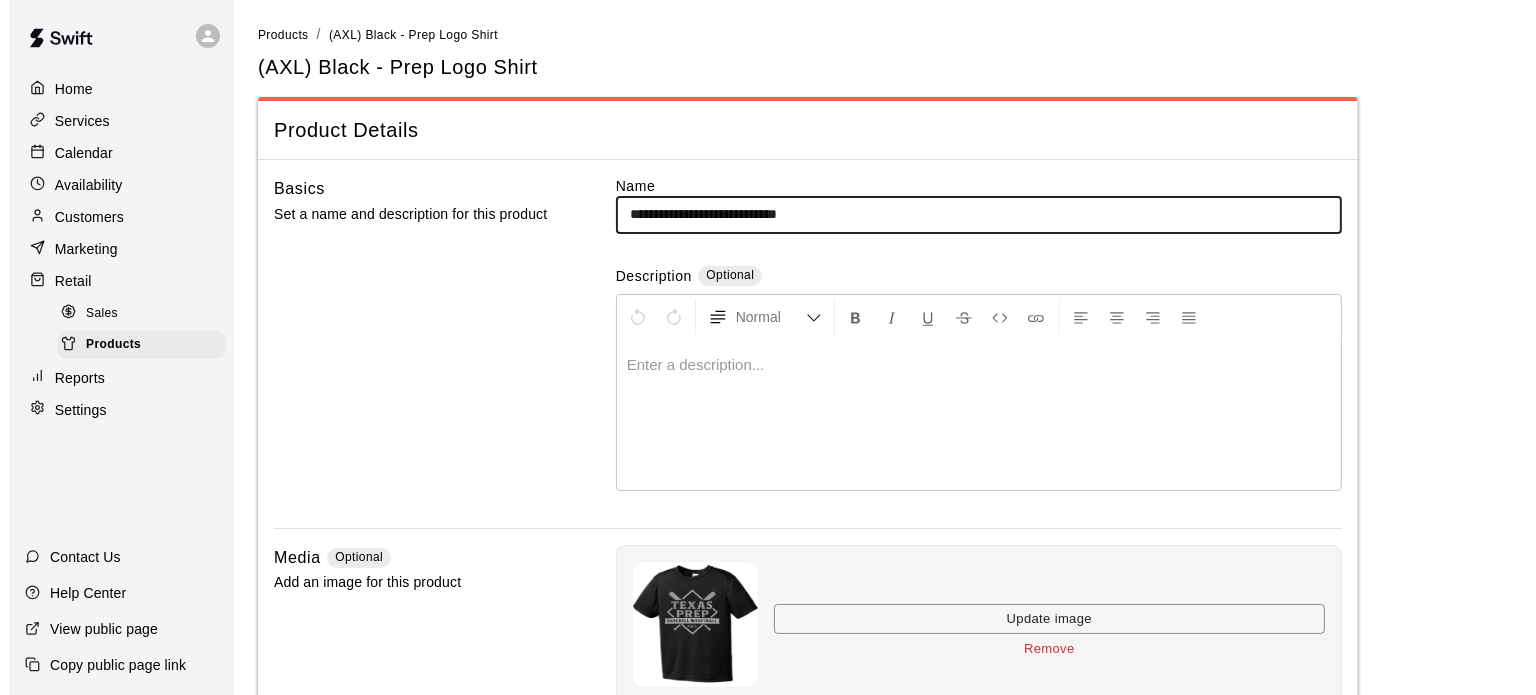 scroll, scrollTop: 440, scrollLeft: 0, axis: vertical 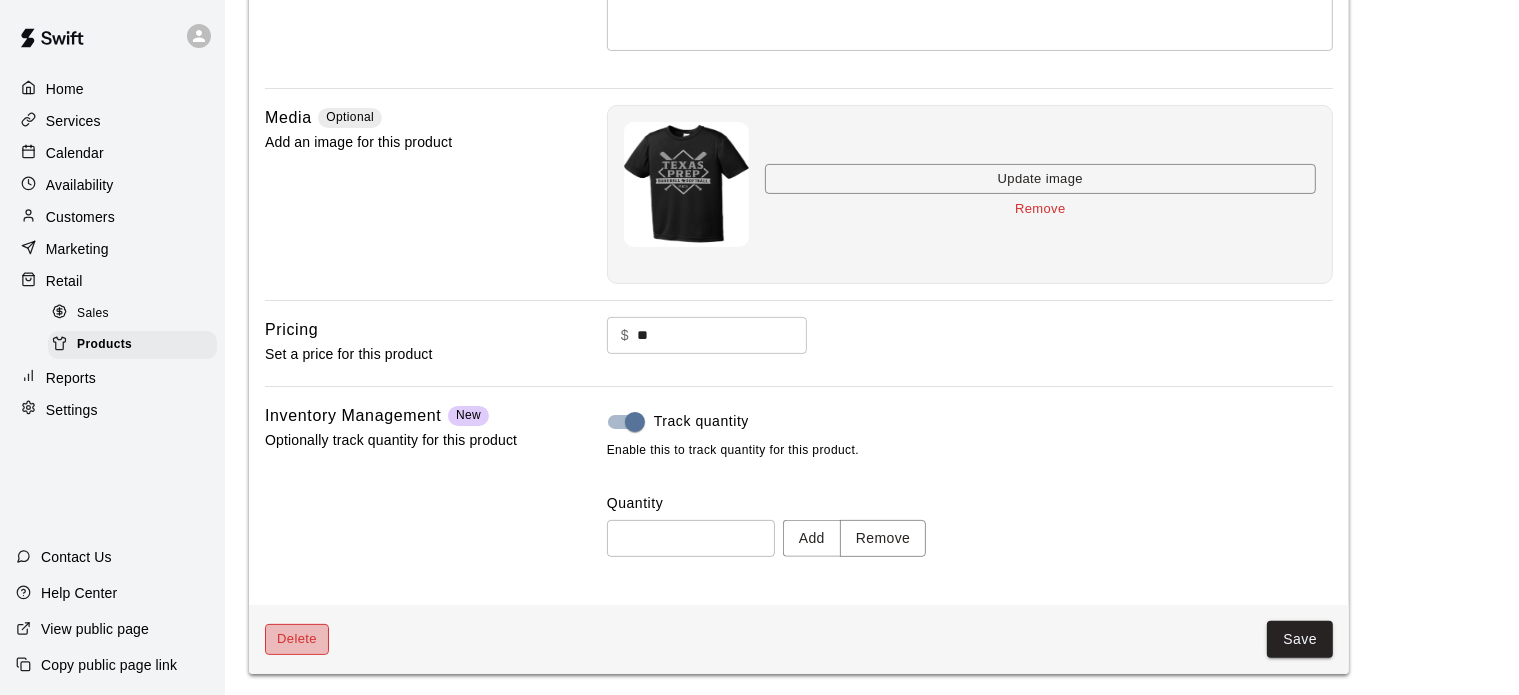 click on "Delete" at bounding box center [297, 639] 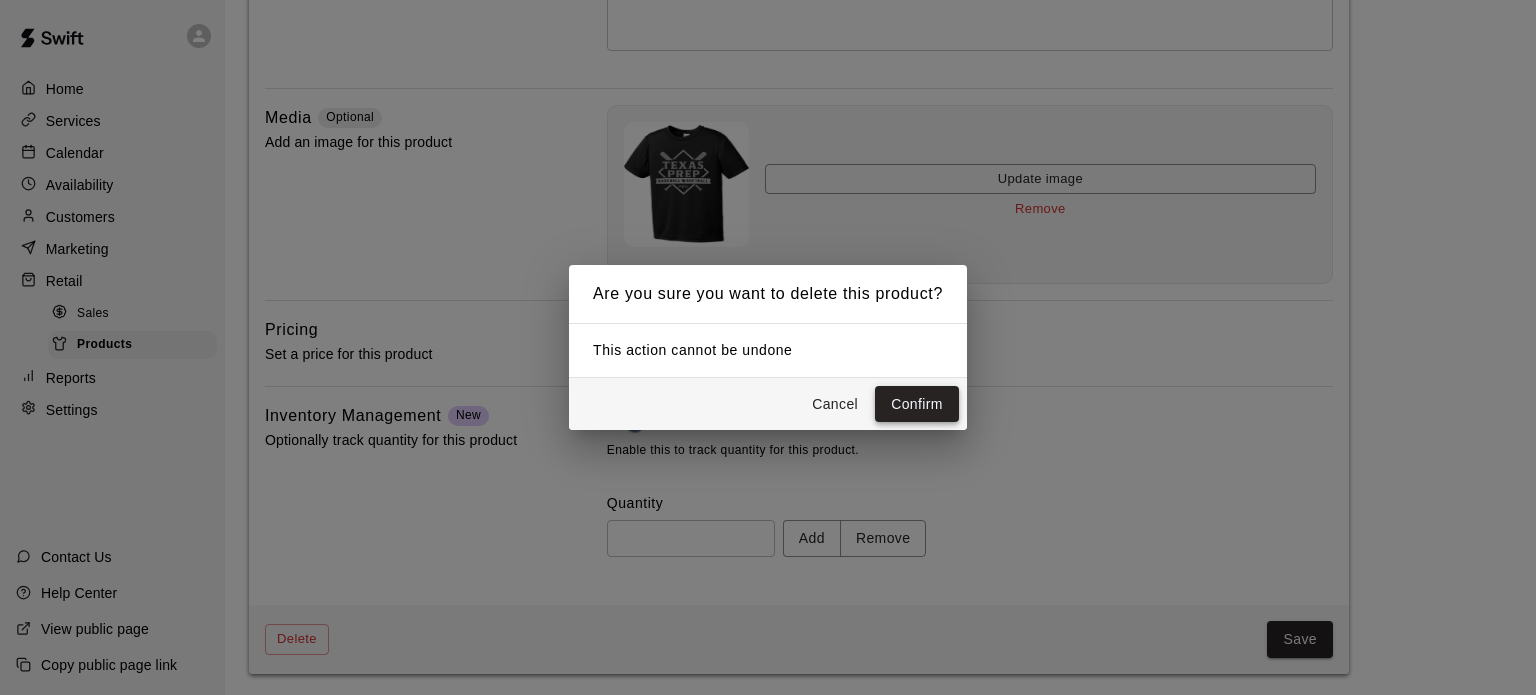 click on "Confirm" at bounding box center [917, 404] 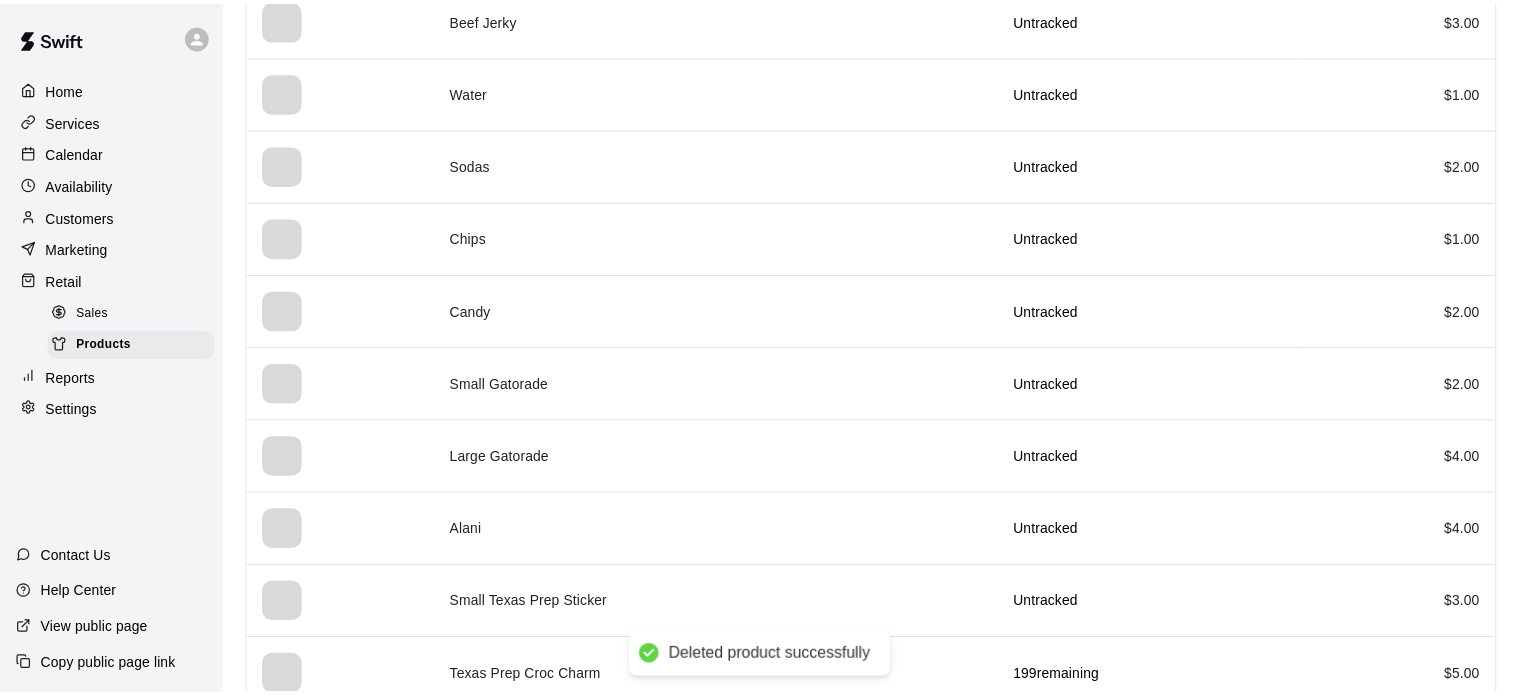 scroll, scrollTop: 0, scrollLeft: 0, axis: both 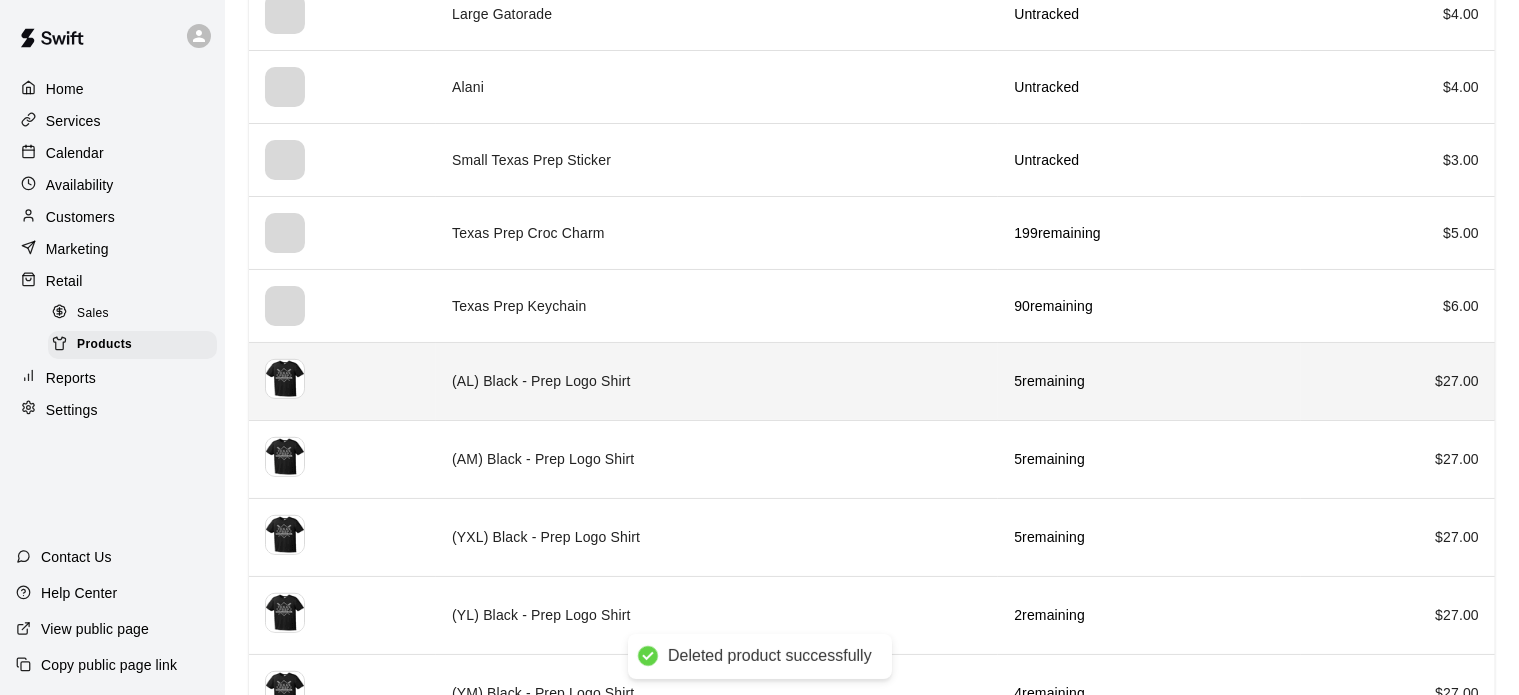 click on "(AL) Black - Prep Logo Shirt" at bounding box center (717, 381) 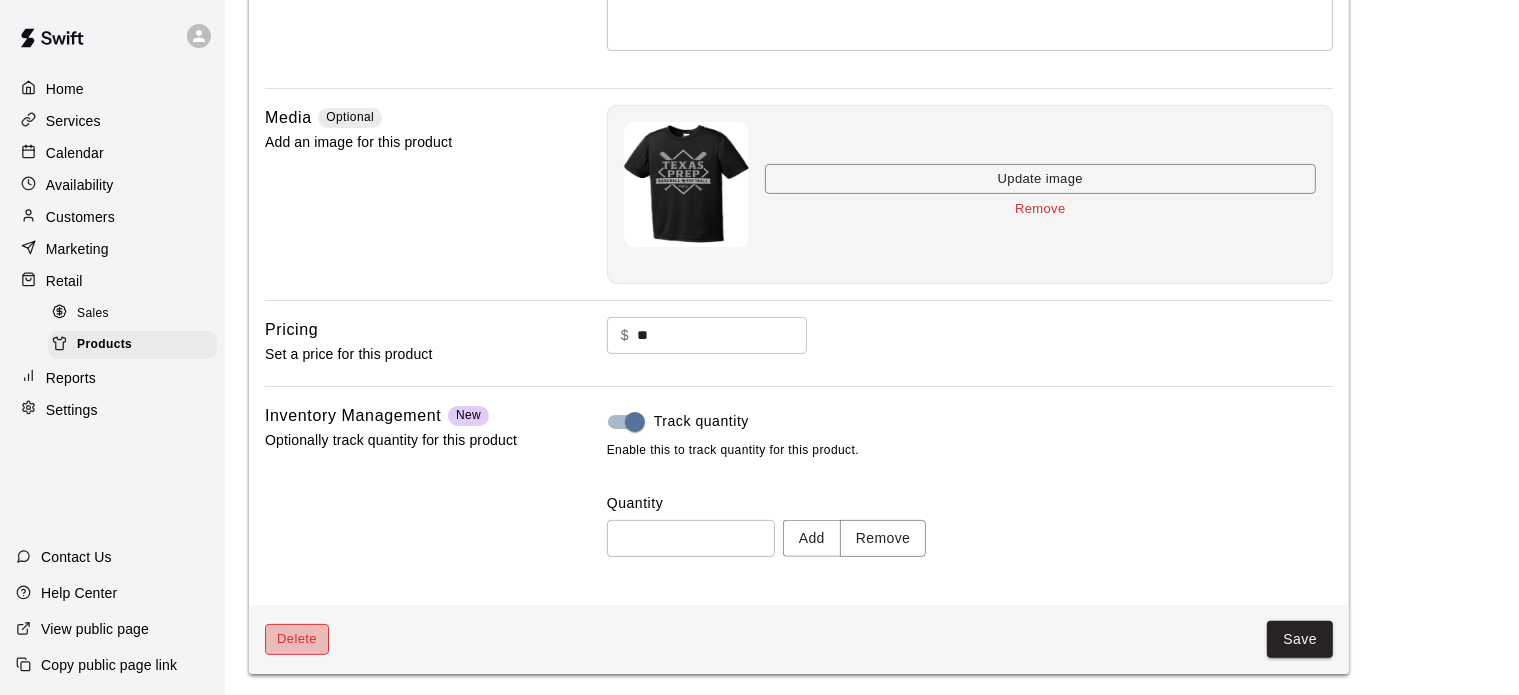 click on "Delete" at bounding box center (297, 639) 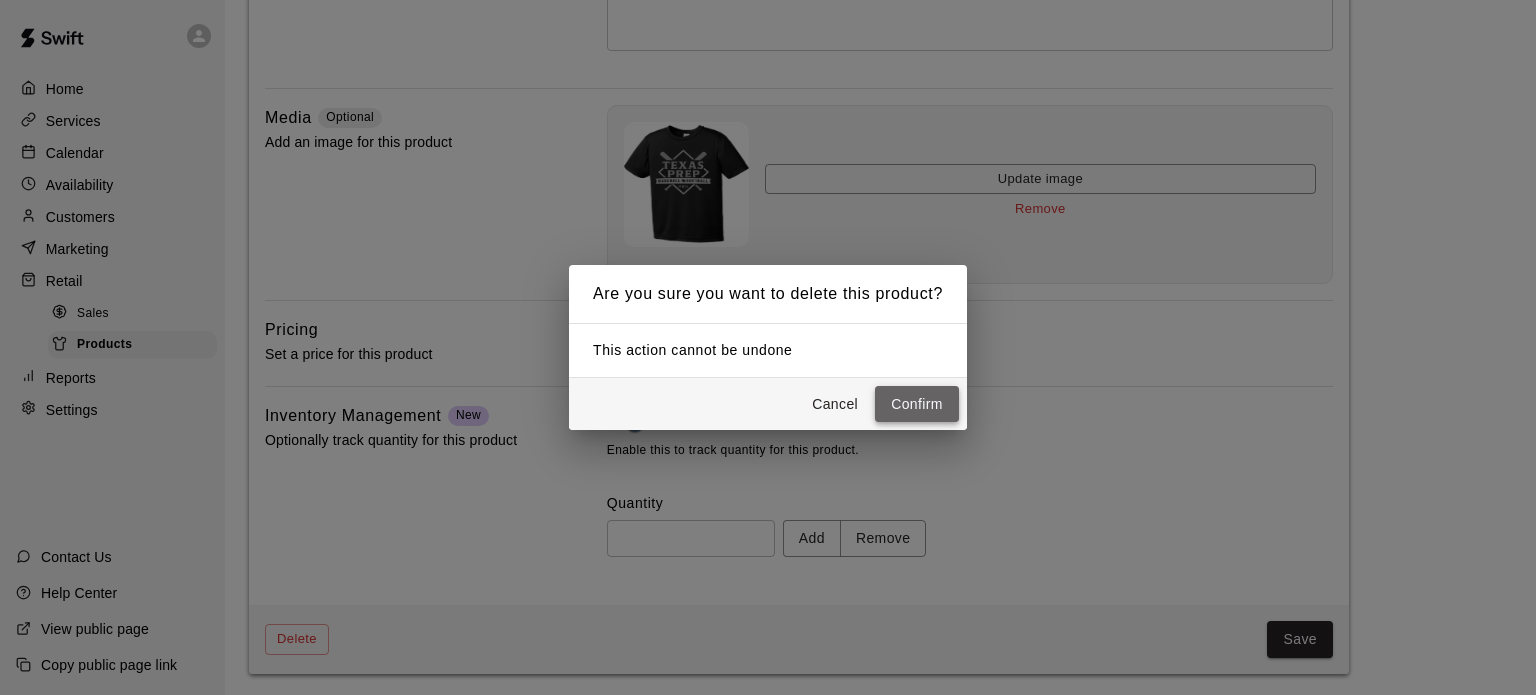 click on "Confirm" at bounding box center [917, 404] 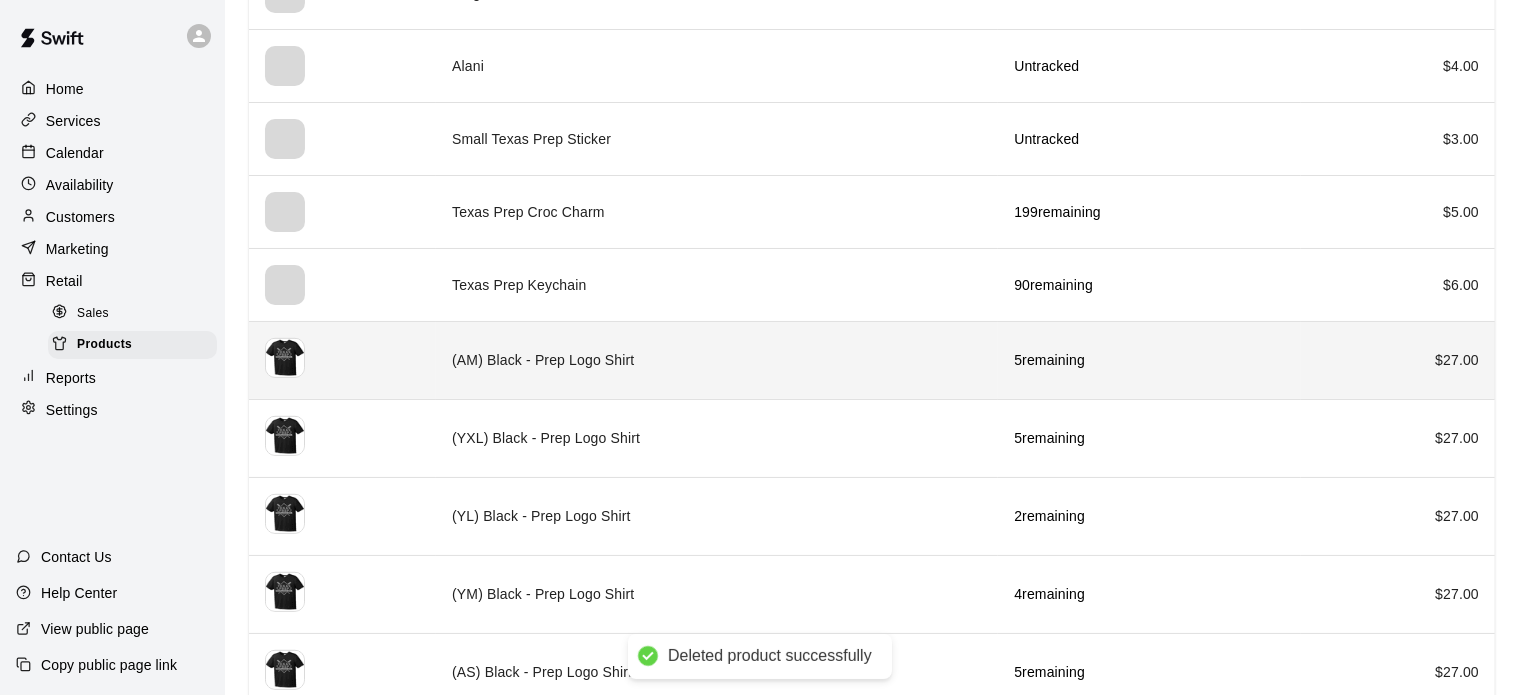 click on "(AM) Black - Prep Logo Shirt" at bounding box center [717, 360] 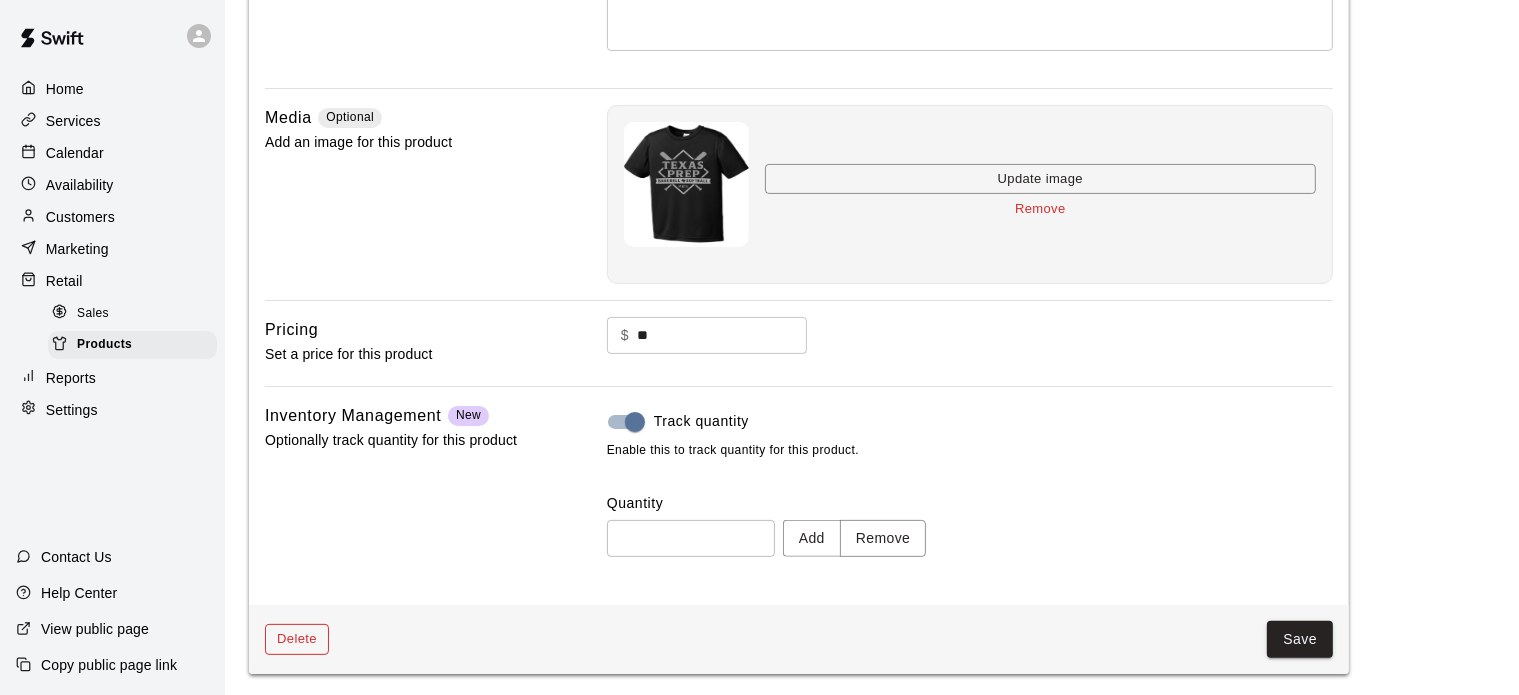 click on "Delete" at bounding box center [297, 639] 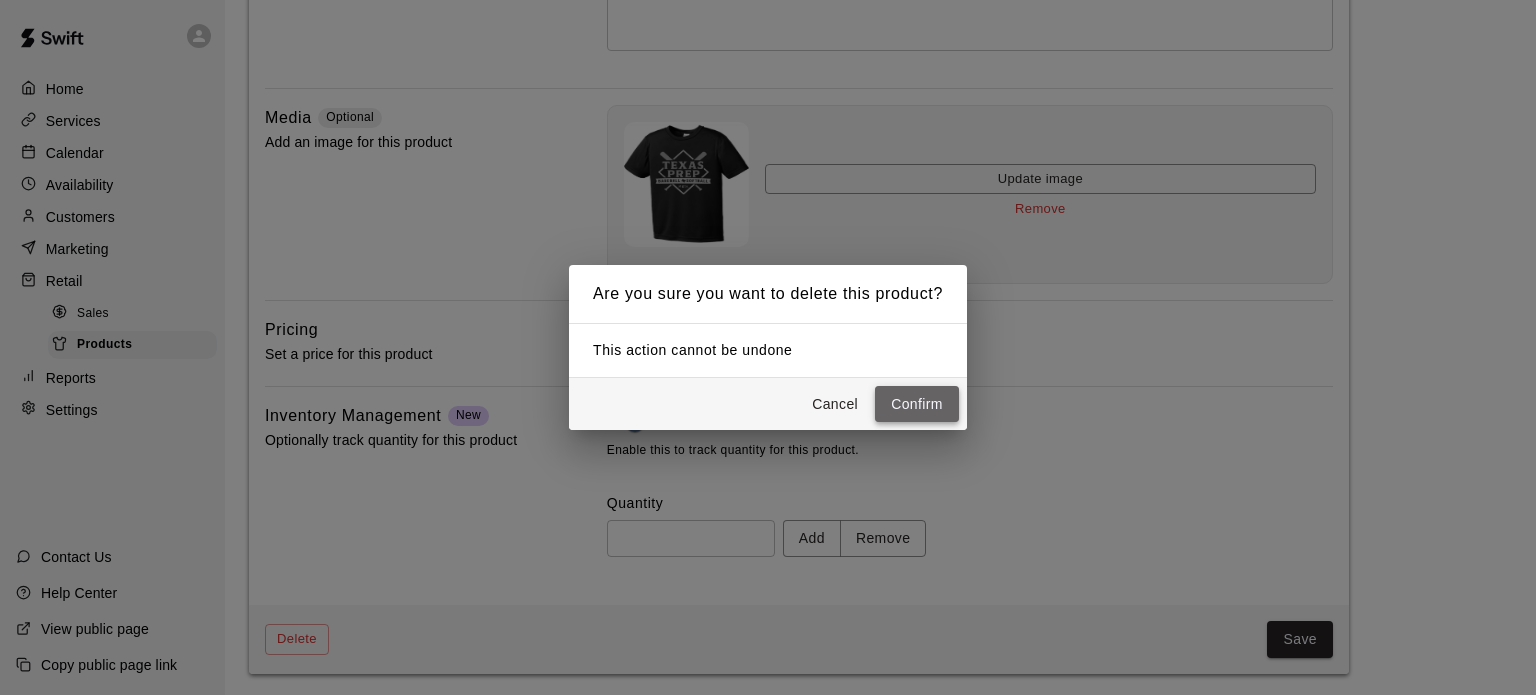 click on "Confirm" at bounding box center (917, 404) 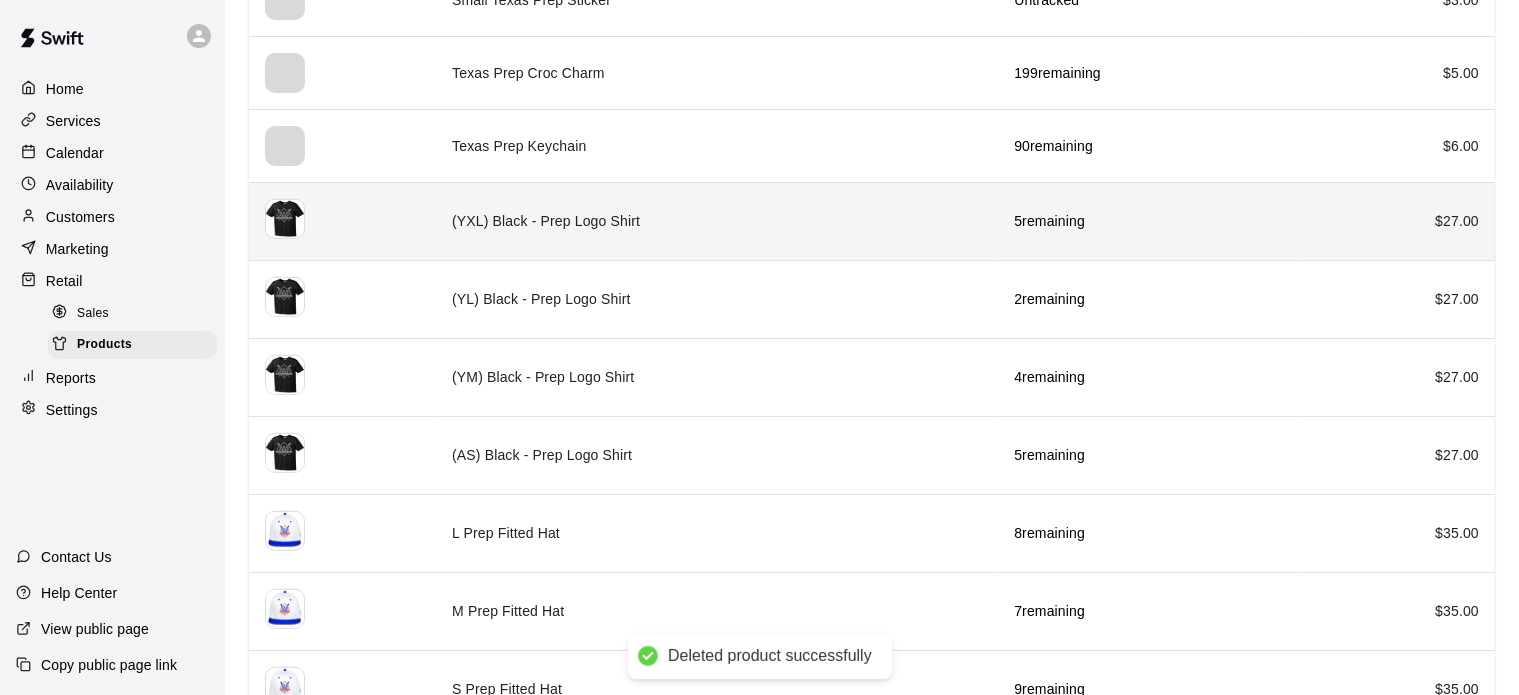 click on "(YXL) Black - Prep Logo Shirt" at bounding box center [717, 221] 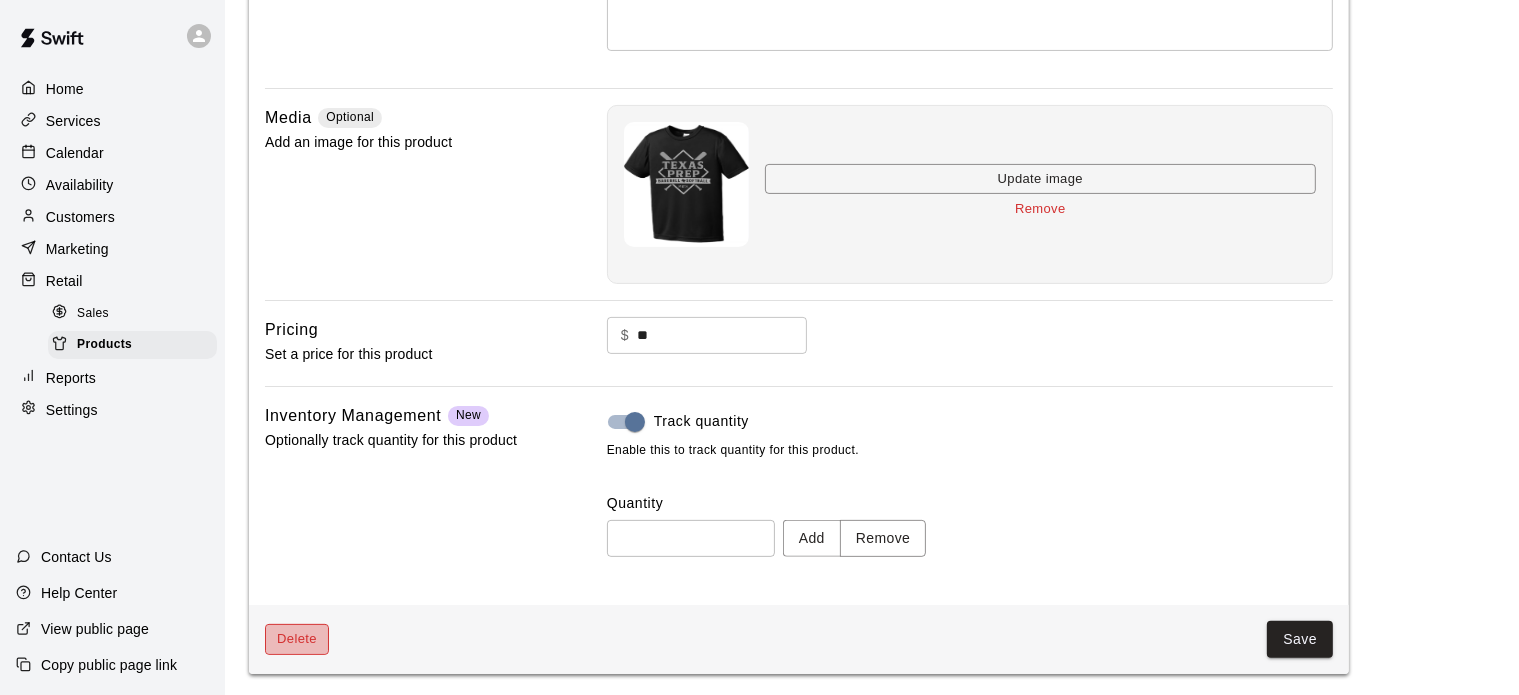 click on "Delete" at bounding box center [297, 639] 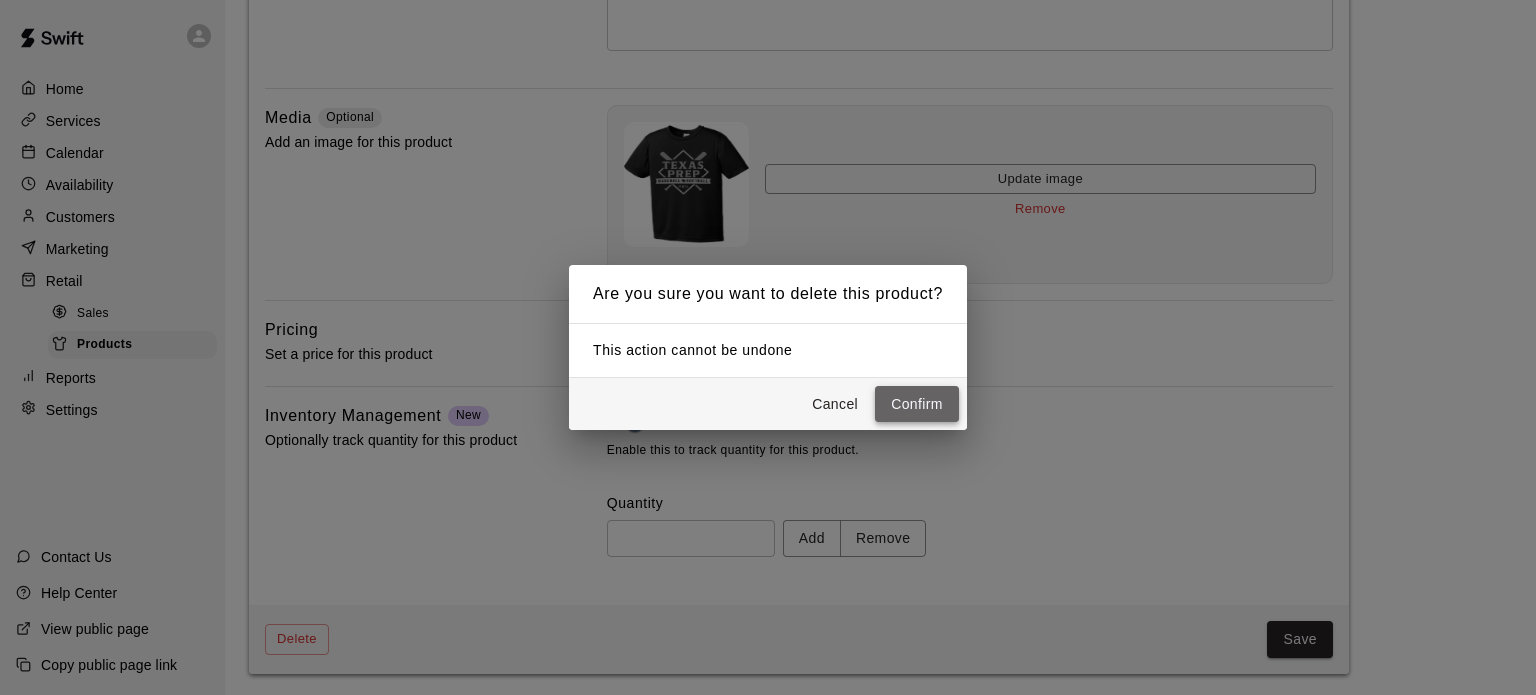 click on "Confirm" at bounding box center [917, 404] 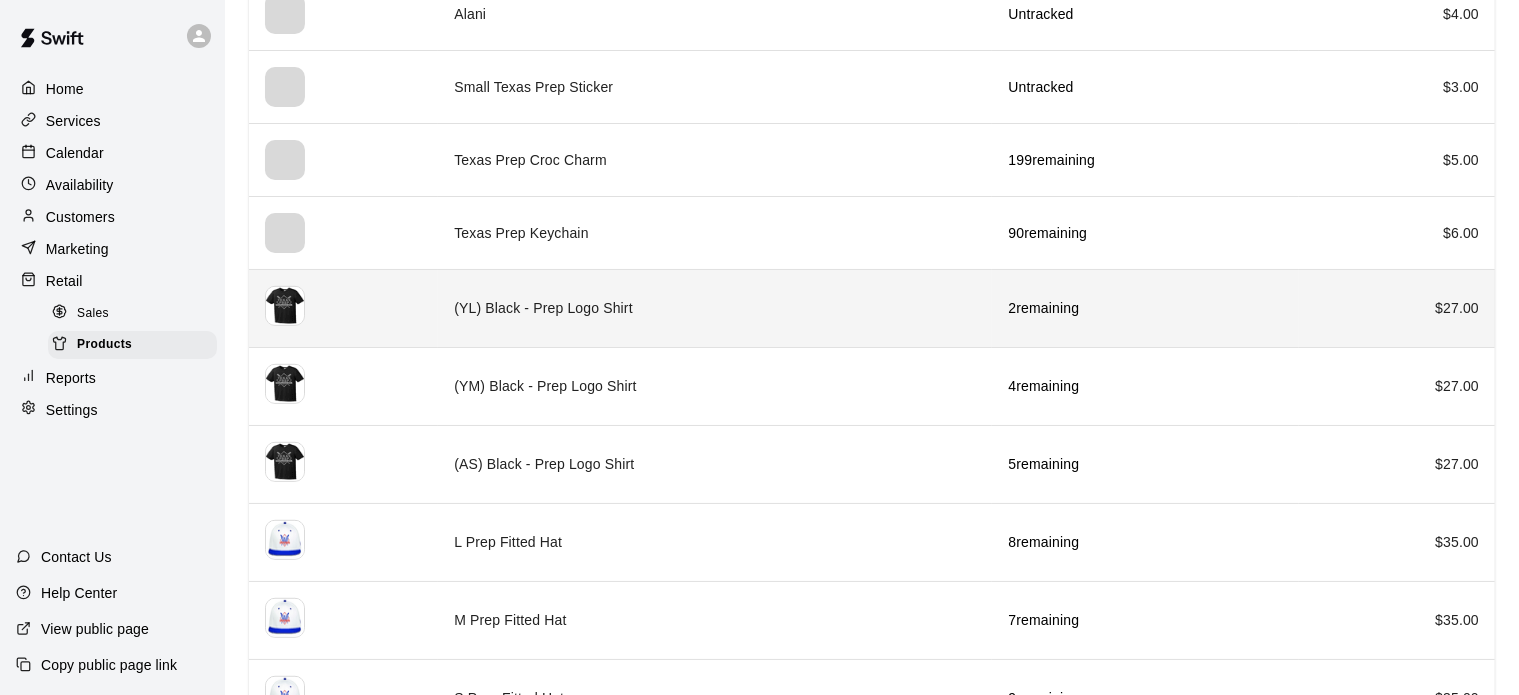 click on "(YL) Black - Prep Logo Shirt" at bounding box center (715, 308) 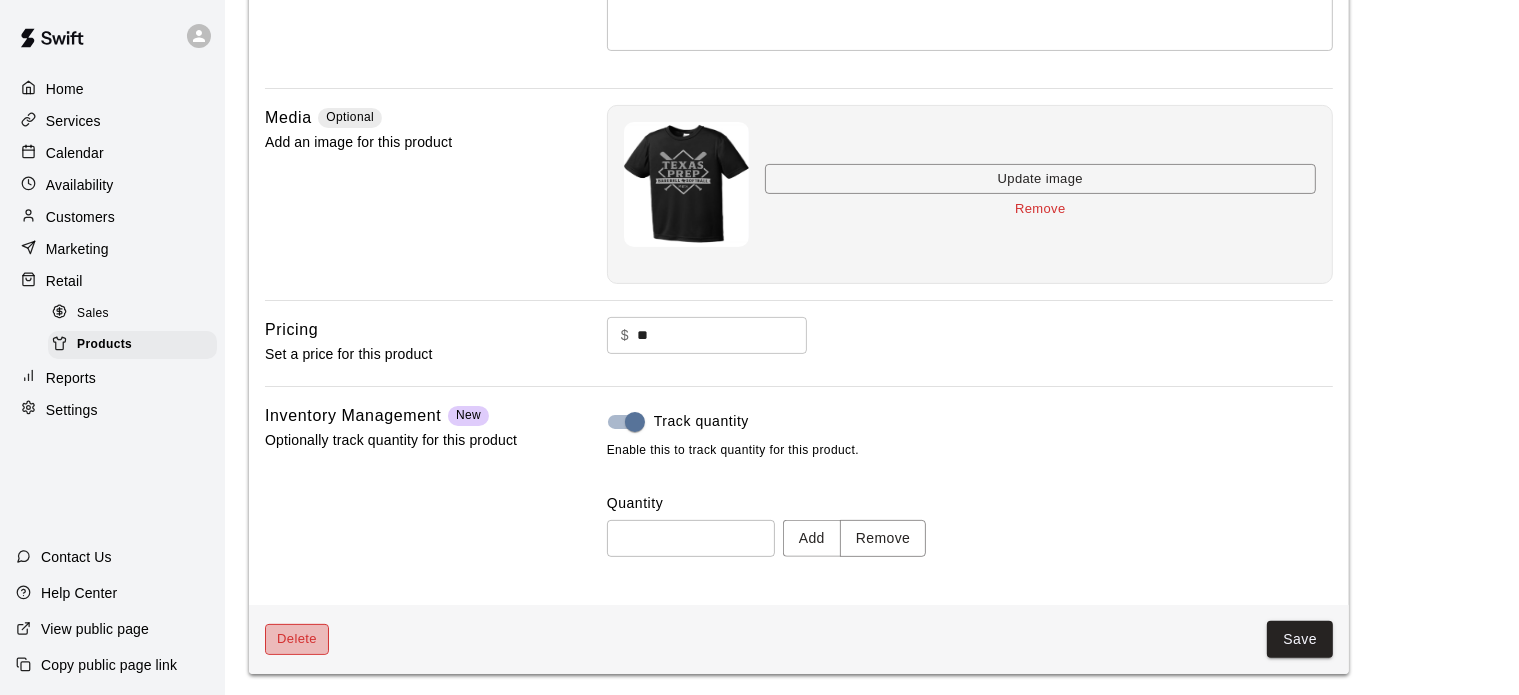 click on "Delete" at bounding box center [297, 639] 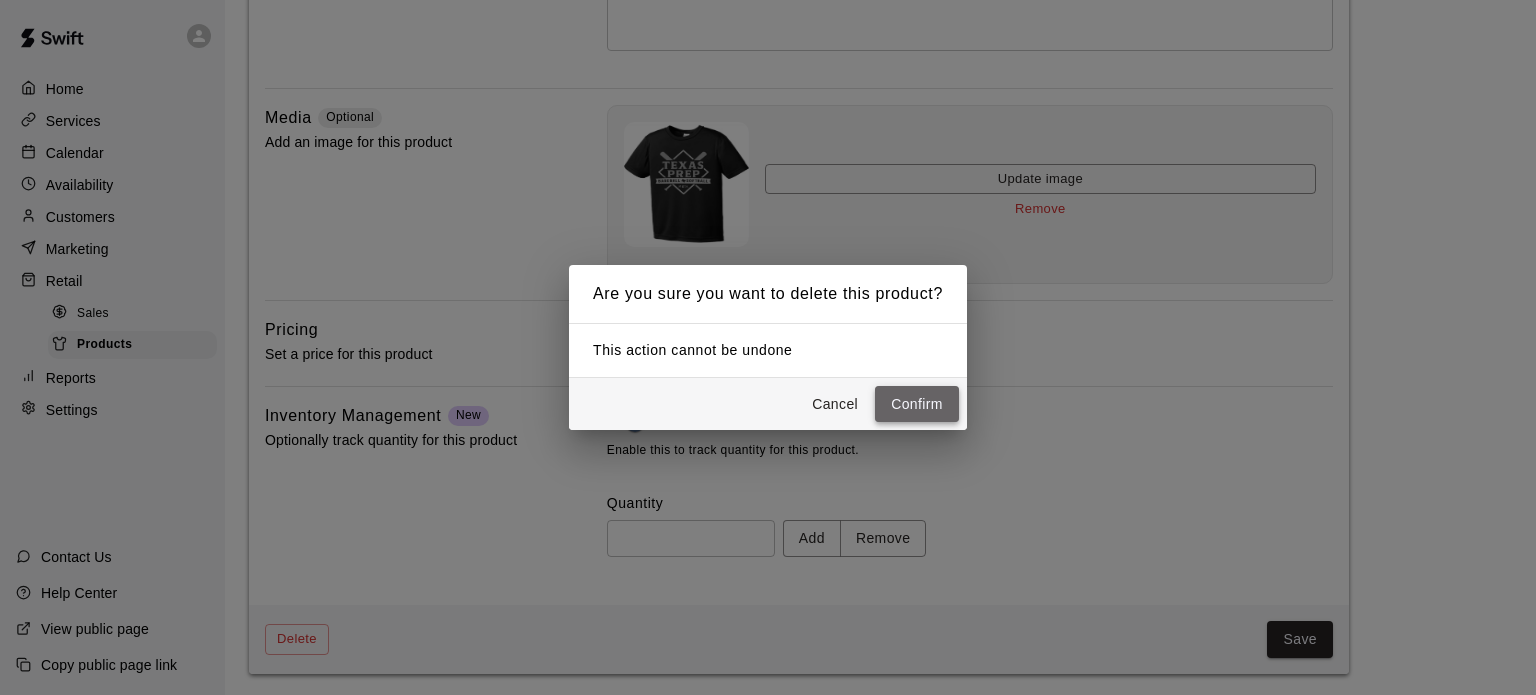 click on "Confirm" at bounding box center [917, 404] 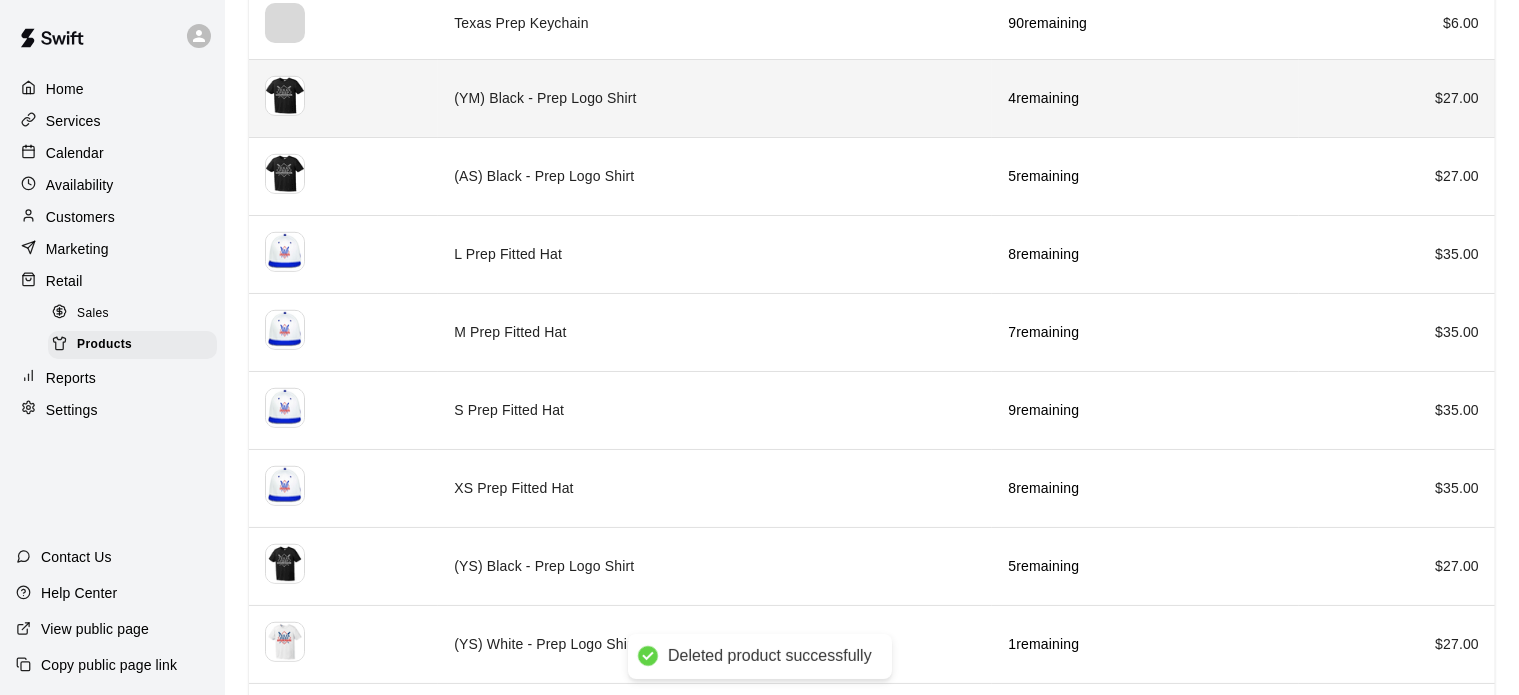 click on "(YM) Black - Prep Logo Shirt" at bounding box center [715, 98] 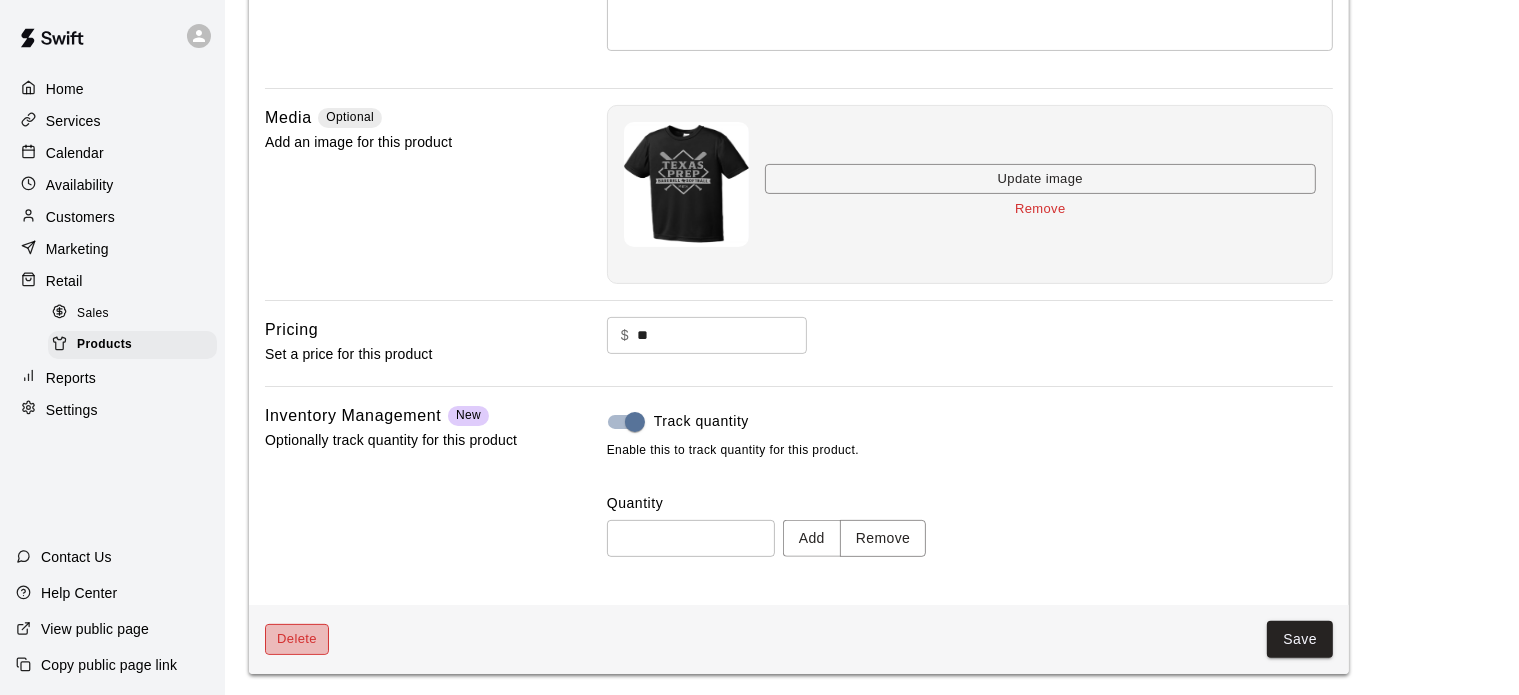 click on "Delete" at bounding box center [297, 639] 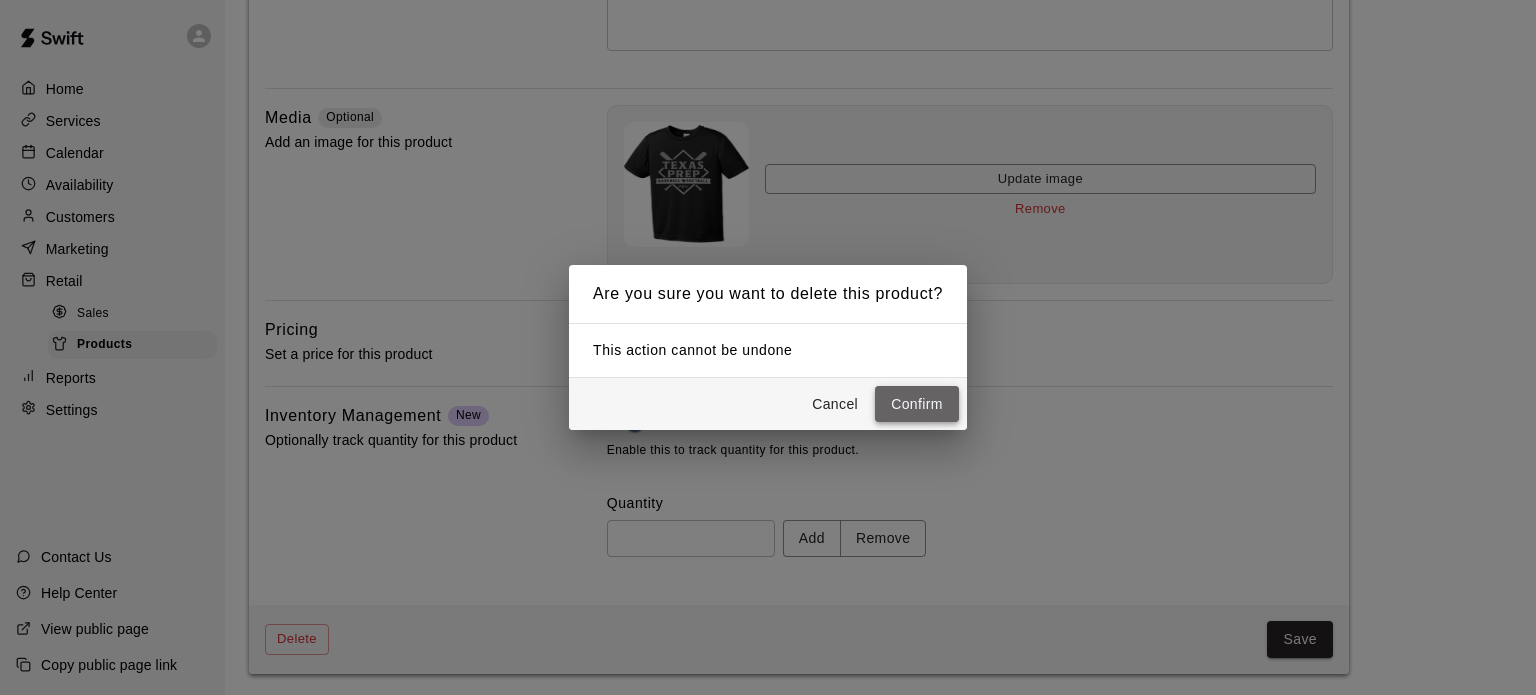 click on "Confirm" at bounding box center [917, 404] 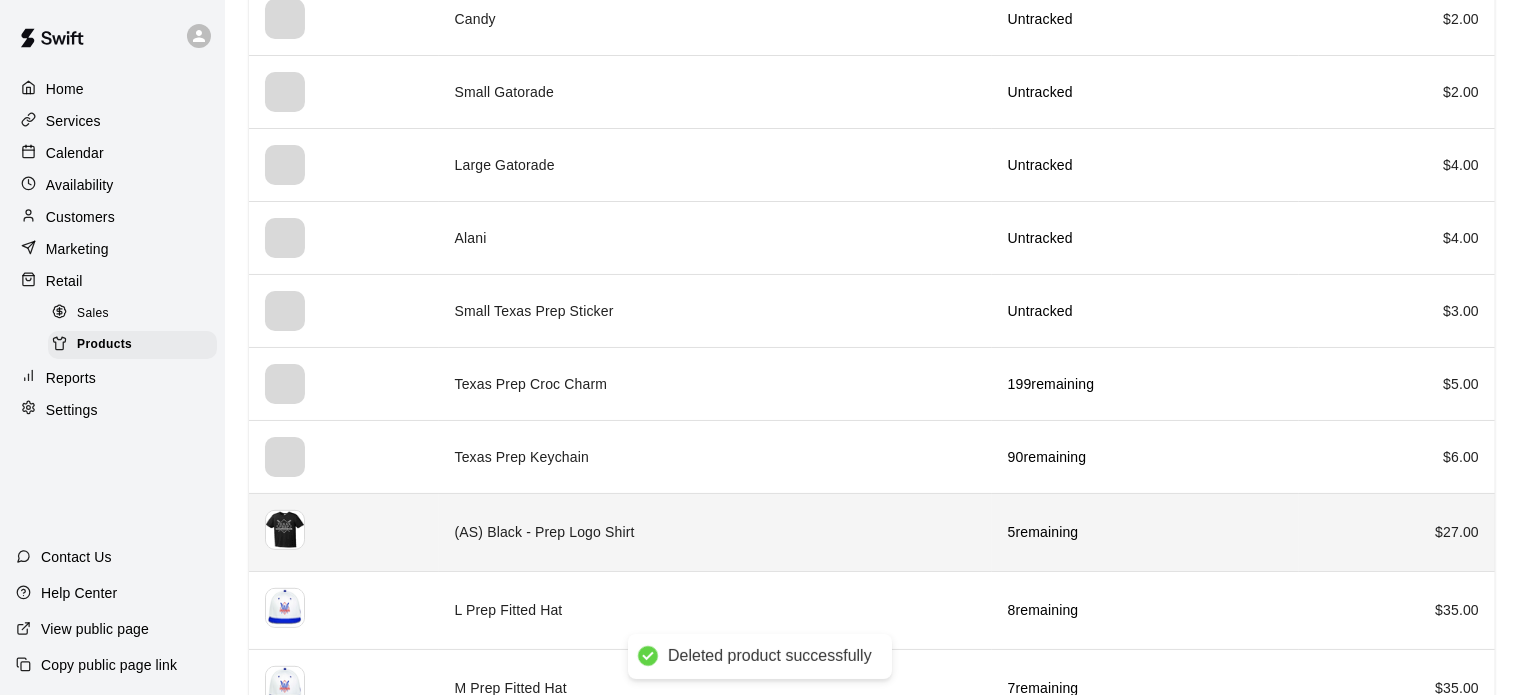 click on "(AS) Black - Prep Logo Shirt" at bounding box center (715, 532) 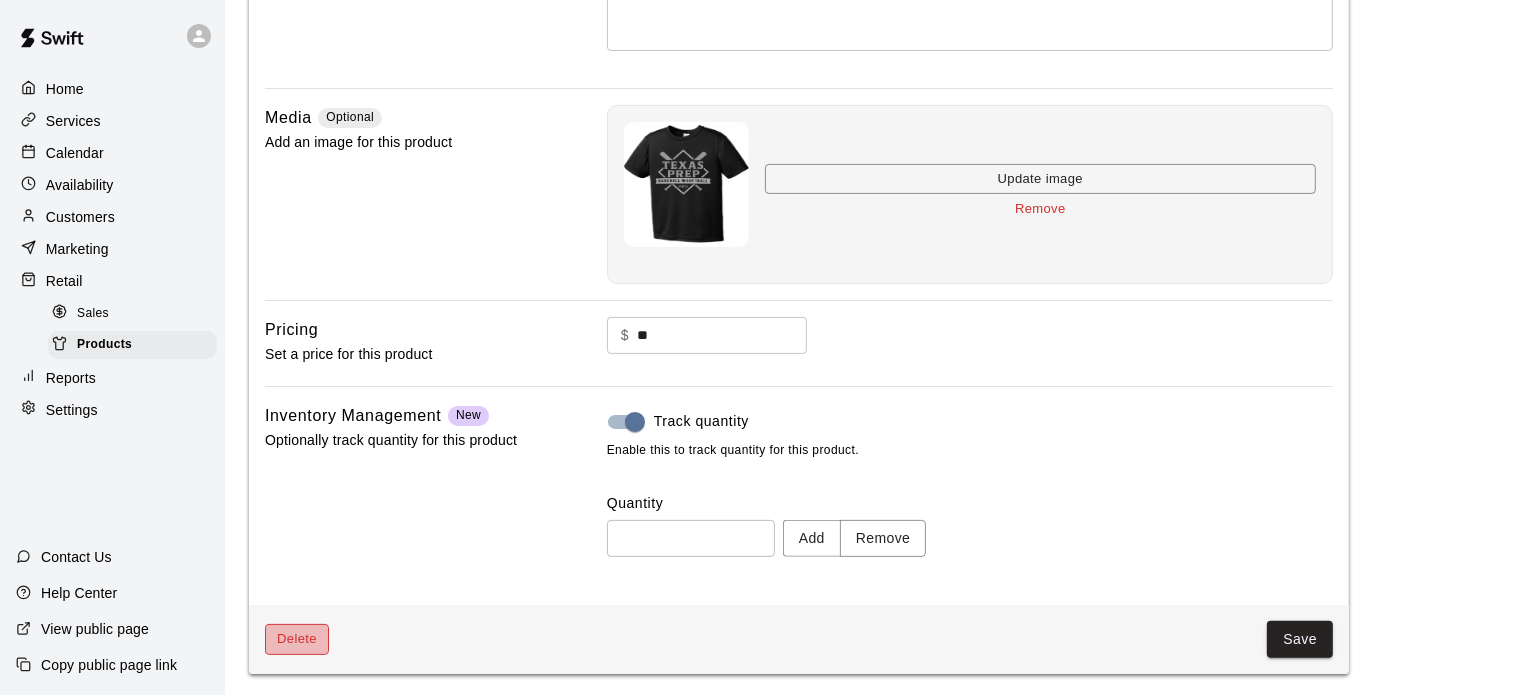 click on "Delete" at bounding box center [297, 639] 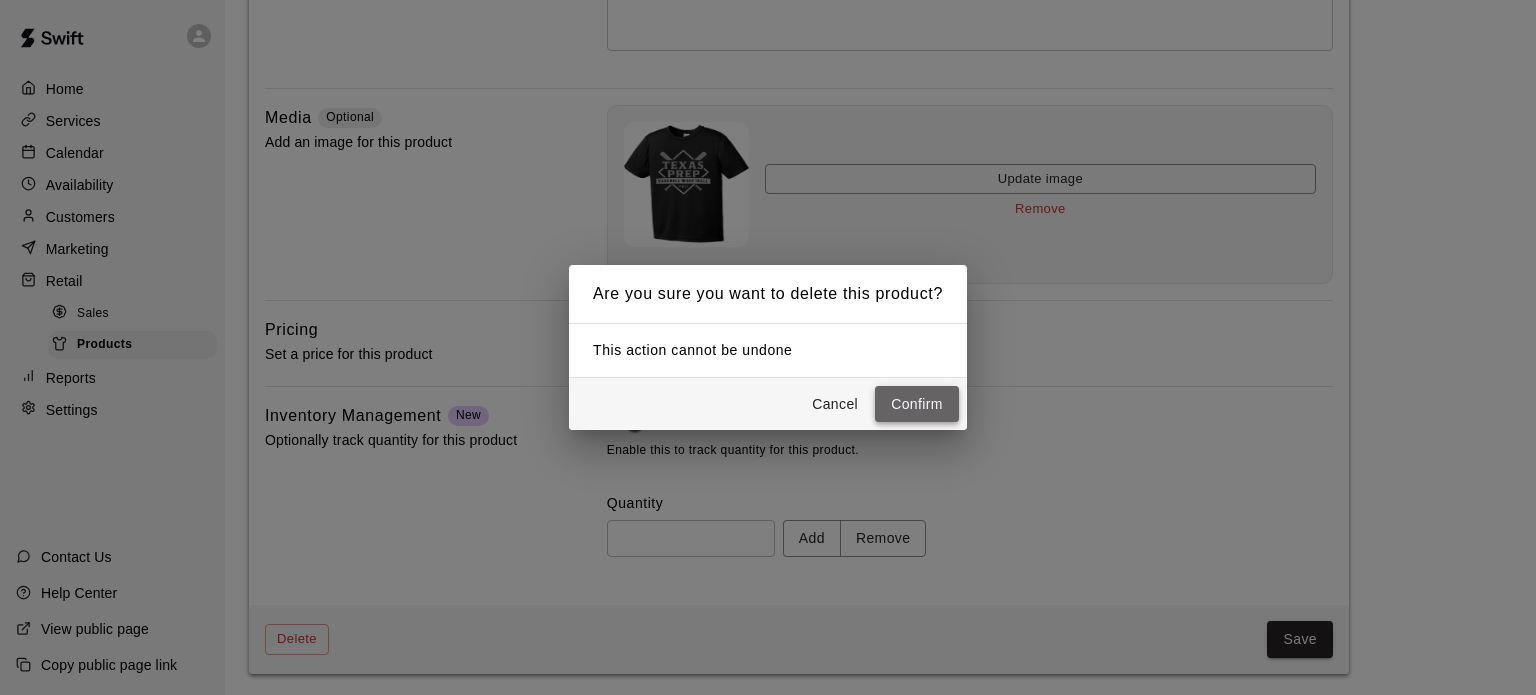 click on "Confirm" at bounding box center [917, 404] 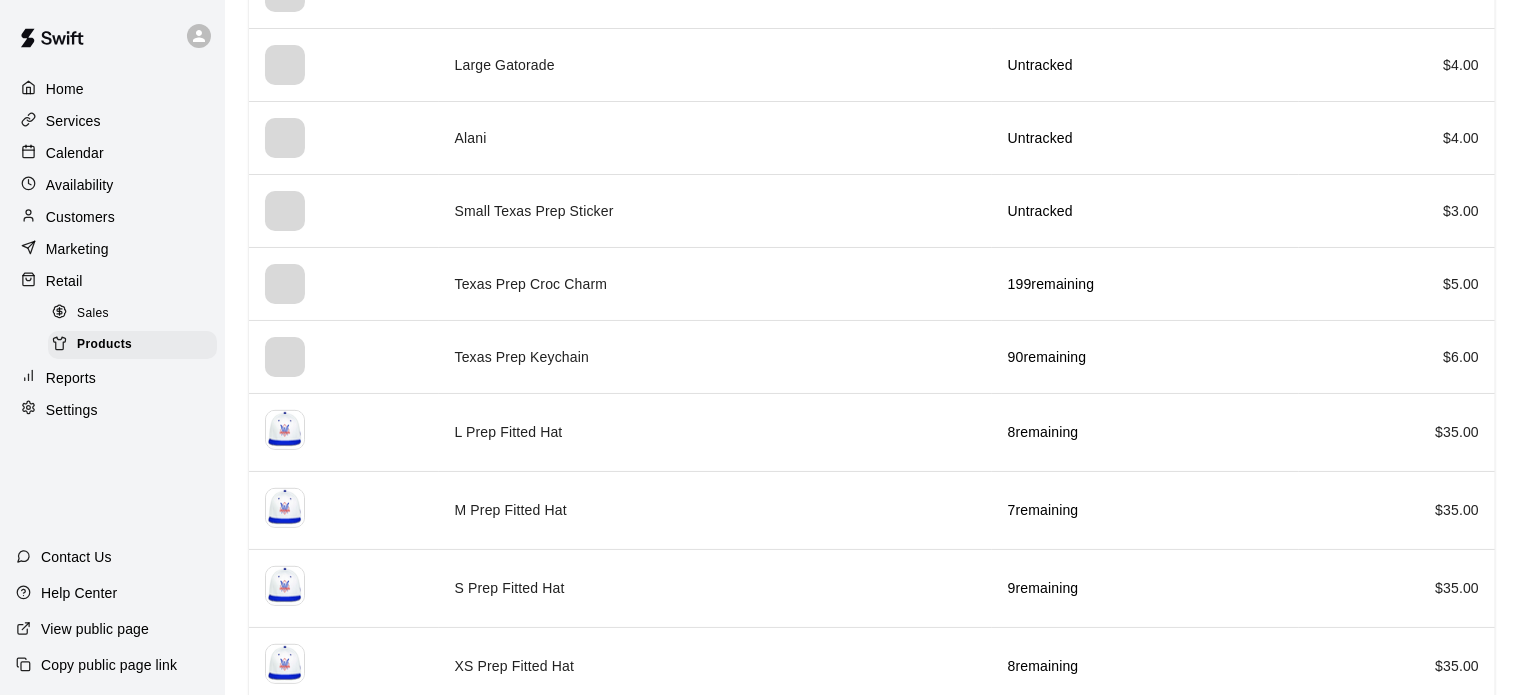 scroll, scrollTop: 986, scrollLeft: 0, axis: vertical 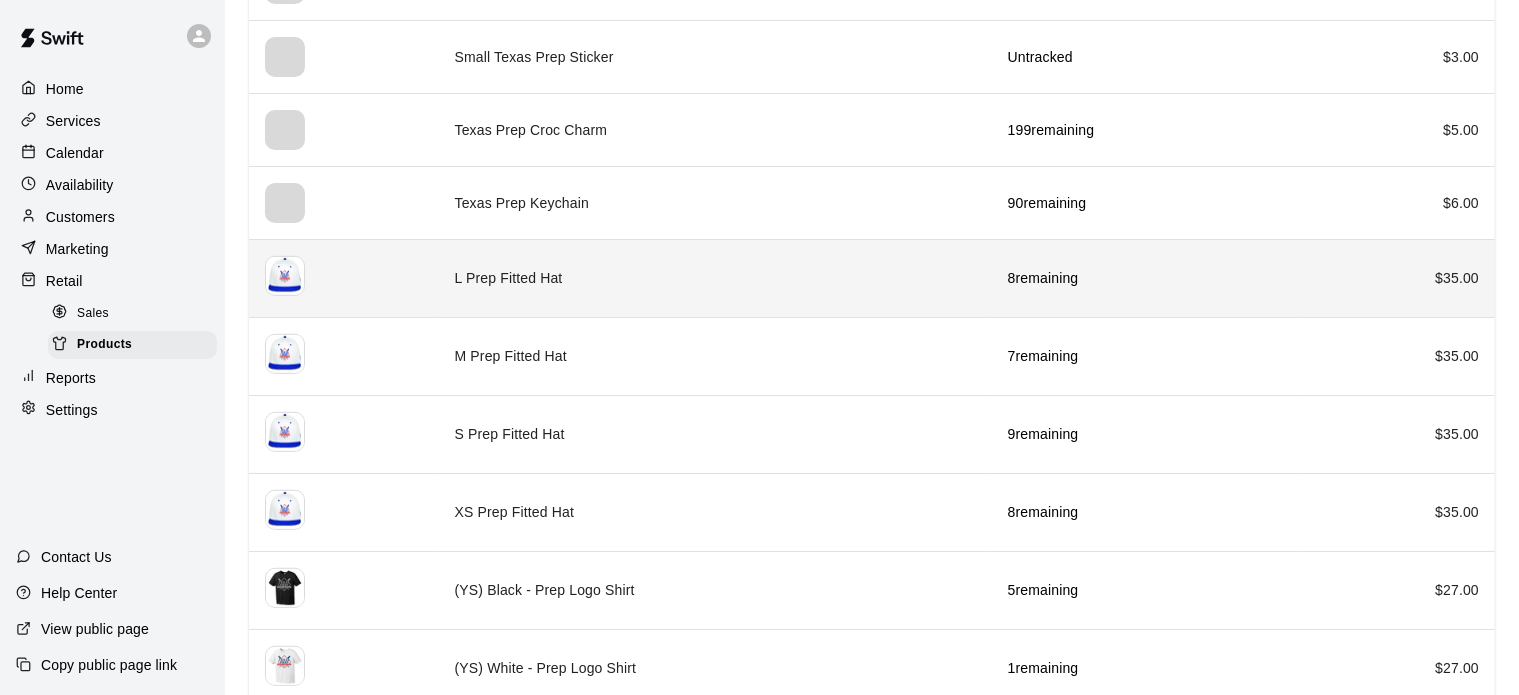 click on "L Prep Fitted Hat" at bounding box center [715, 278] 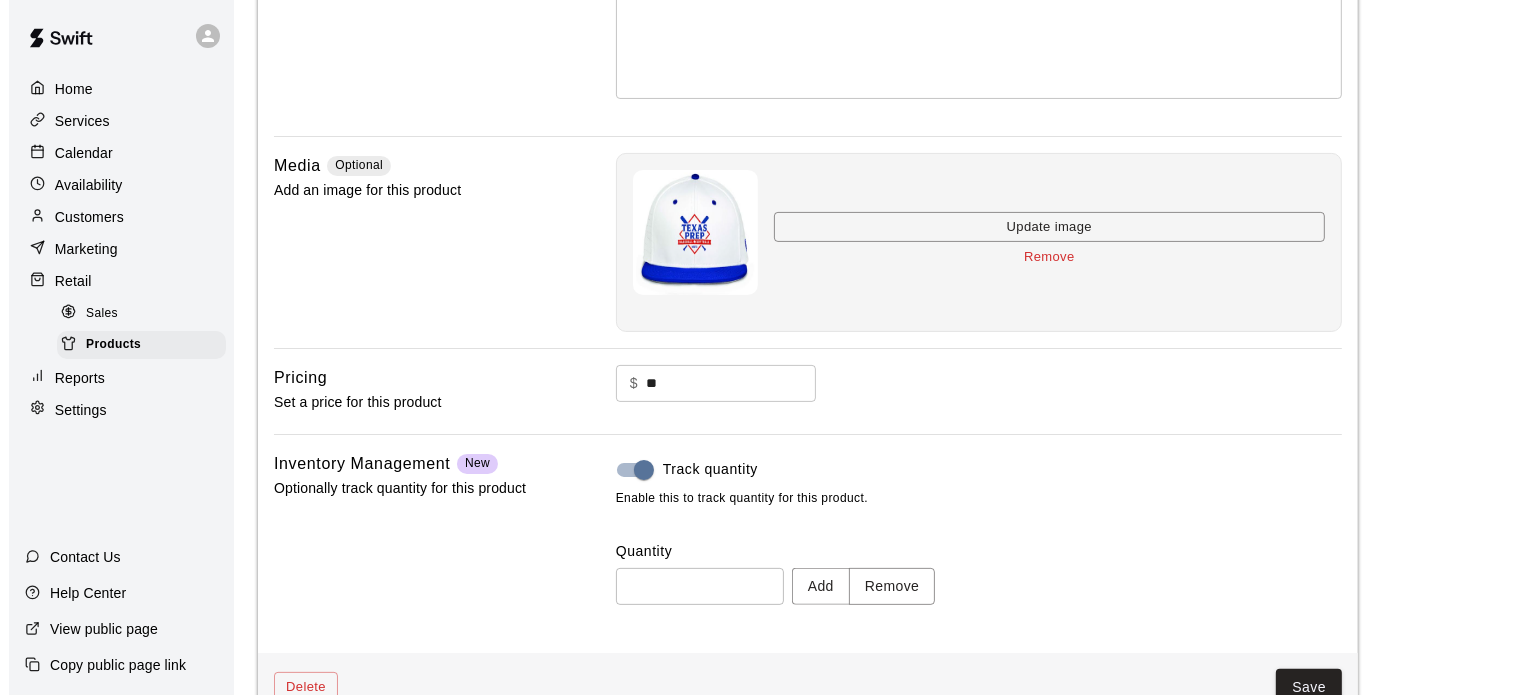 scroll, scrollTop: 440, scrollLeft: 0, axis: vertical 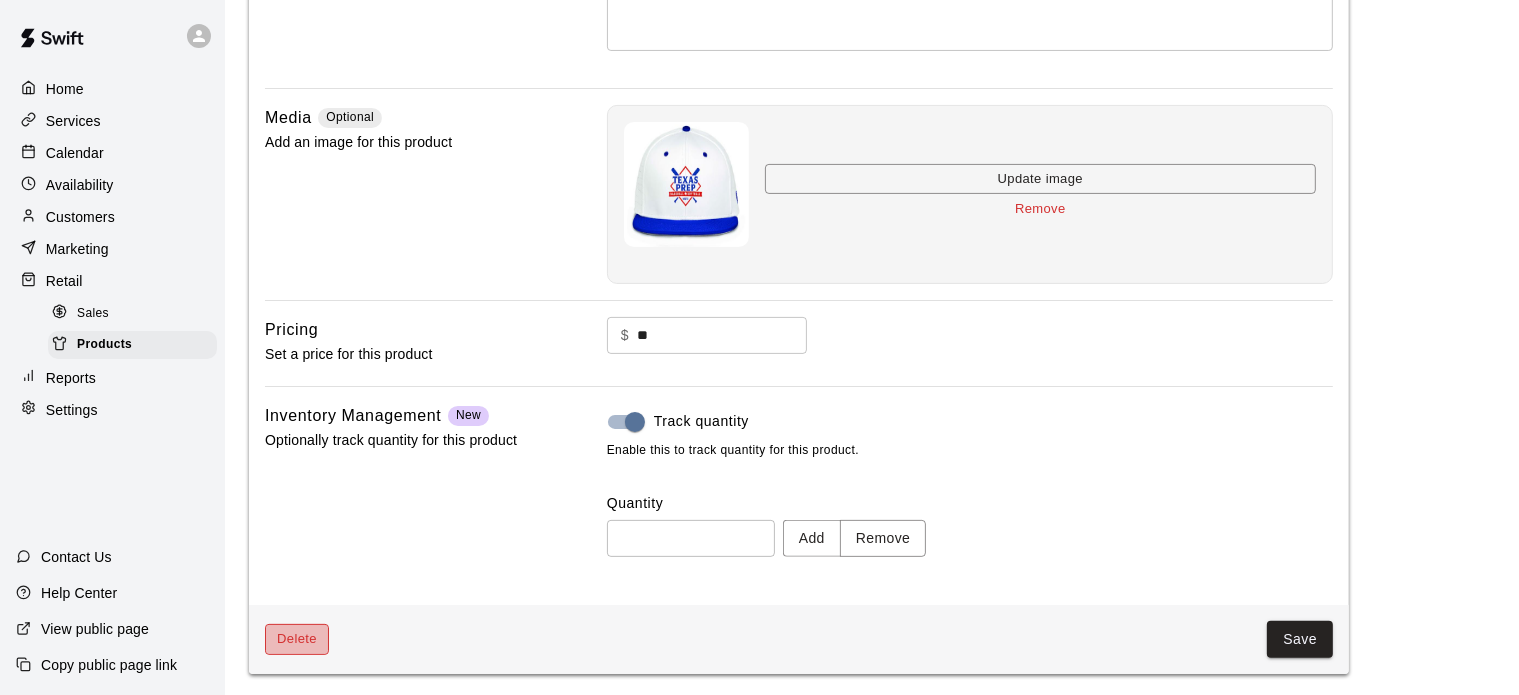 click on "Delete" at bounding box center (297, 639) 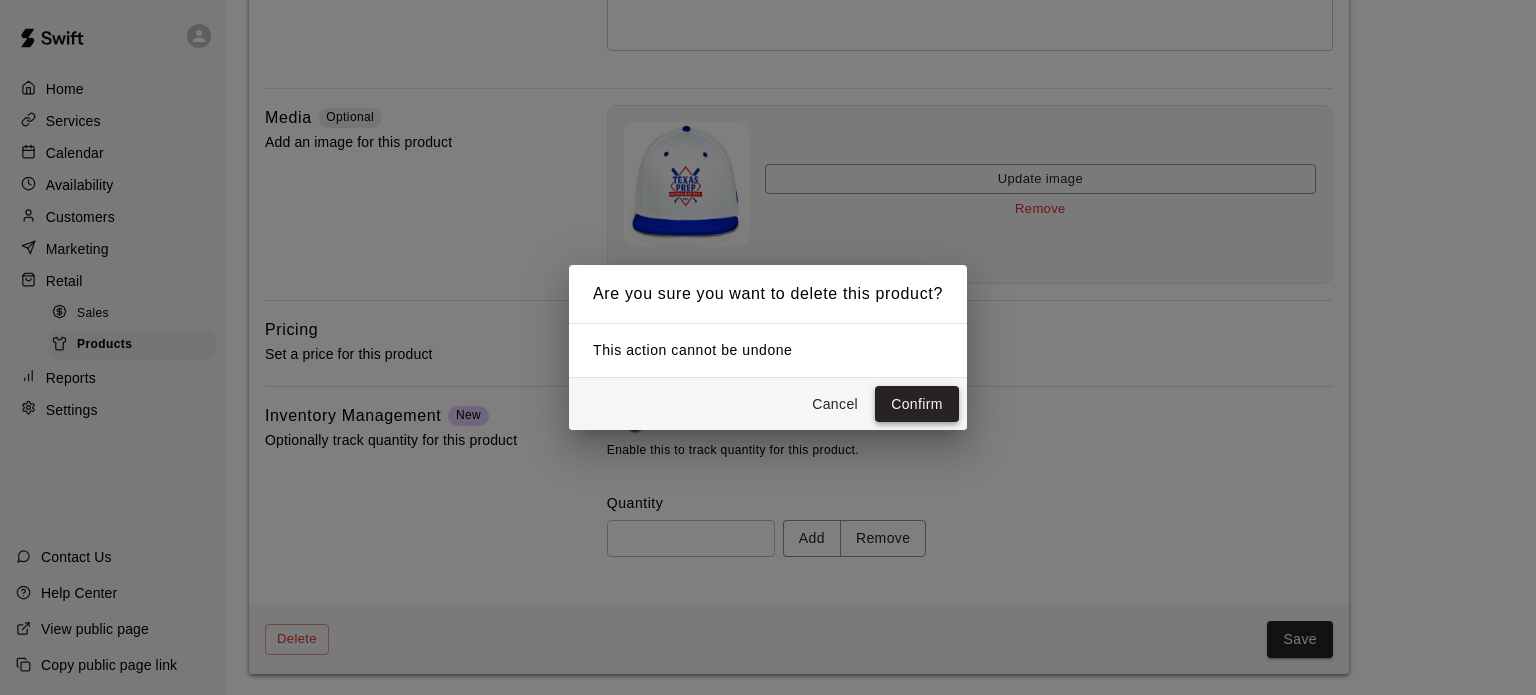 click on "Confirm" at bounding box center [917, 404] 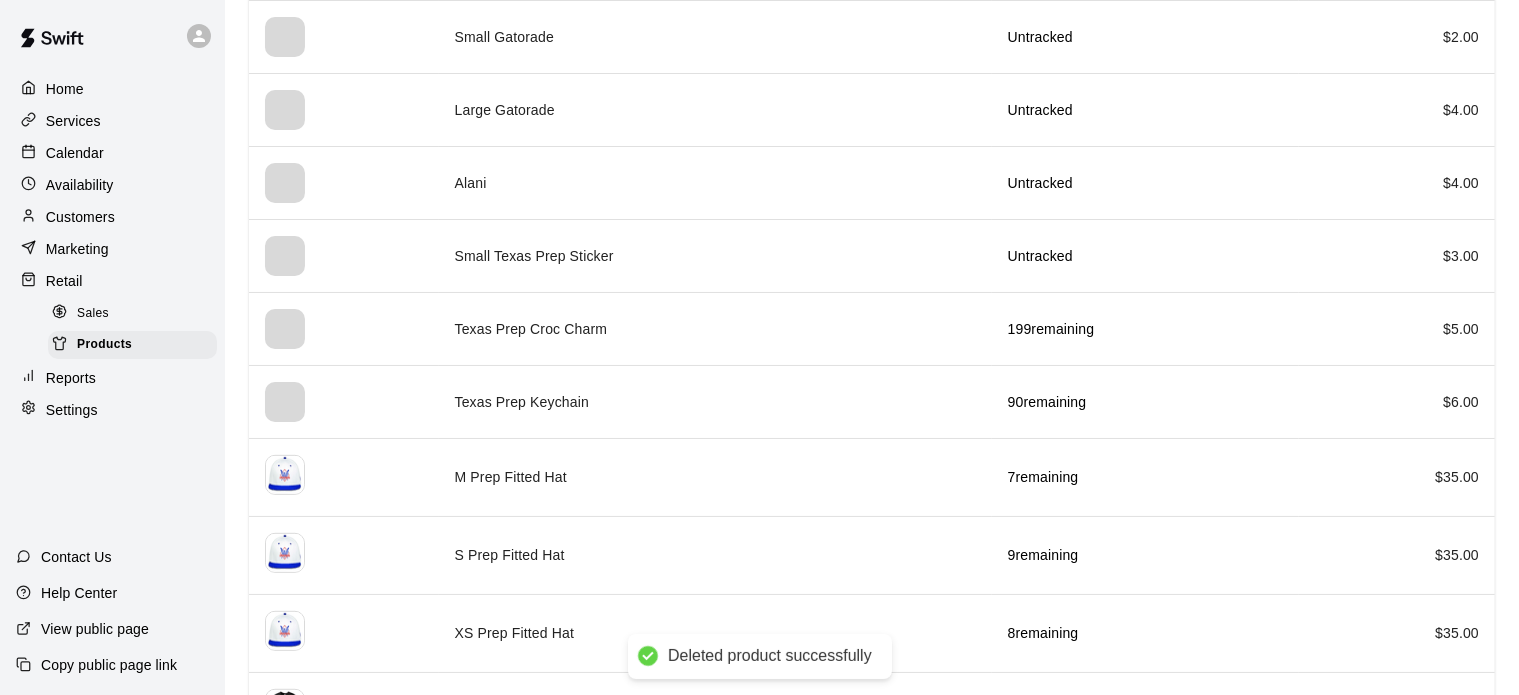 scroll, scrollTop: 806, scrollLeft: 0, axis: vertical 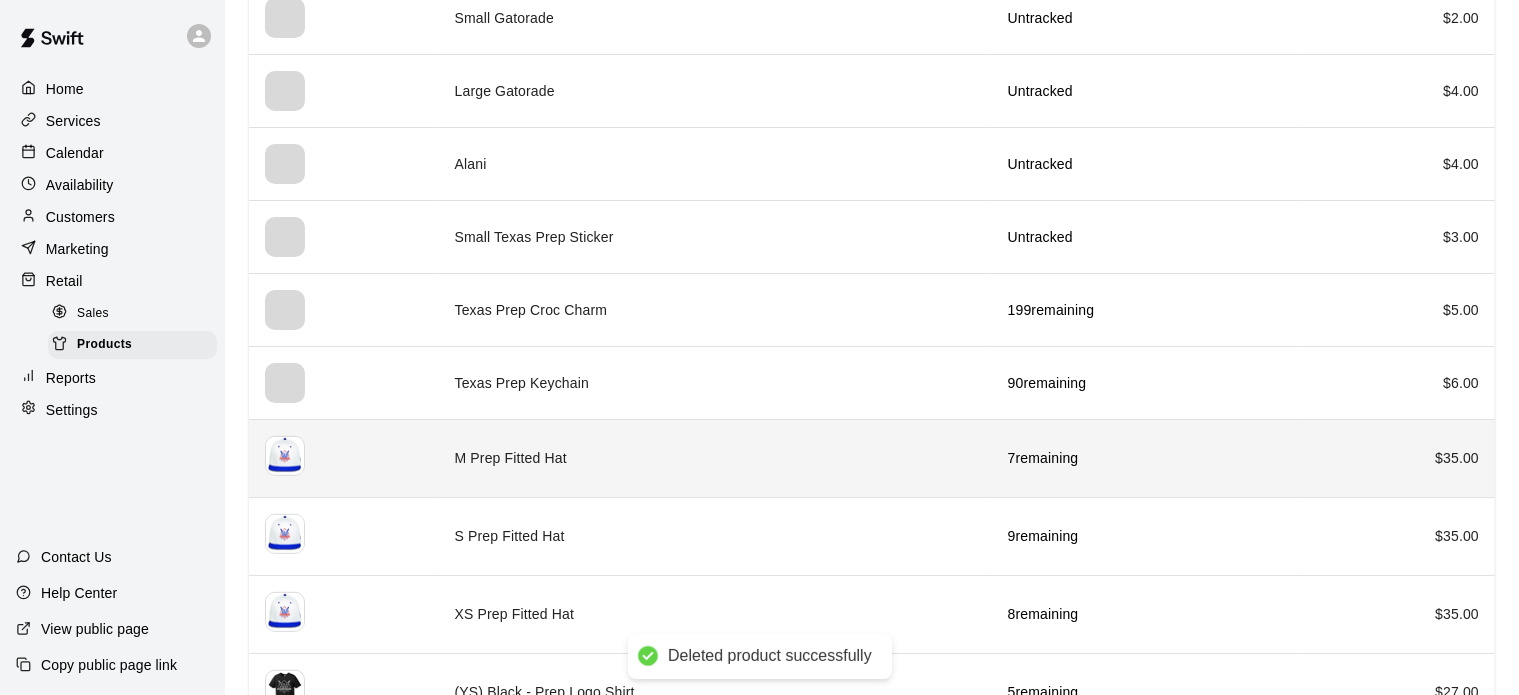 click on "M Prep Fitted Hat" at bounding box center (715, 458) 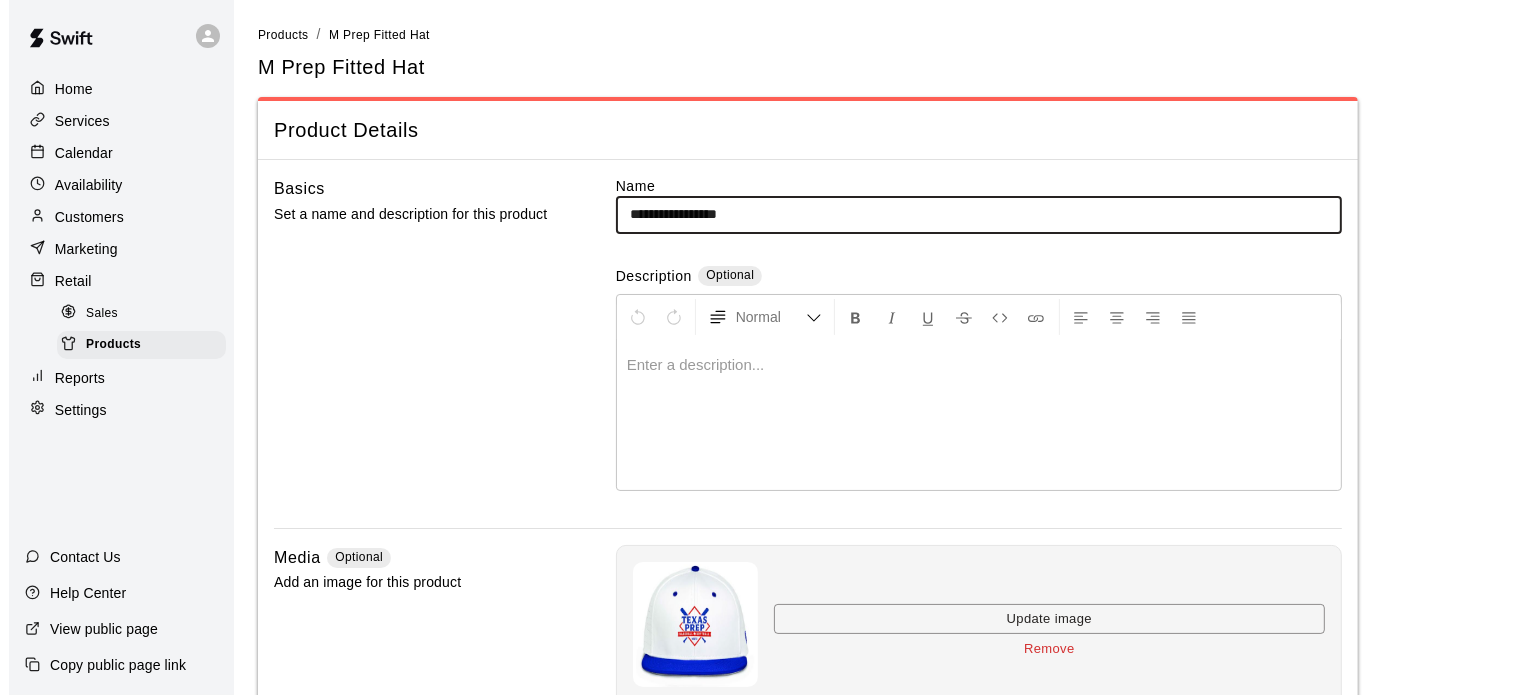 scroll, scrollTop: 440, scrollLeft: 0, axis: vertical 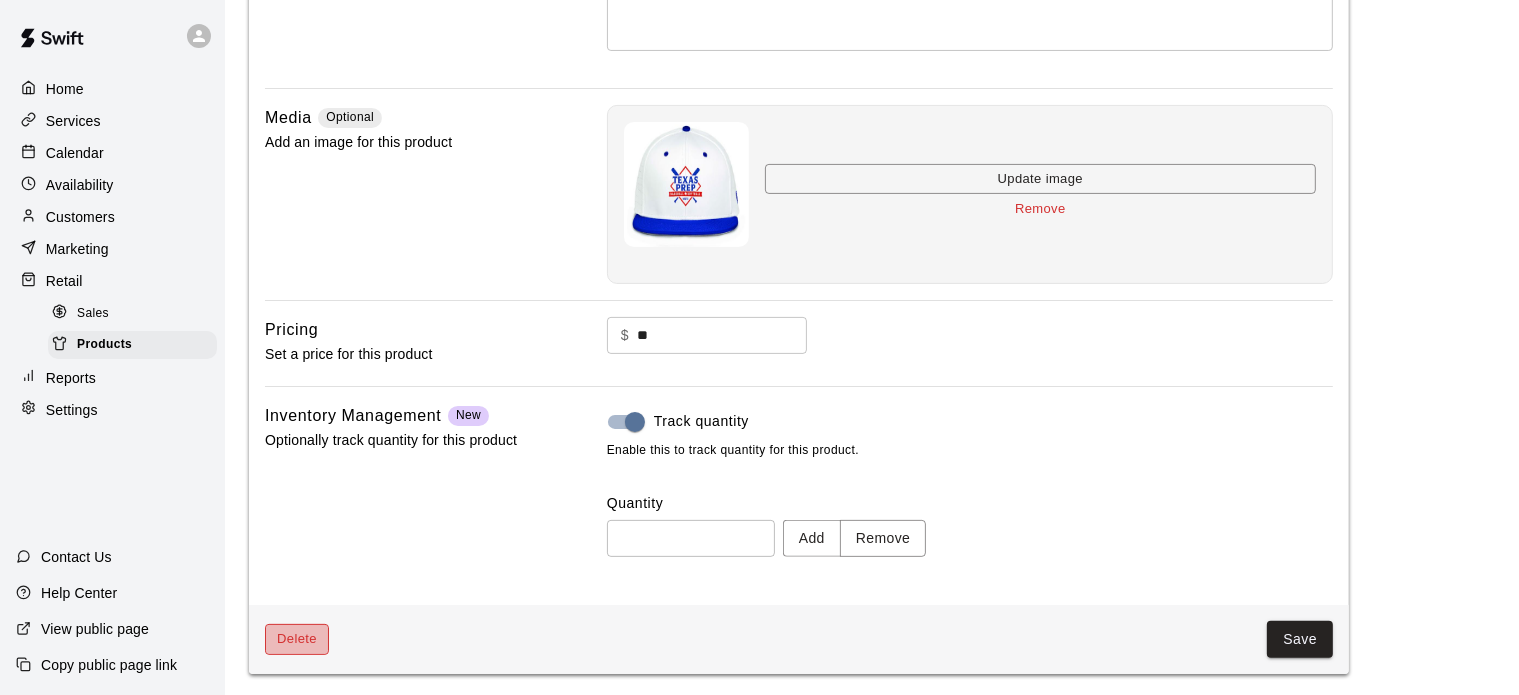 click on "Delete" at bounding box center [297, 639] 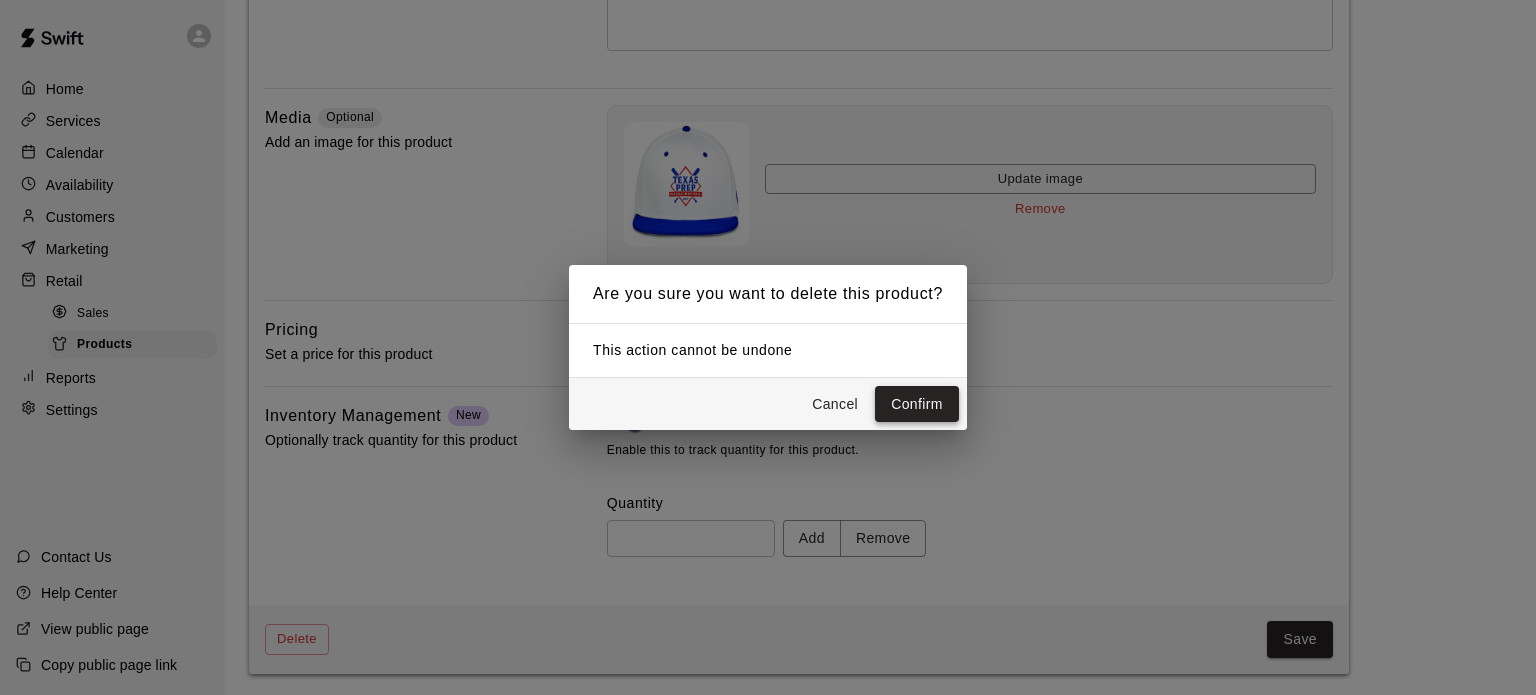 click on "Confirm" at bounding box center [917, 404] 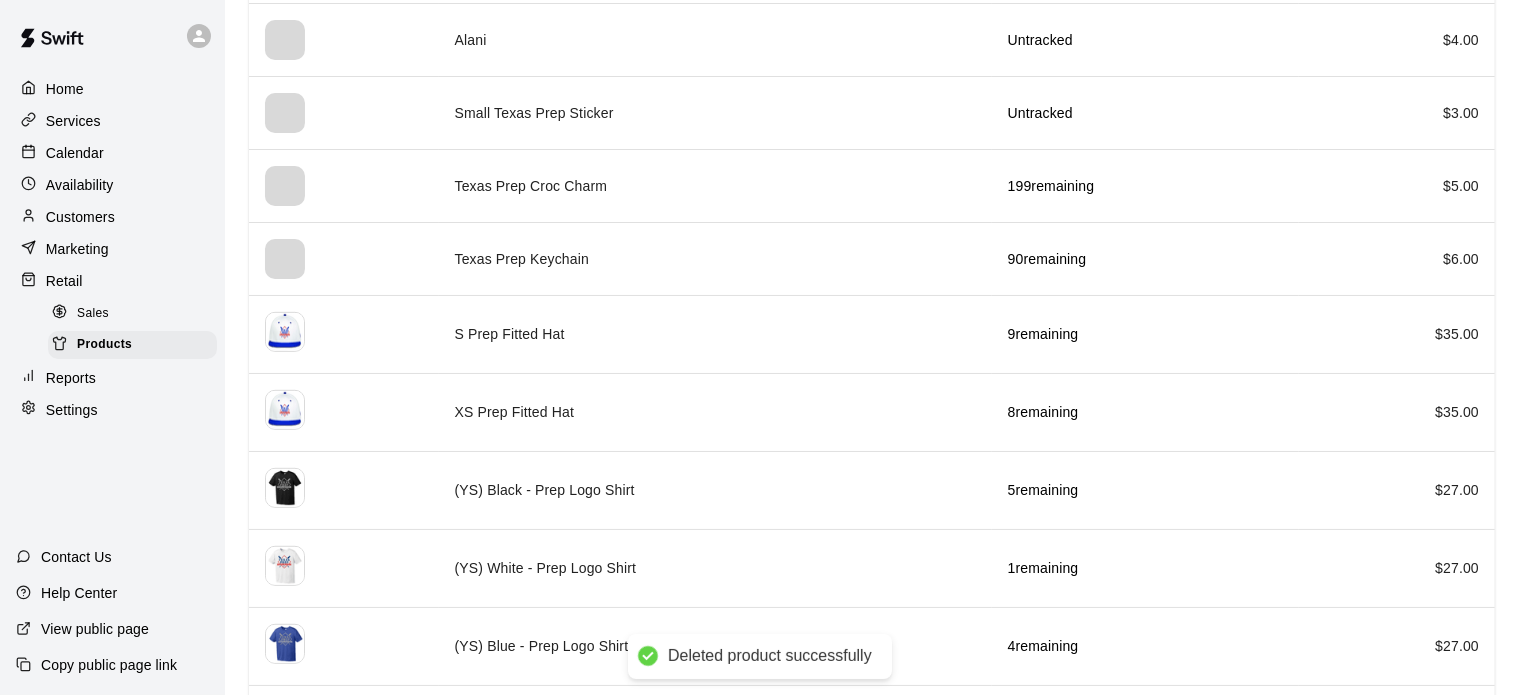 scroll, scrollTop: 1005, scrollLeft: 0, axis: vertical 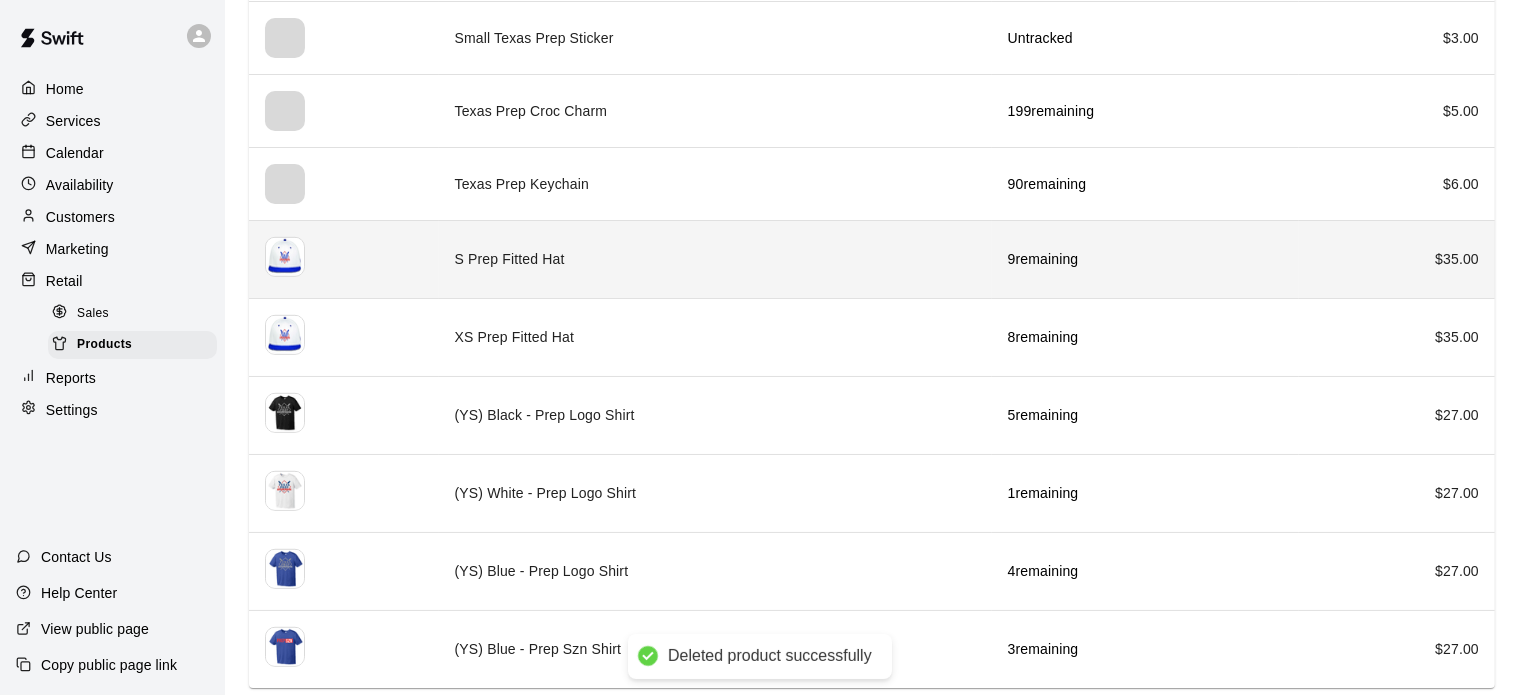 click on "S Prep Fitted Hat" at bounding box center (715, 259) 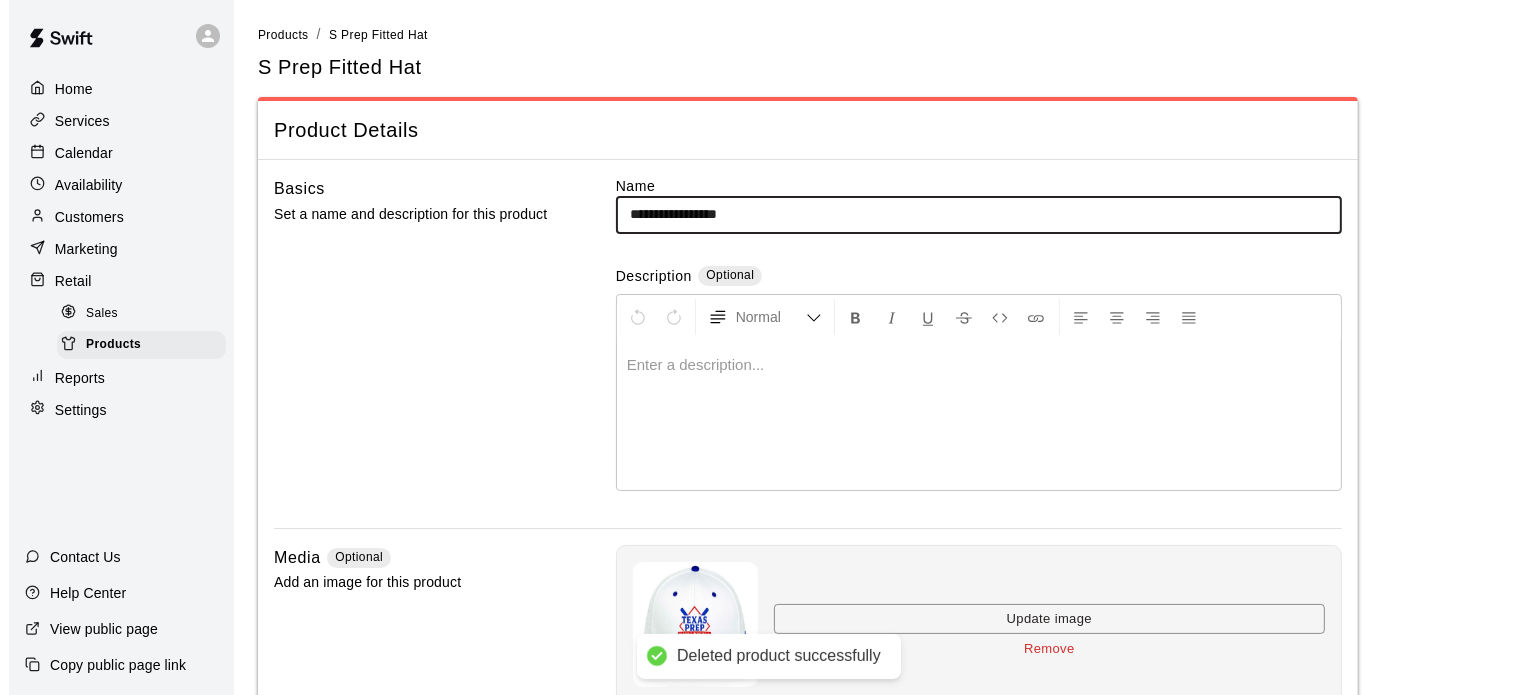 scroll, scrollTop: 440, scrollLeft: 0, axis: vertical 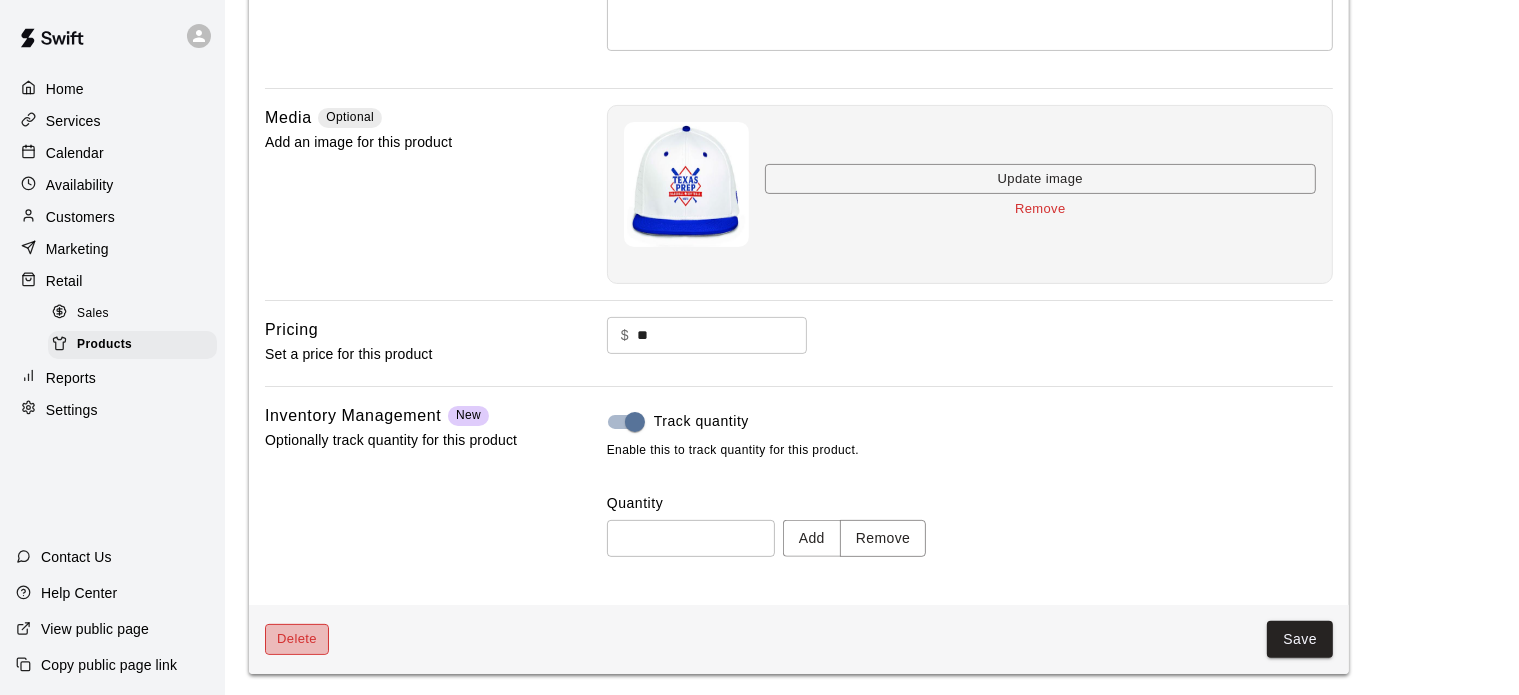 click on "Delete" at bounding box center [297, 639] 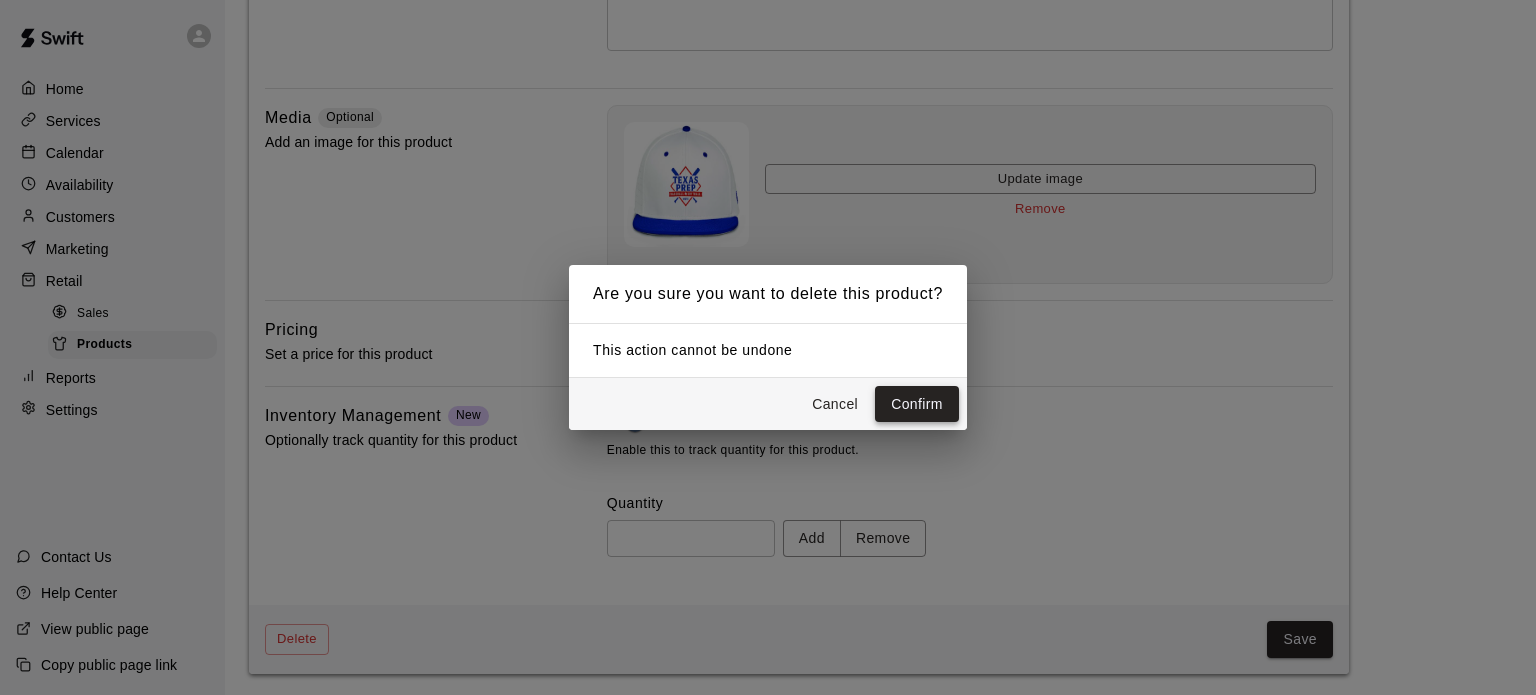 click on "Confirm" at bounding box center (917, 404) 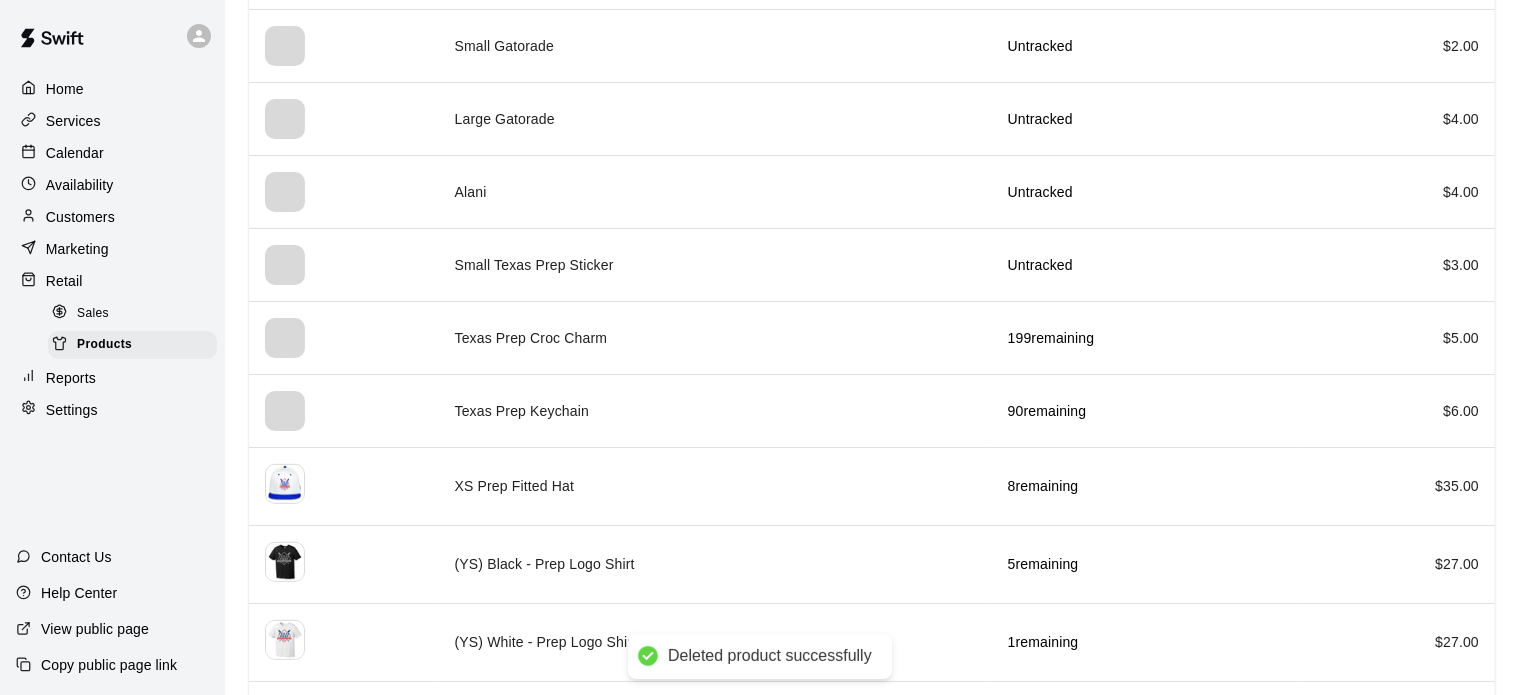 scroll, scrollTop: 927, scrollLeft: 0, axis: vertical 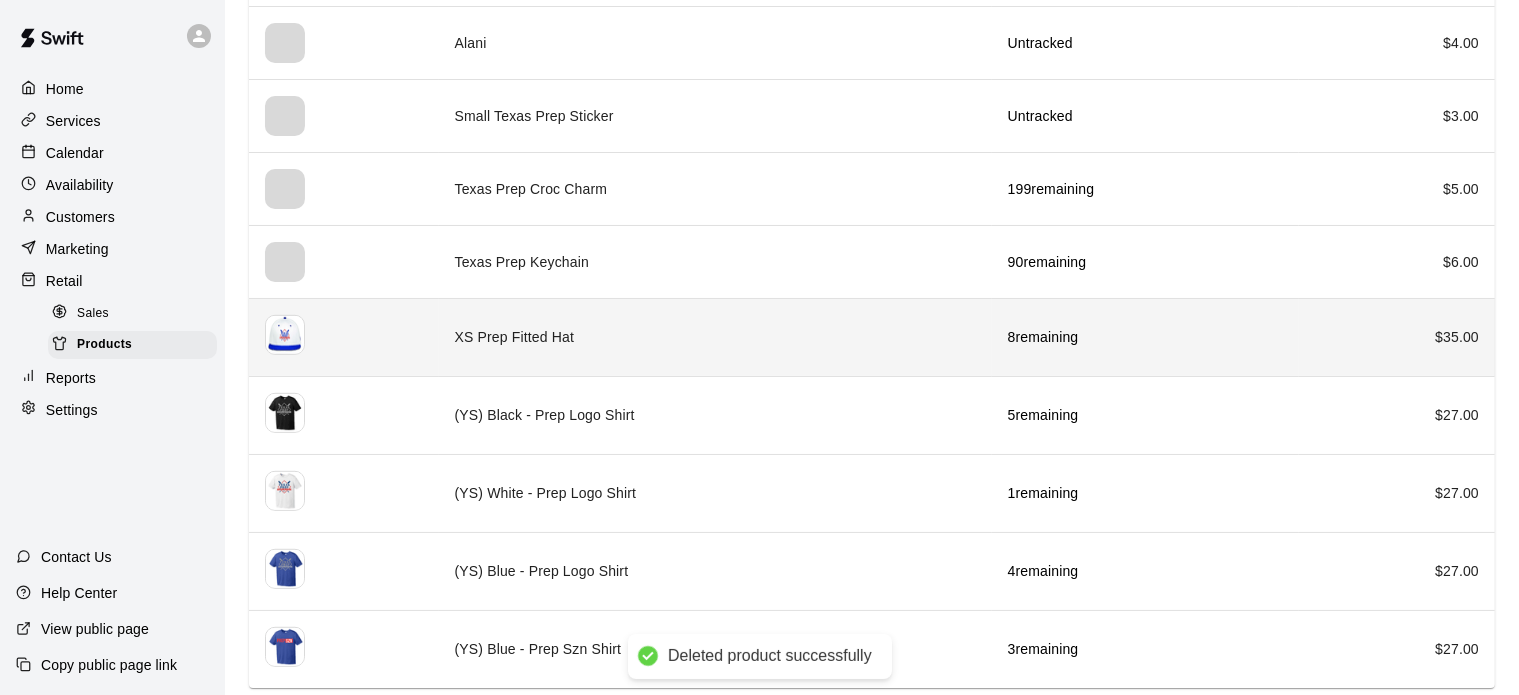 click on "XS Prep Fitted Hat" at bounding box center (715, 337) 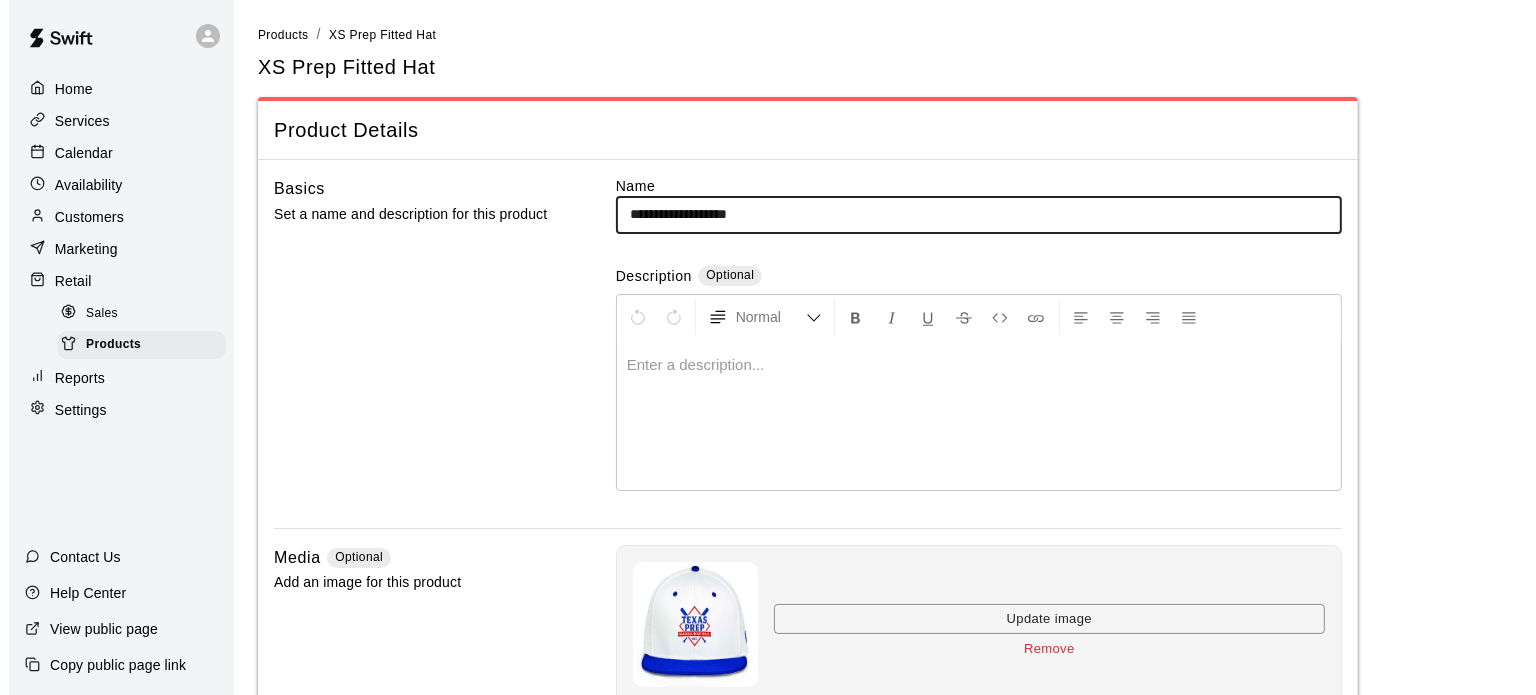 scroll, scrollTop: 440, scrollLeft: 0, axis: vertical 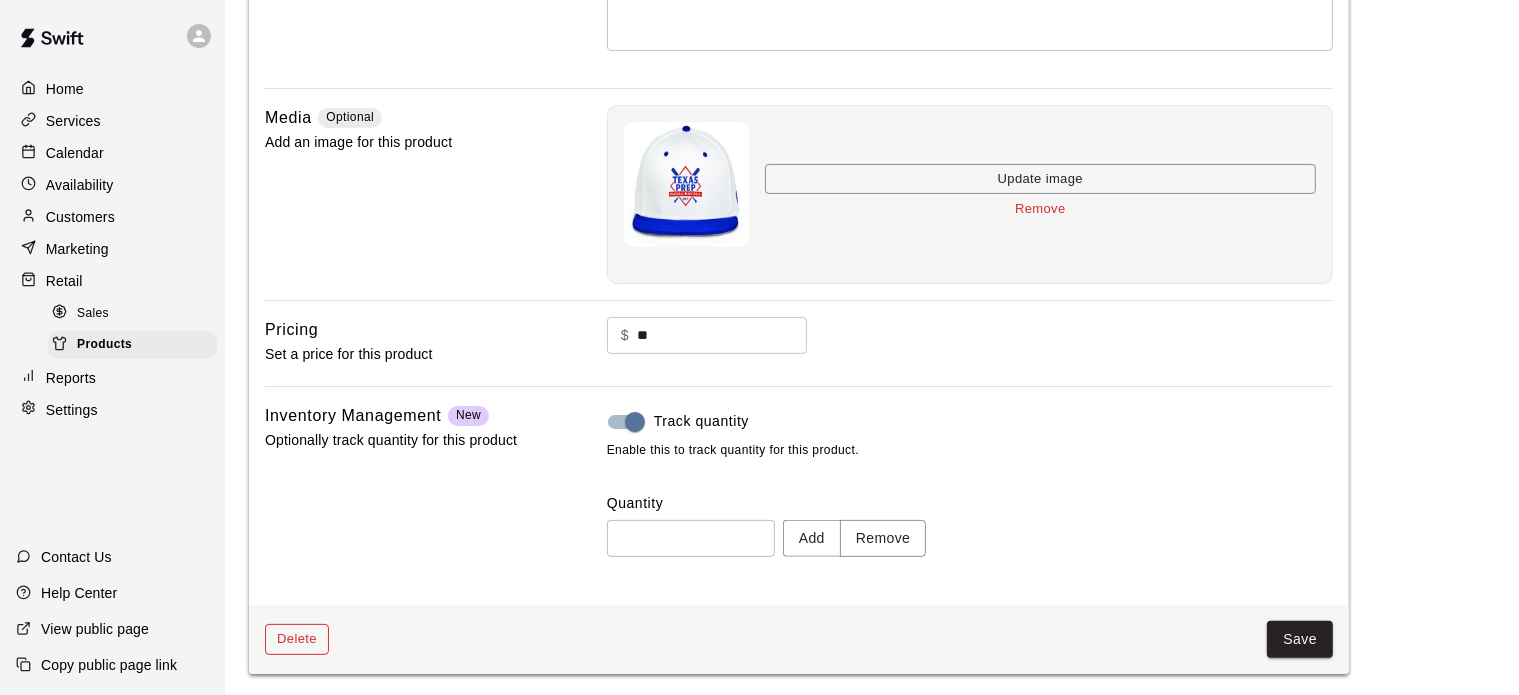 click on "Delete" at bounding box center [297, 639] 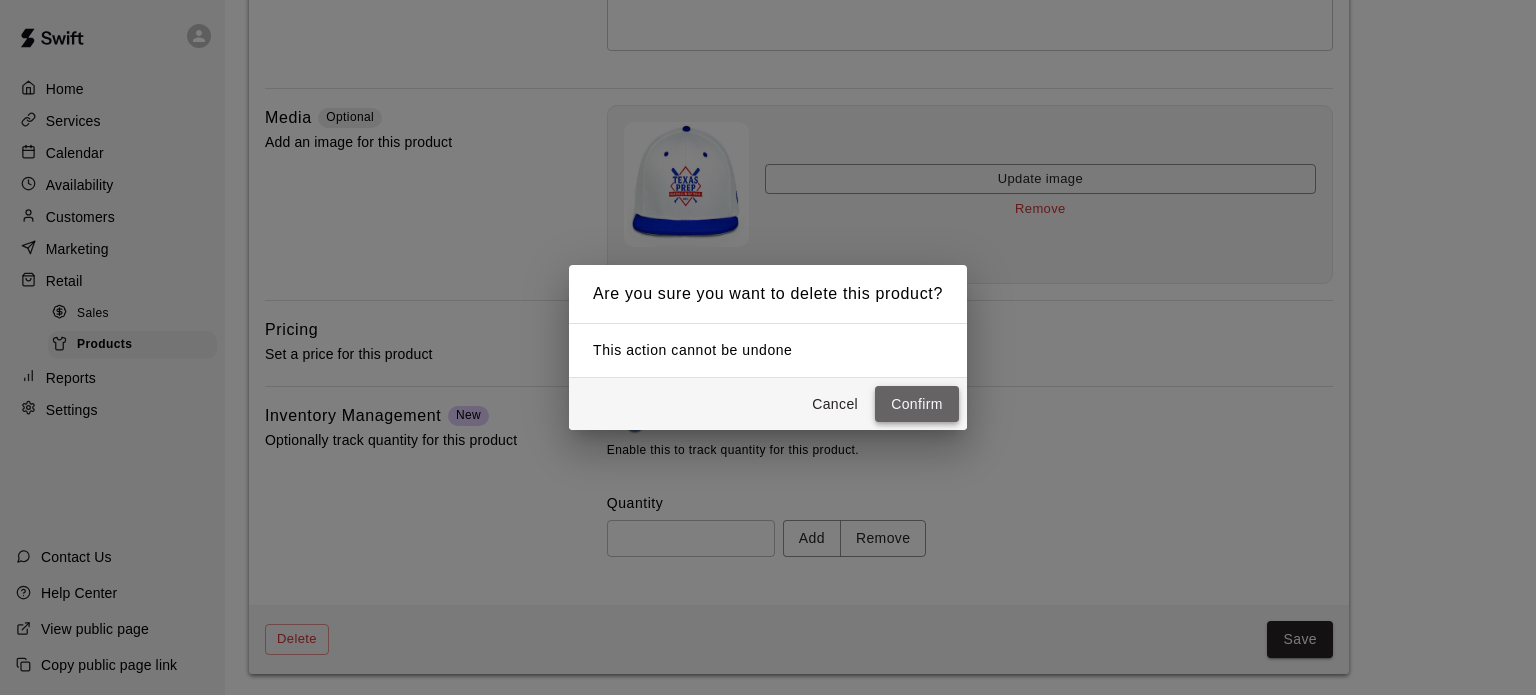 click on "Confirm" at bounding box center (917, 404) 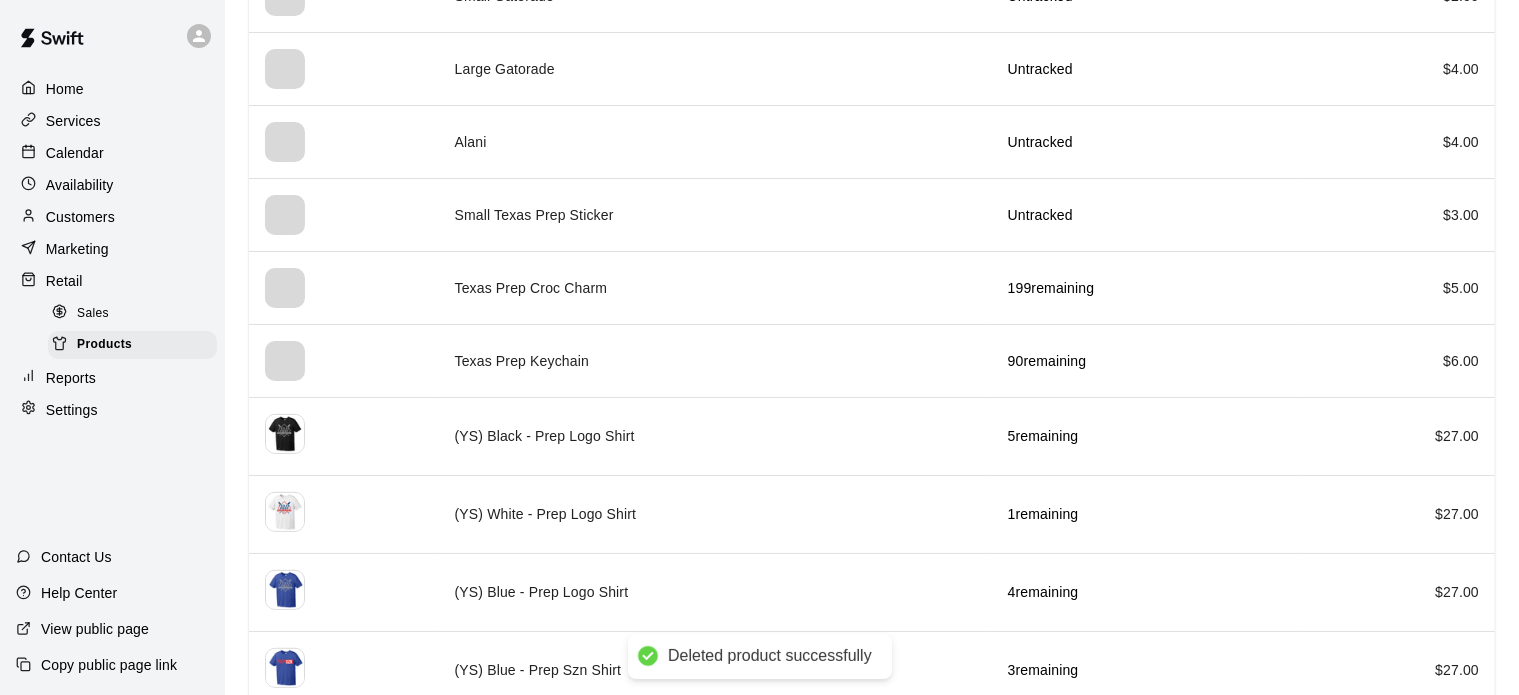 scroll, scrollTop: 848, scrollLeft: 0, axis: vertical 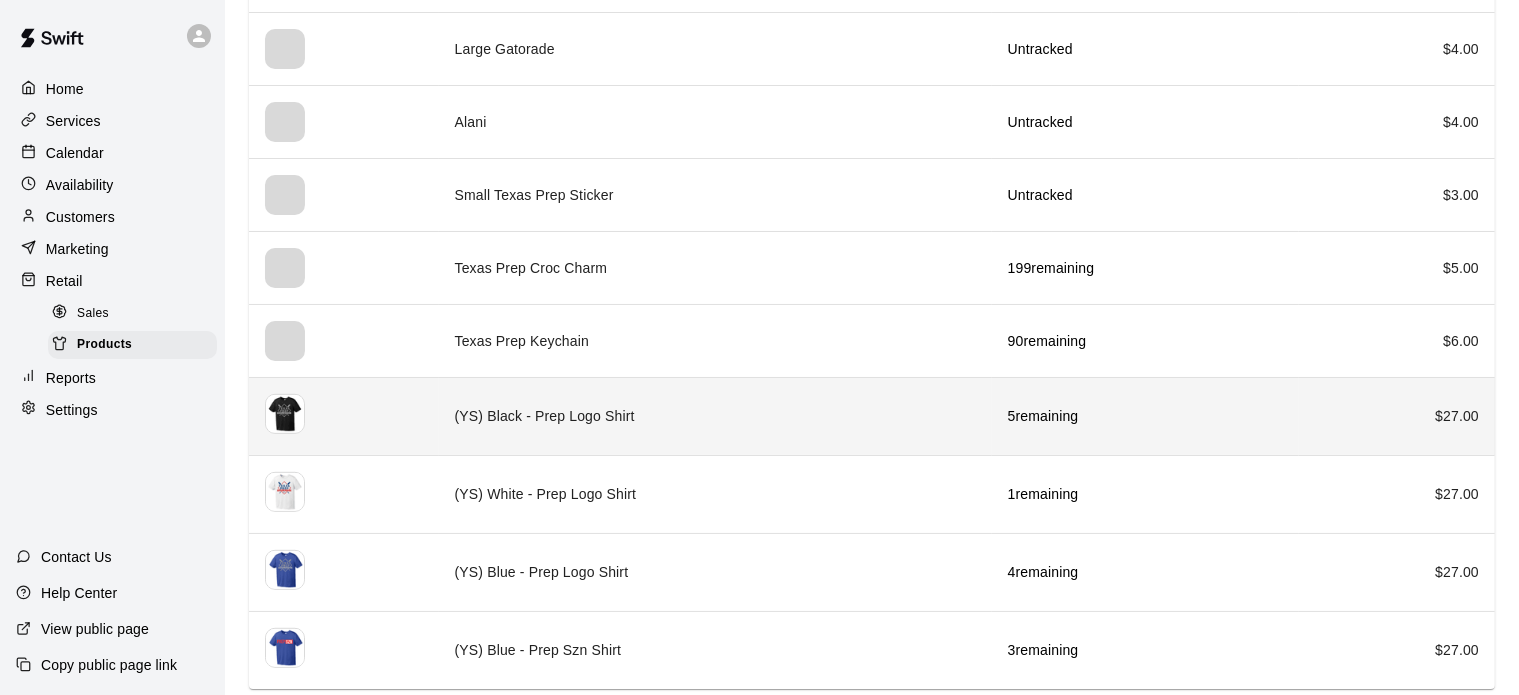 click on "(YS) Black - Prep Logo Shirt" at bounding box center (715, 416) 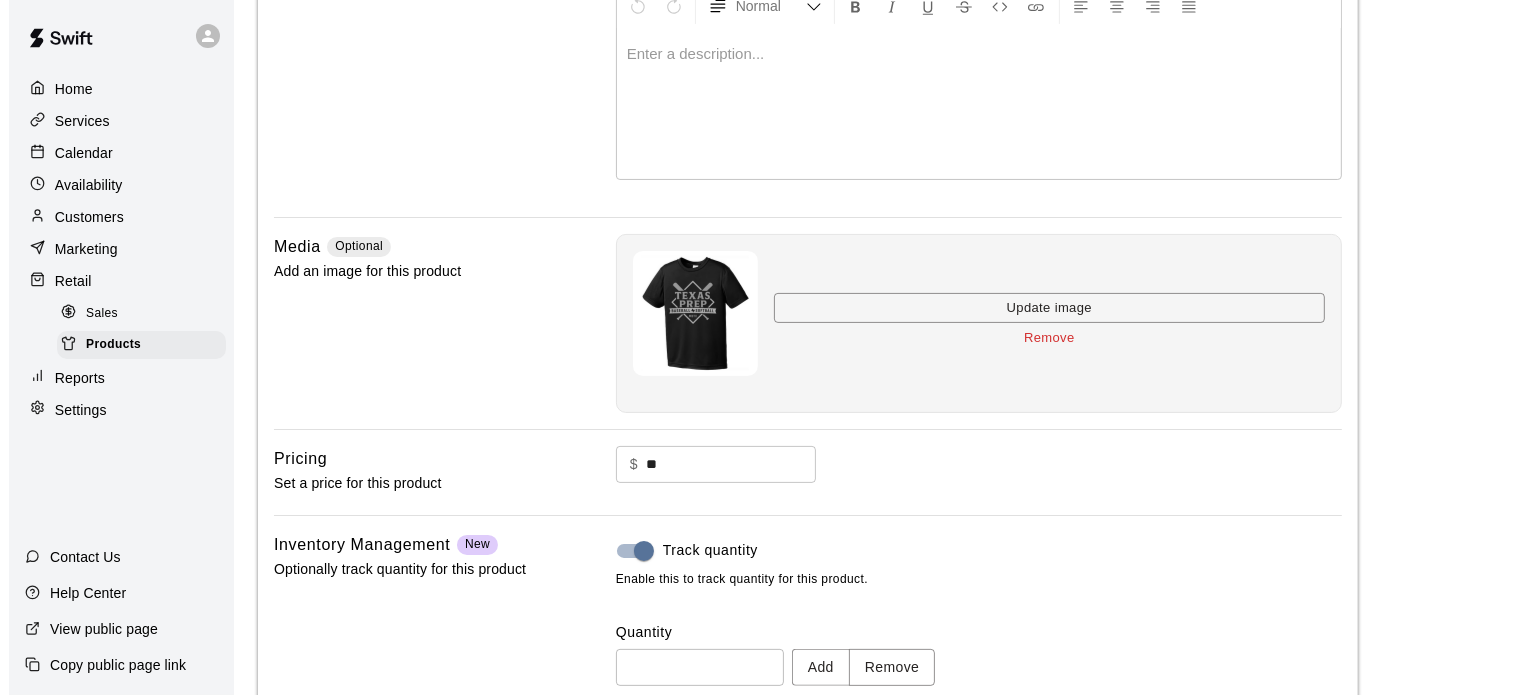 scroll, scrollTop: 440, scrollLeft: 0, axis: vertical 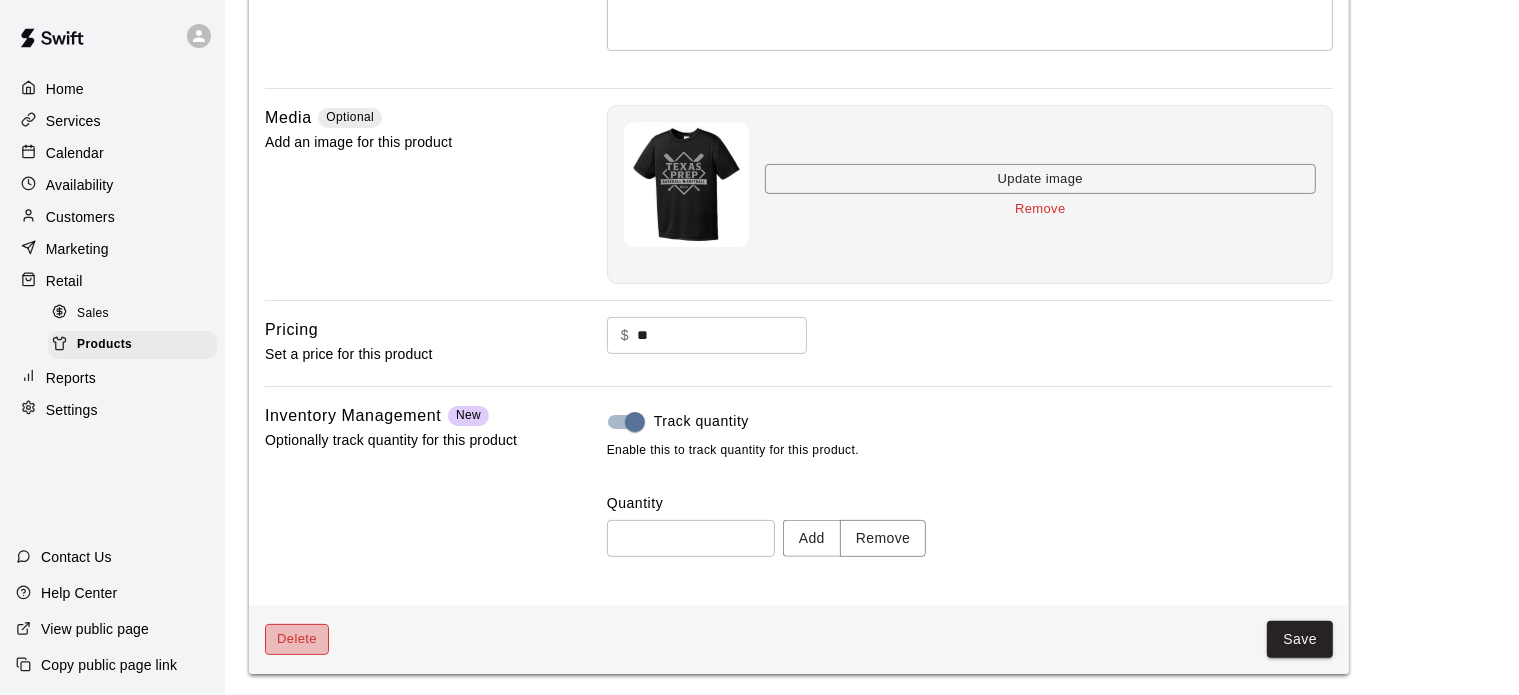 click on "Delete" at bounding box center (297, 639) 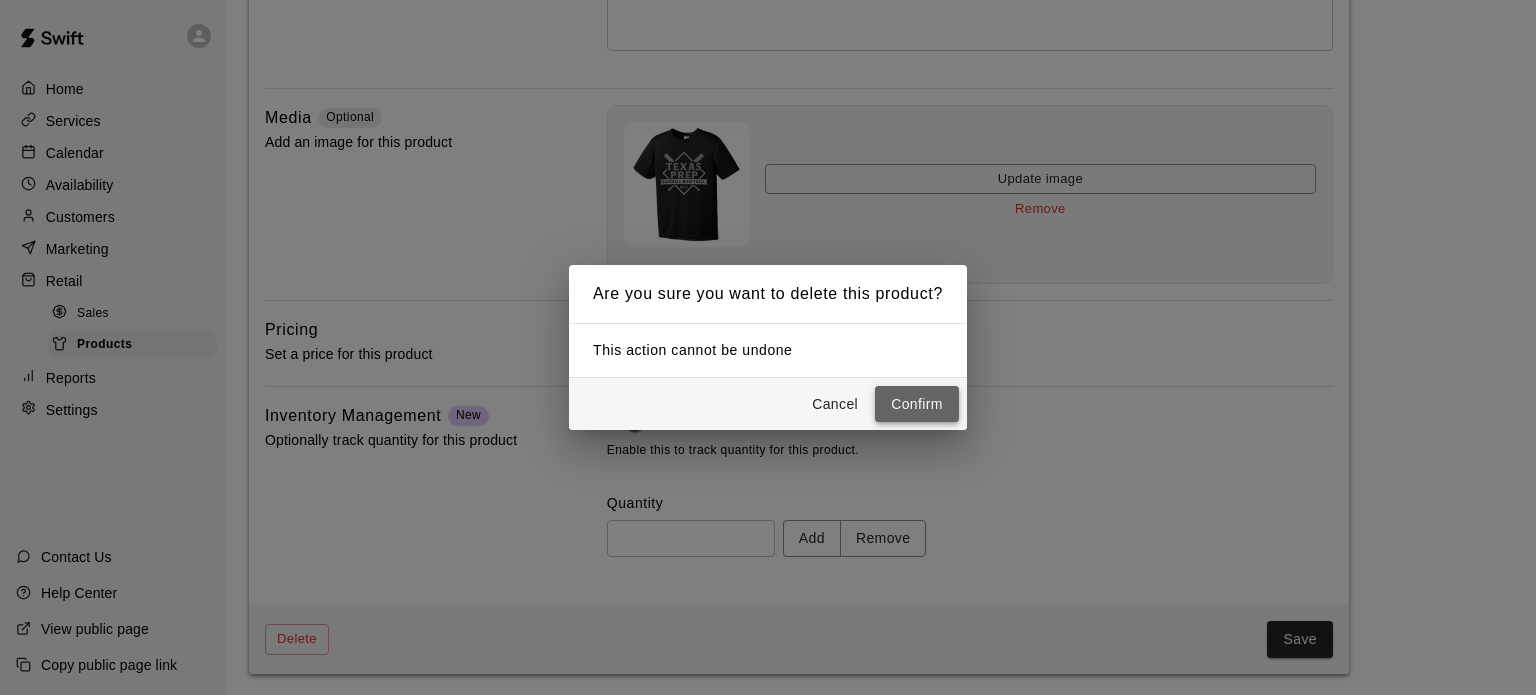 click on "Confirm" at bounding box center (917, 404) 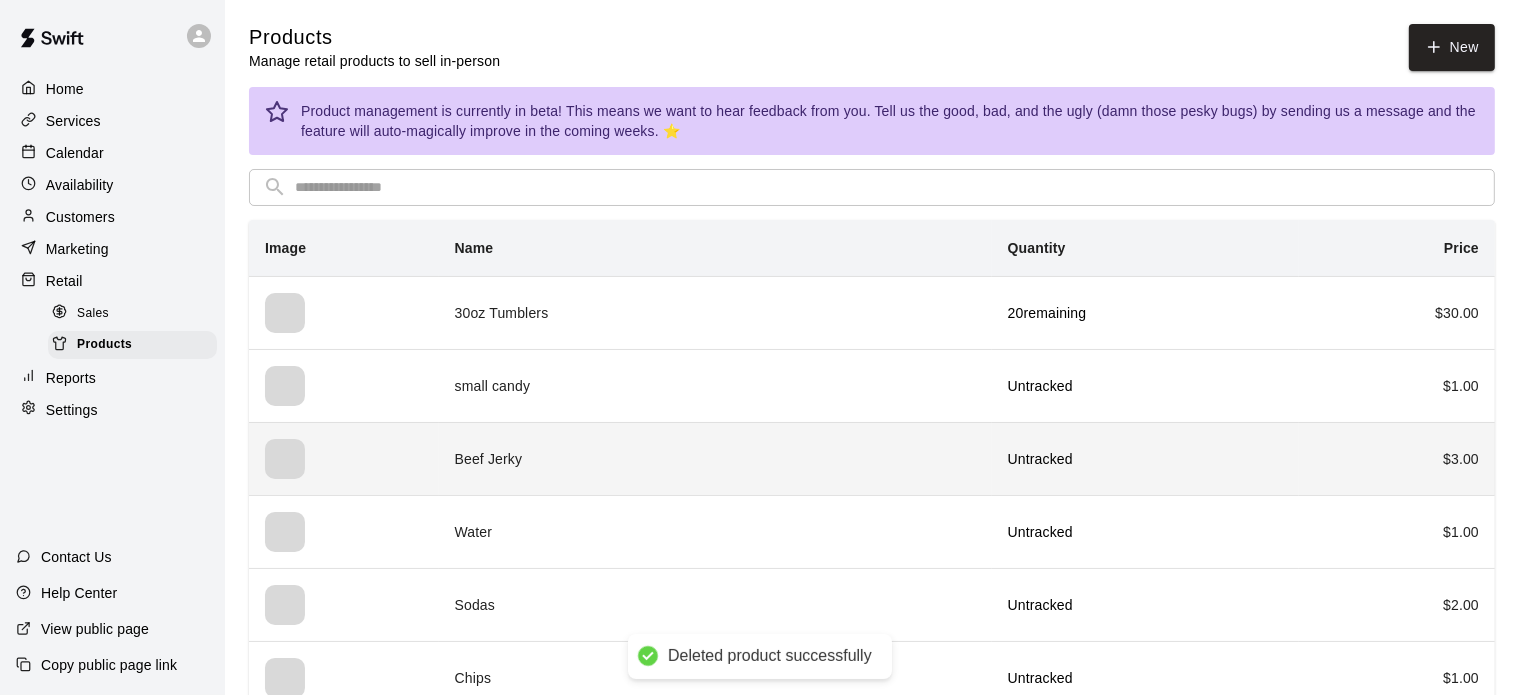 scroll, scrollTop: 770, scrollLeft: 0, axis: vertical 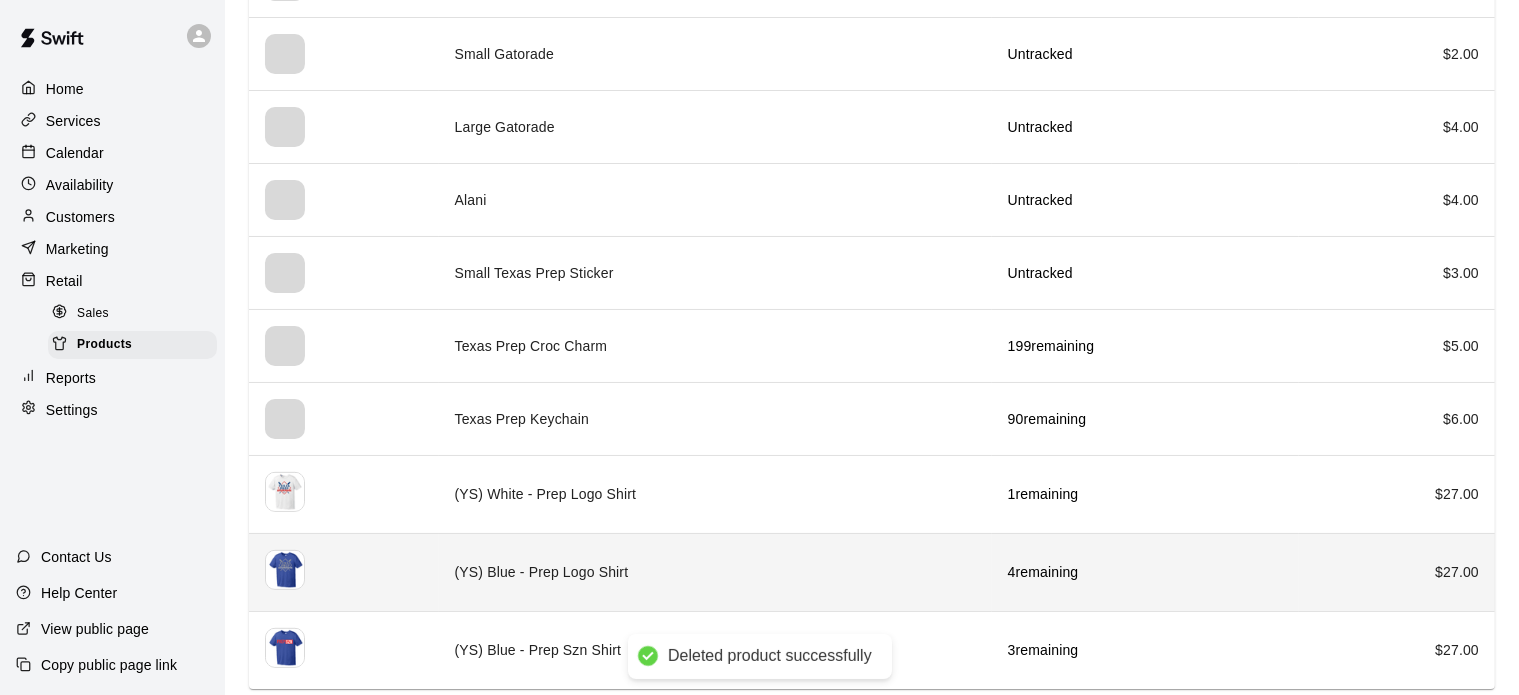 click on "(YS) Blue - Prep Logo Shirt" at bounding box center [715, 572] 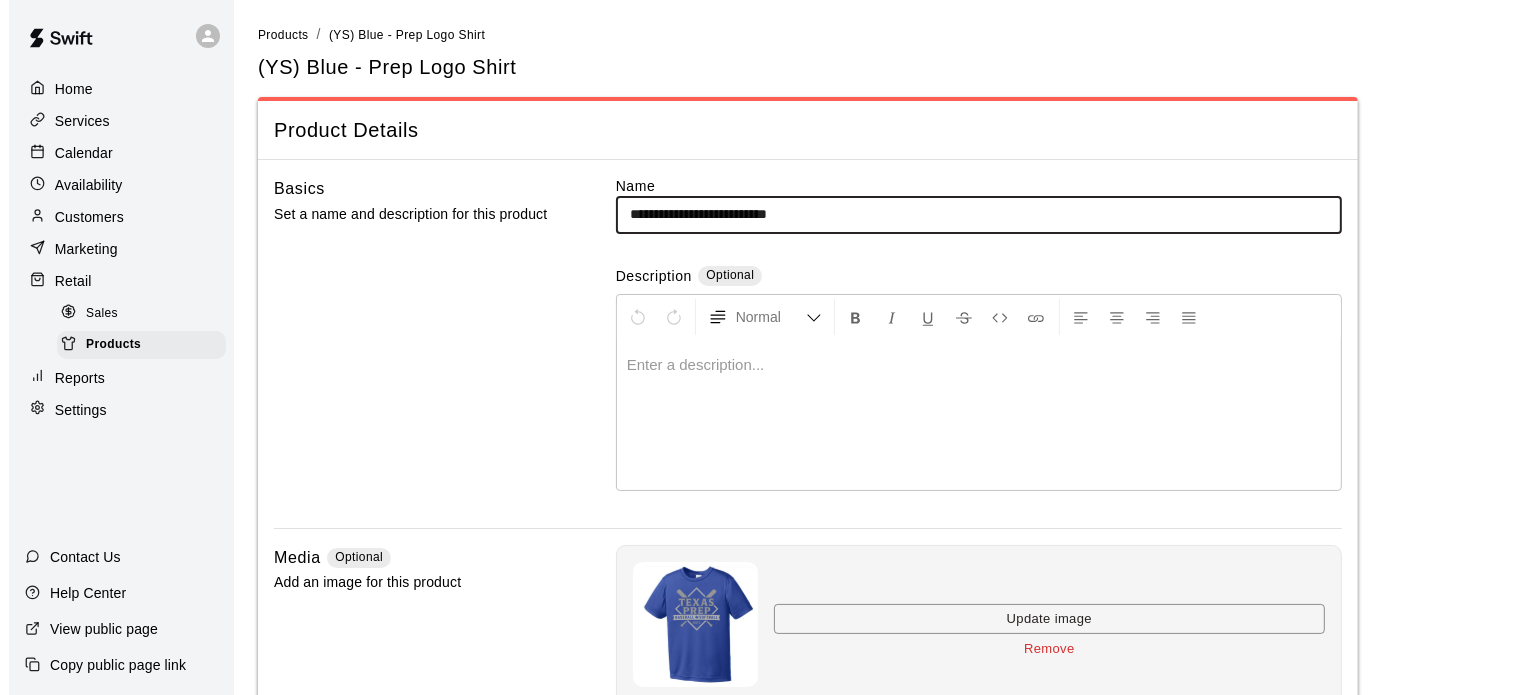 scroll, scrollTop: 440, scrollLeft: 0, axis: vertical 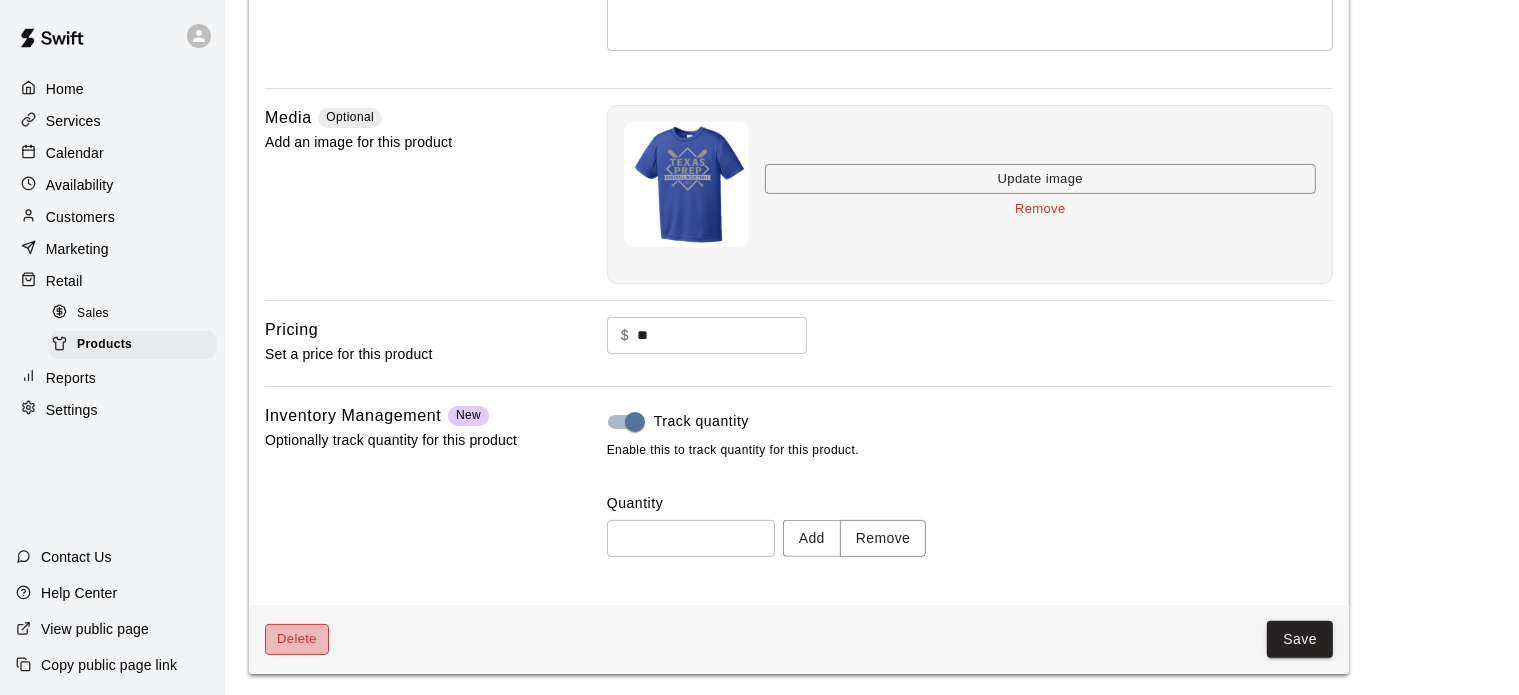 click on "Delete" at bounding box center (297, 639) 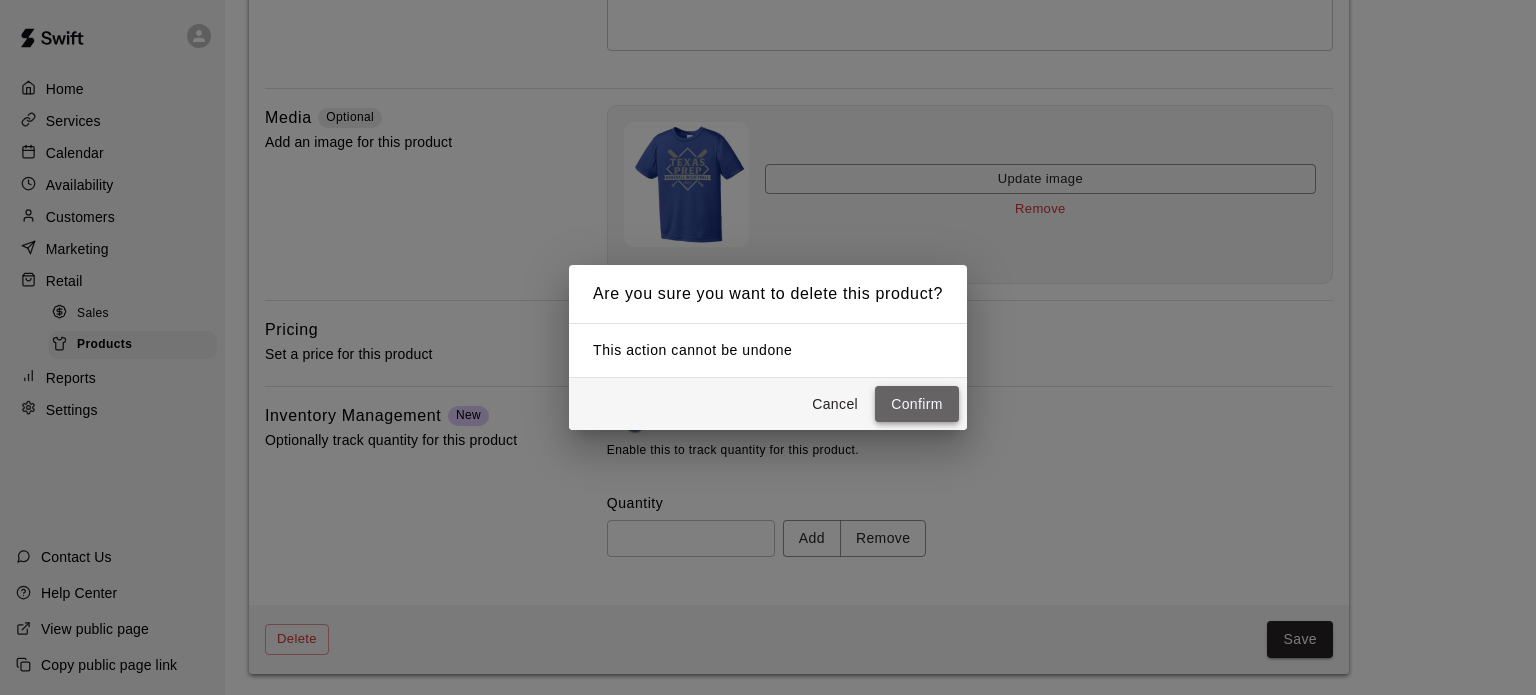 click on "Confirm" at bounding box center (917, 404) 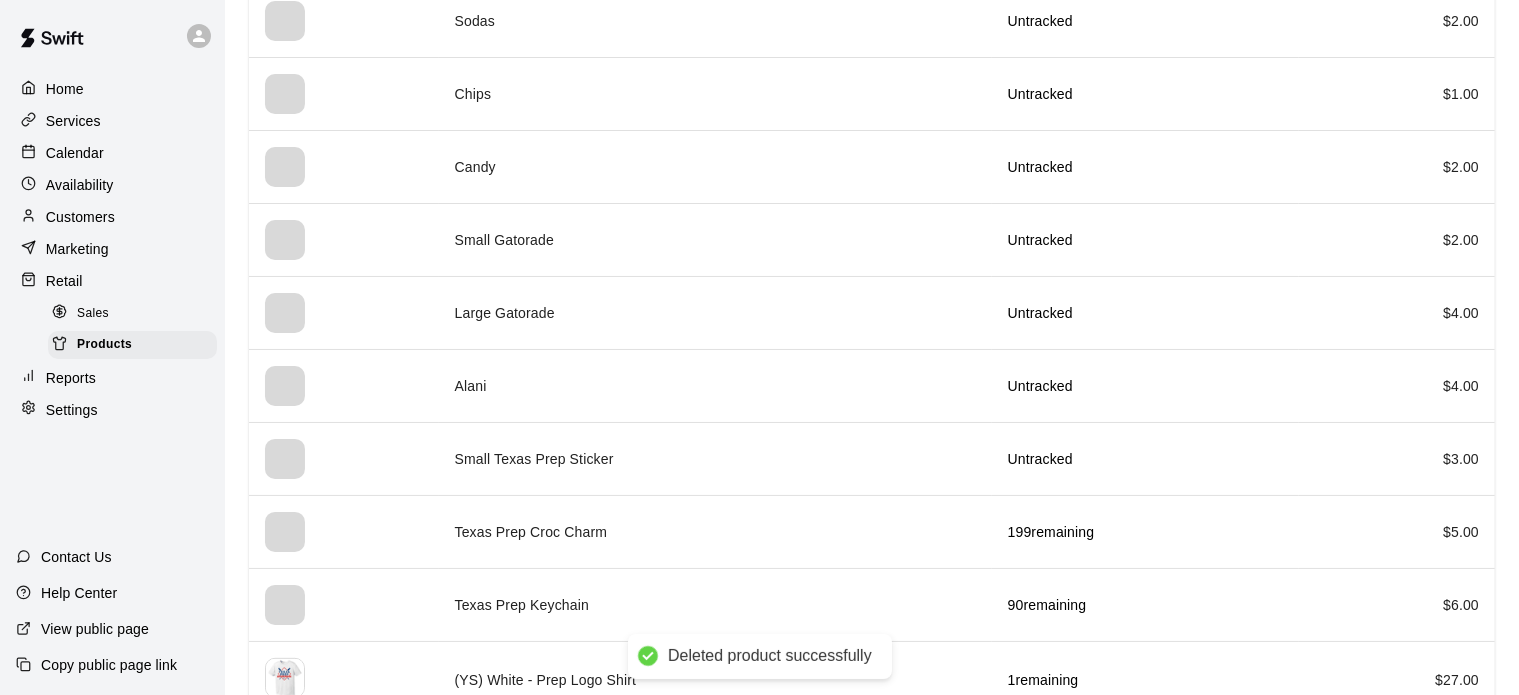 scroll, scrollTop: 692, scrollLeft: 0, axis: vertical 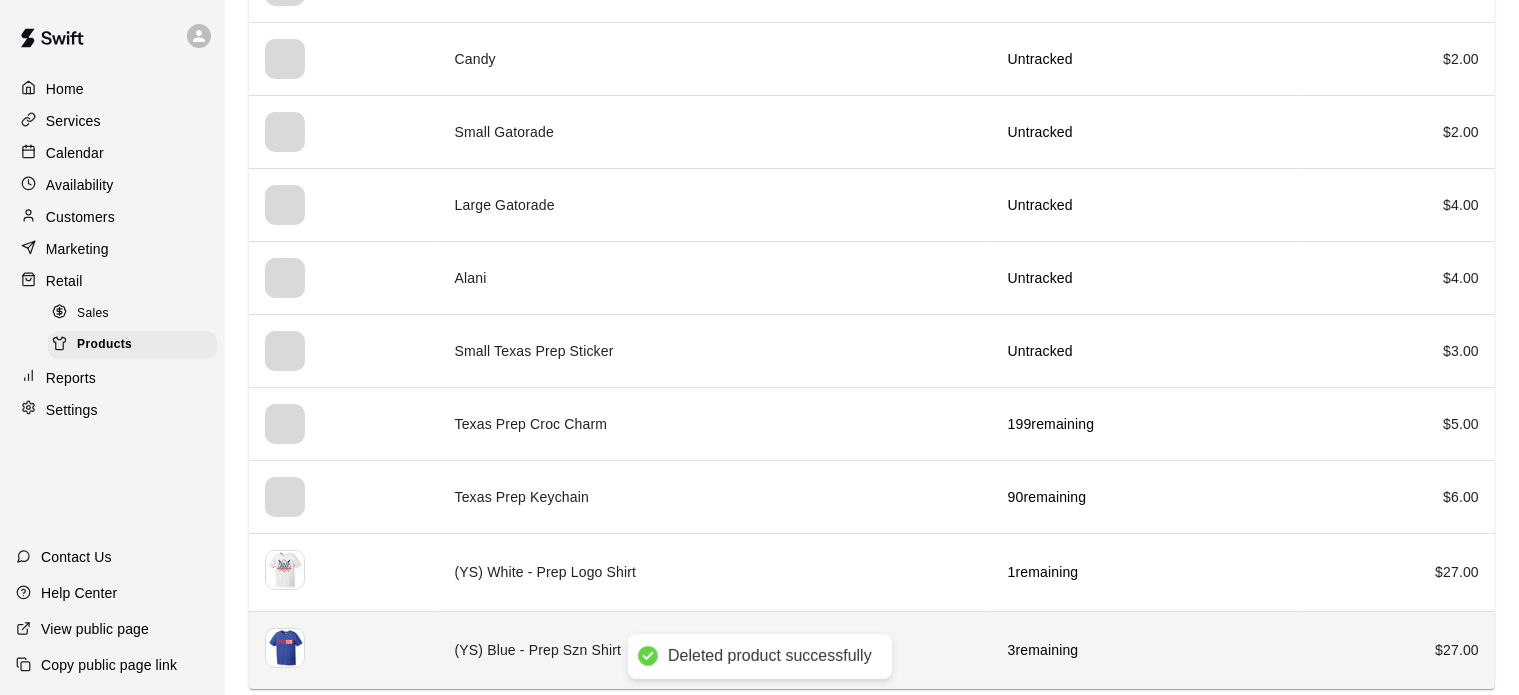 click on "(YS) Blue - Prep Szn Shirt" at bounding box center [715, 650] 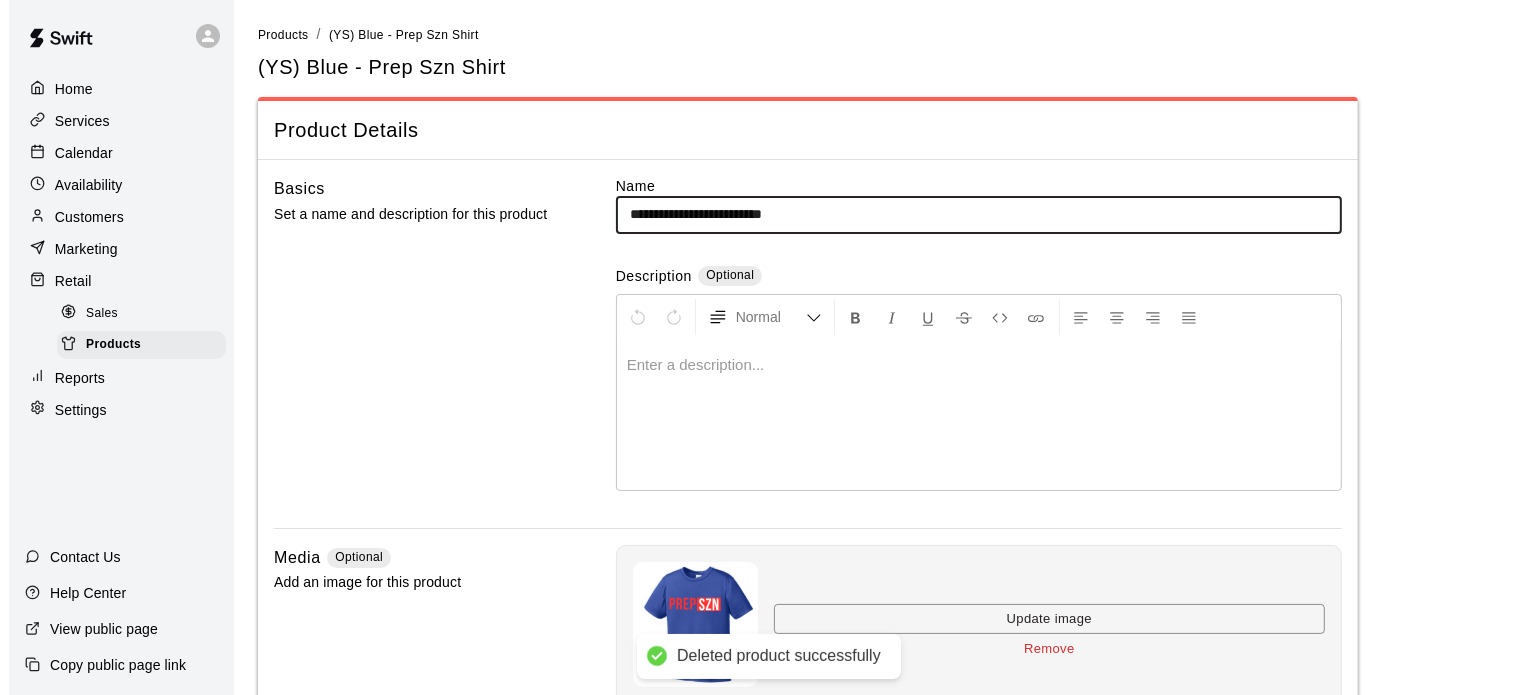 scroll, scrollTop: 440, scrollLeft: 0, axis: vertical 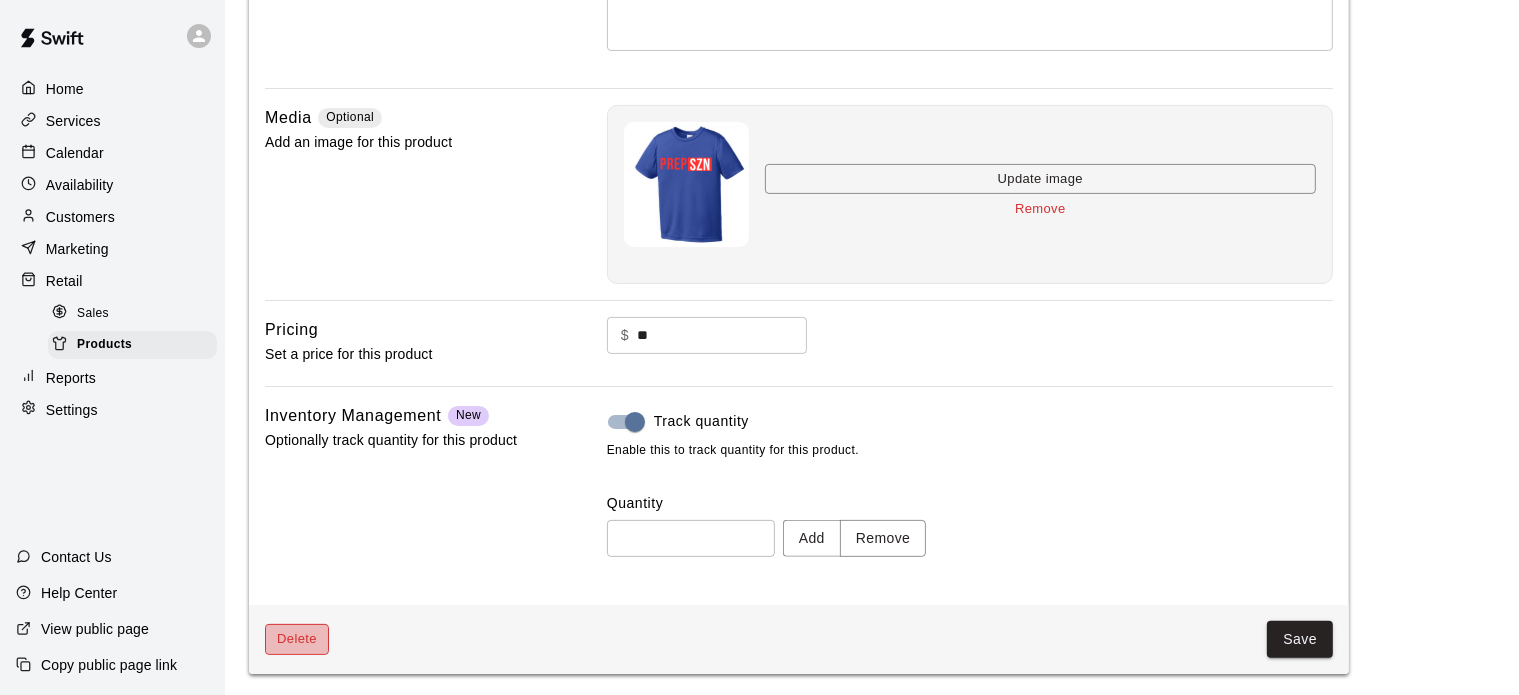 click on "Delete" at bounding box center (297, 639) 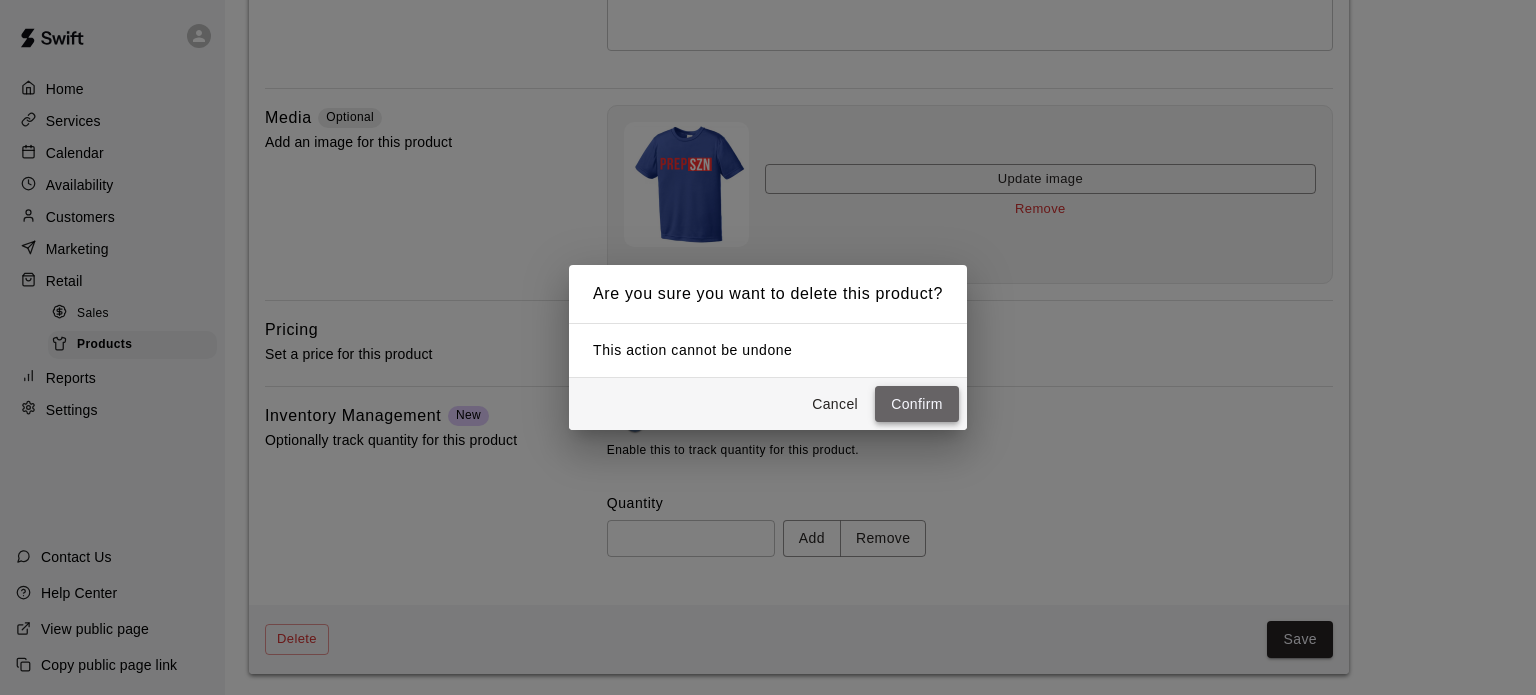 click on "Confirm" at bounding box center (917, 404) 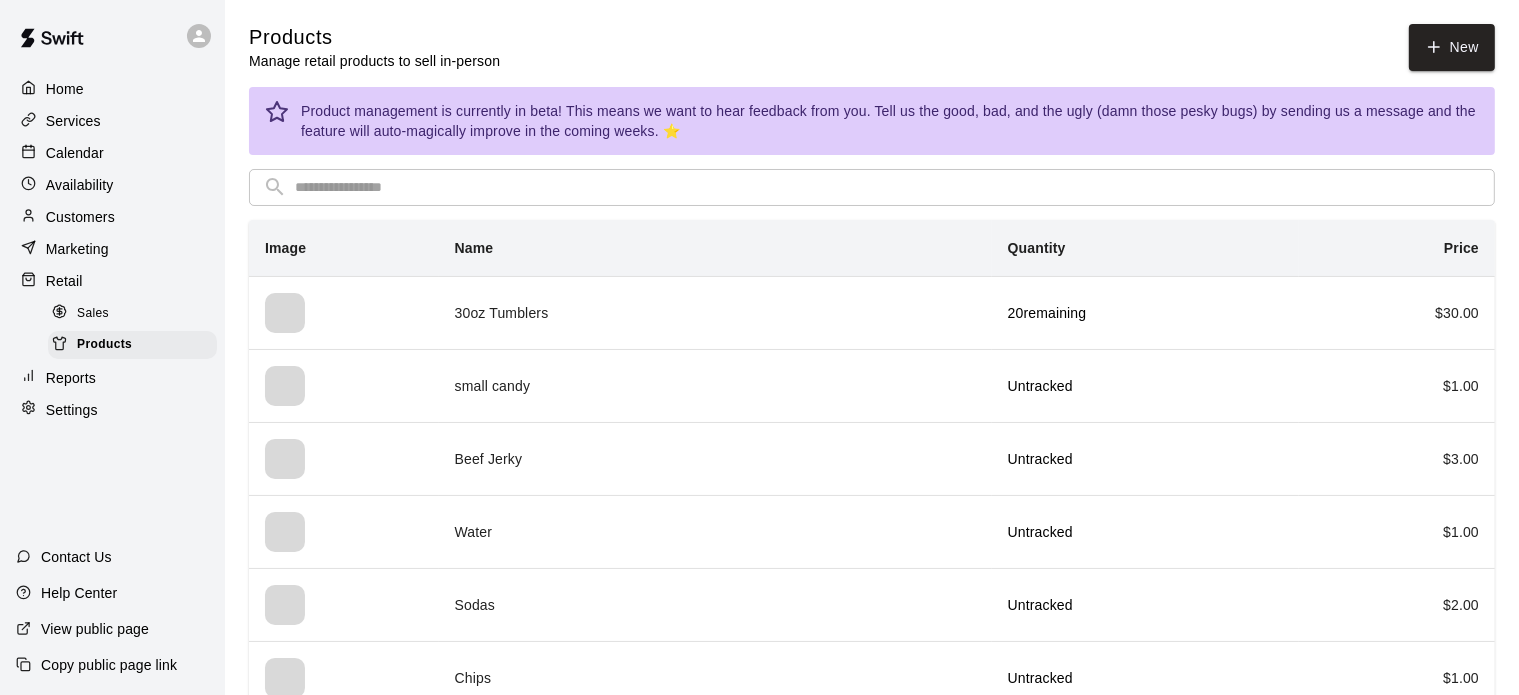 scroll, scrollTop: 613, scrollLeft: 0, axis: vertical 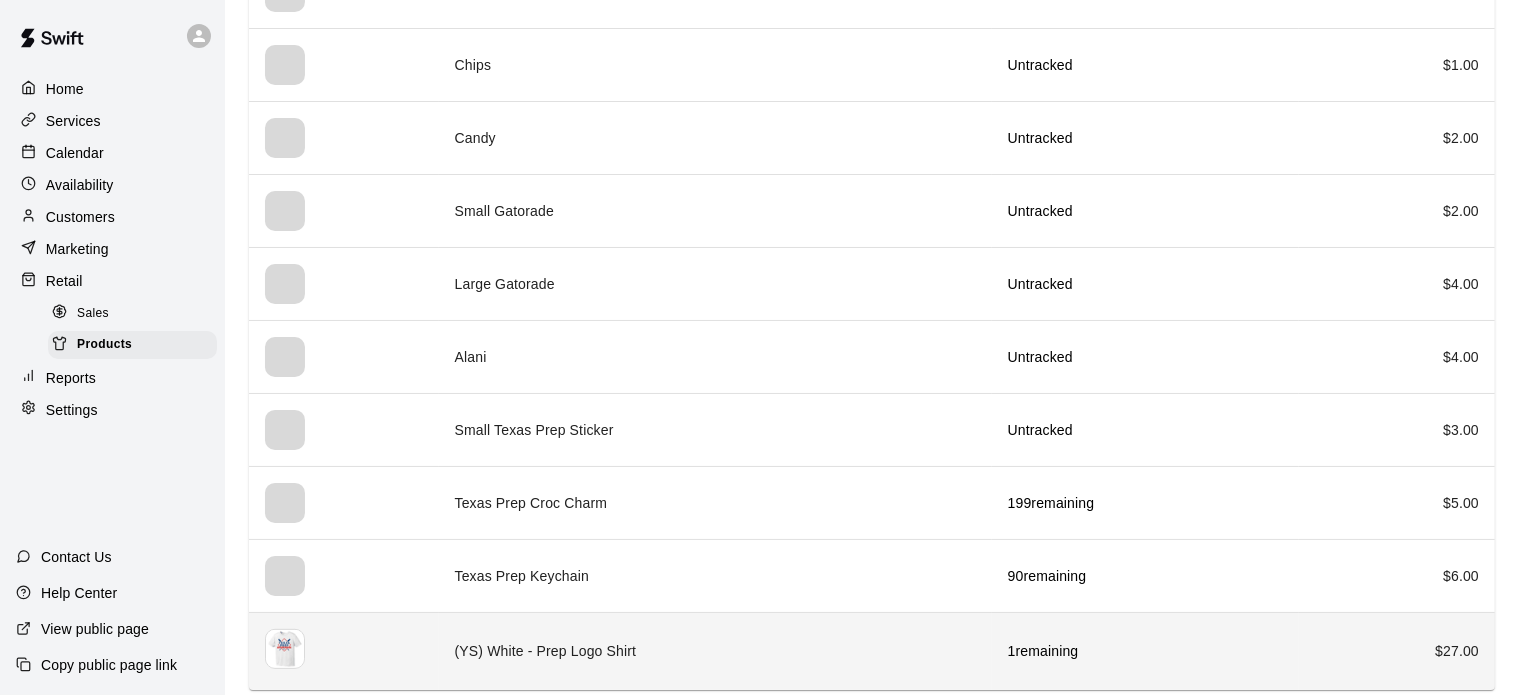 click on "(YS) White - Prep Logo Shirt" at bounding box center [715, 651] 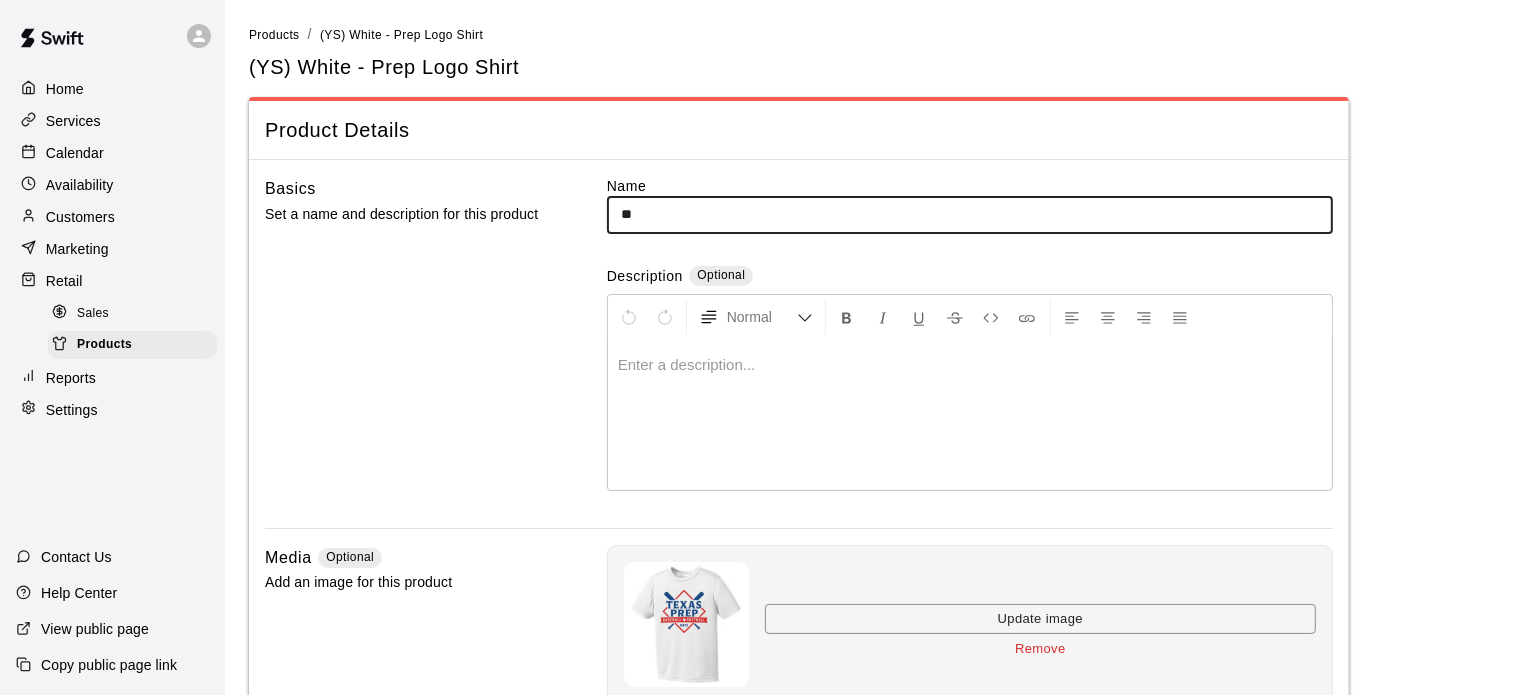 type on "*" 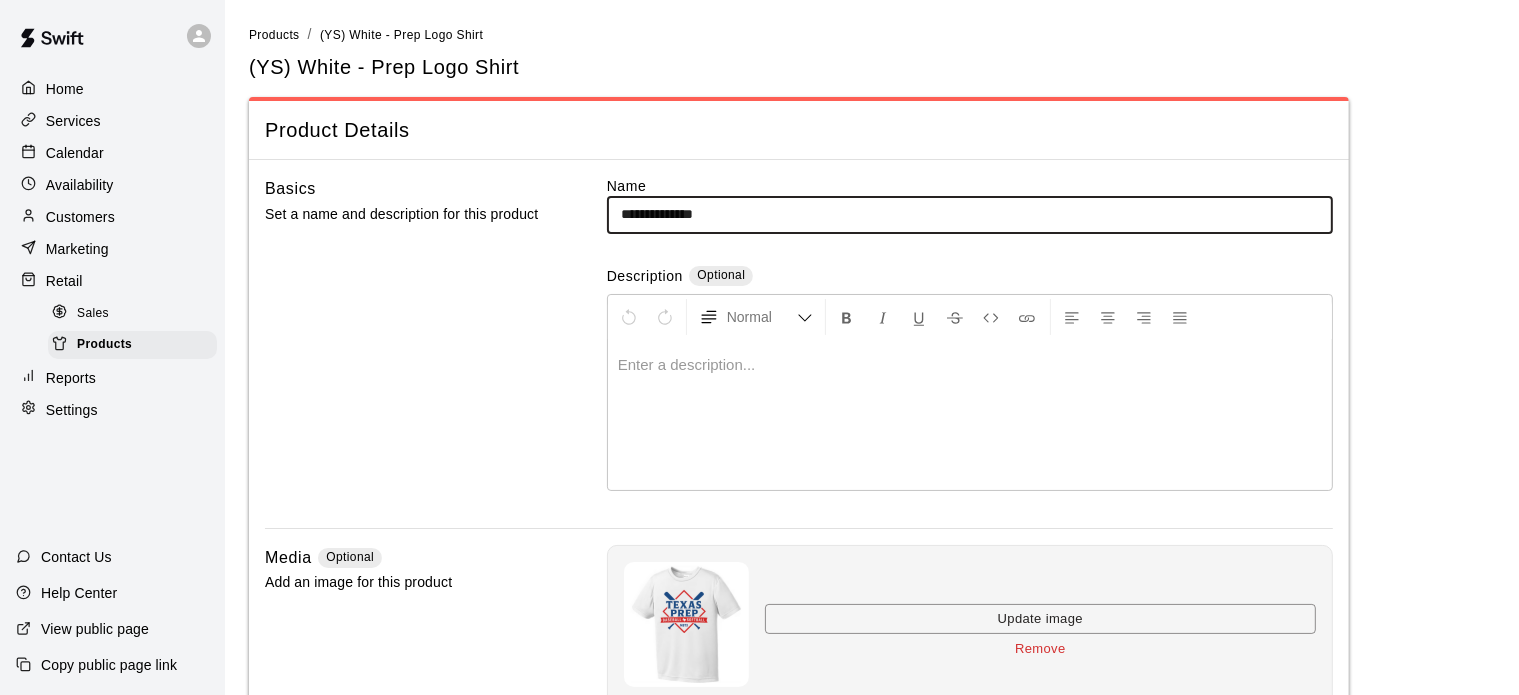 scroll, scrollTop: 440, scrollLeft: 0, axis: vertical 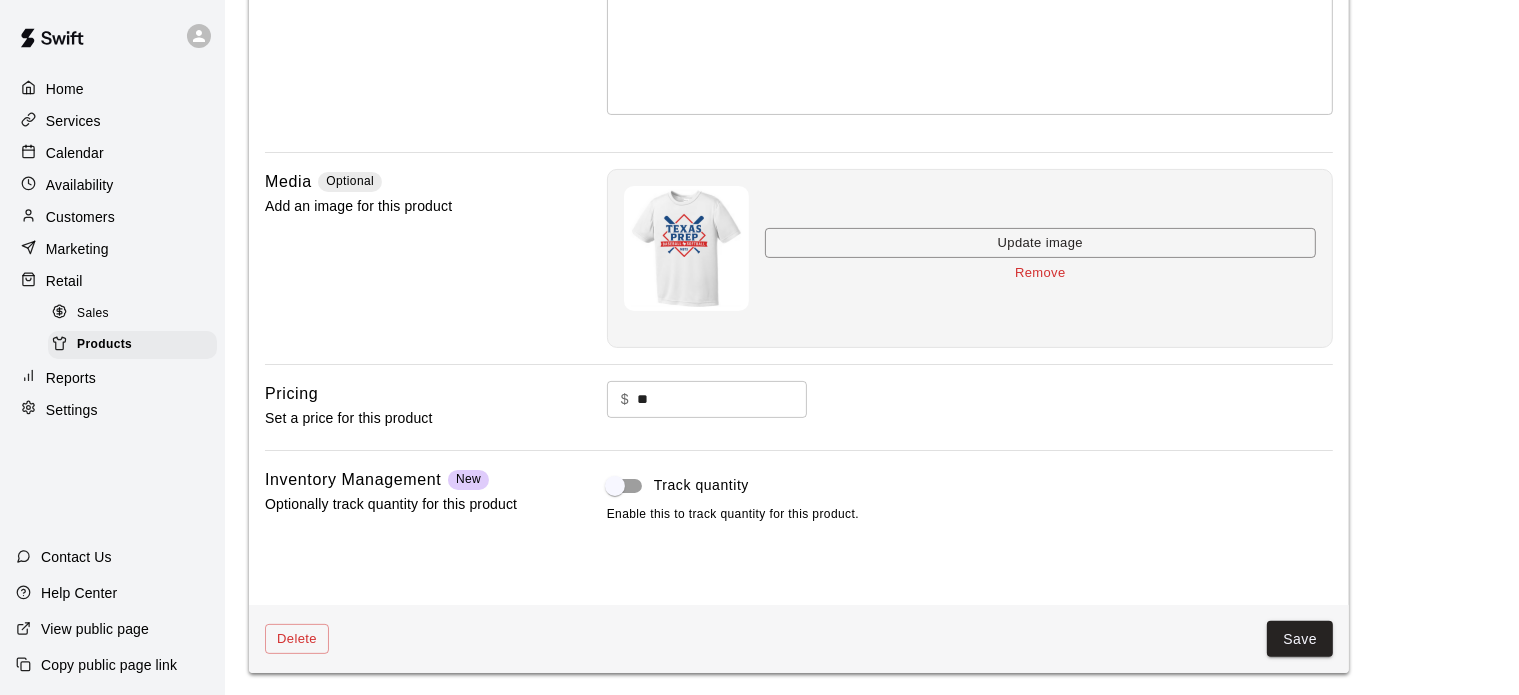 type on "**********" 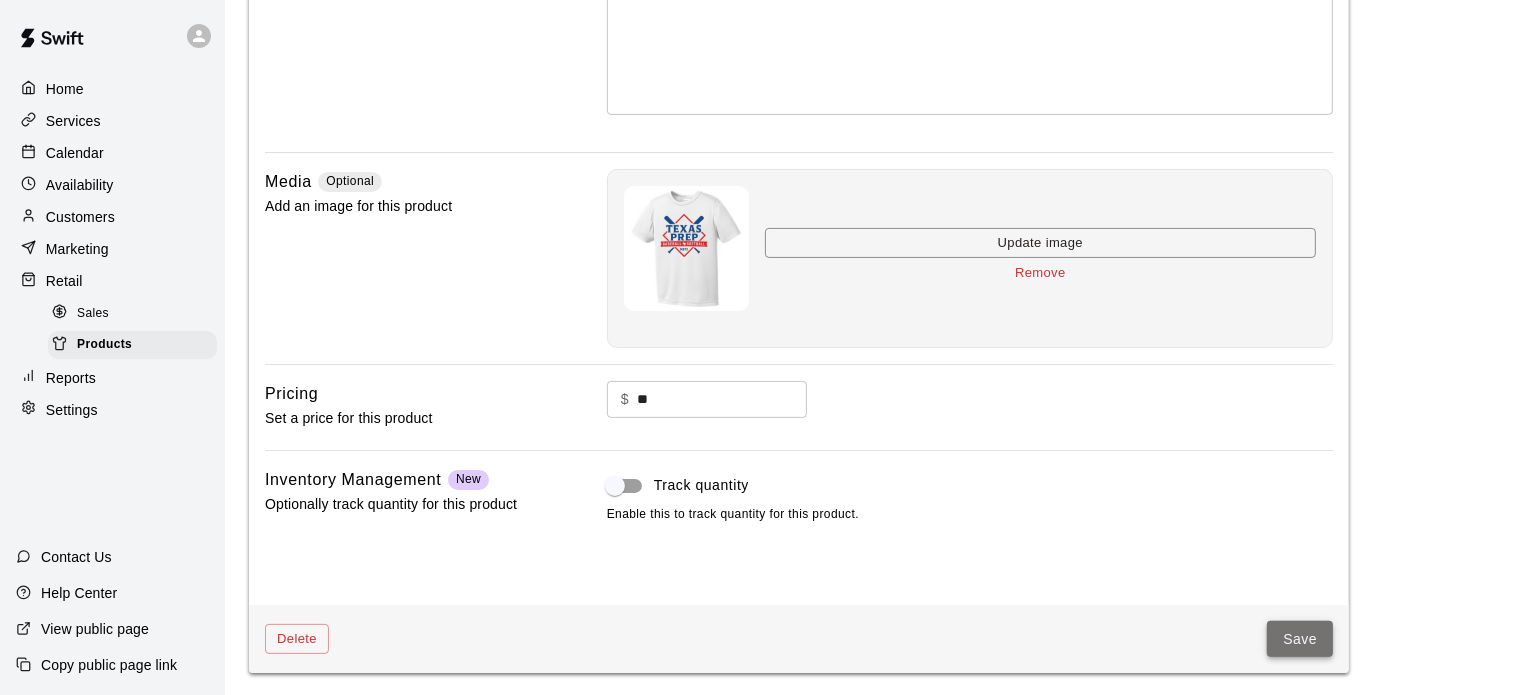 click on "Save" at bounding box center (1300, 639) 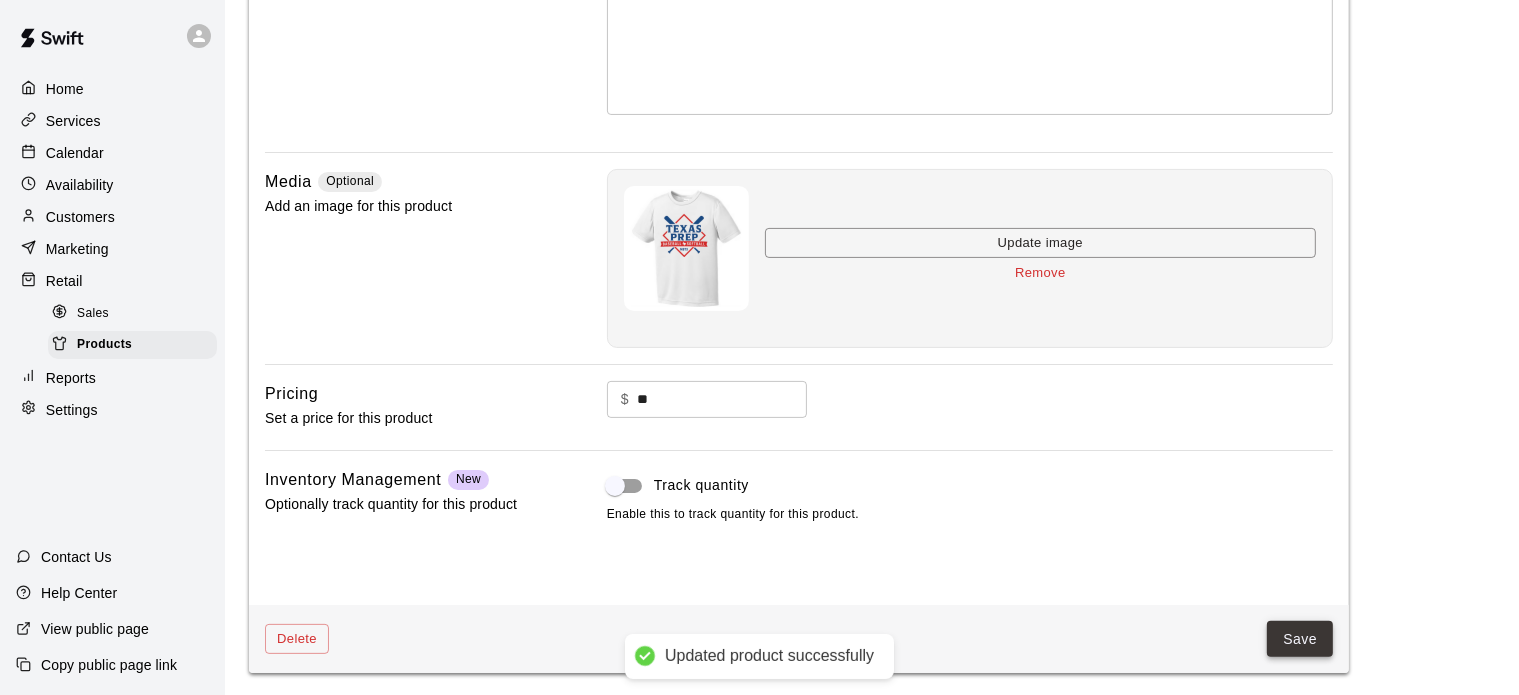 scroll, scrollTop: 0, scrollLeft: 0, axis: both 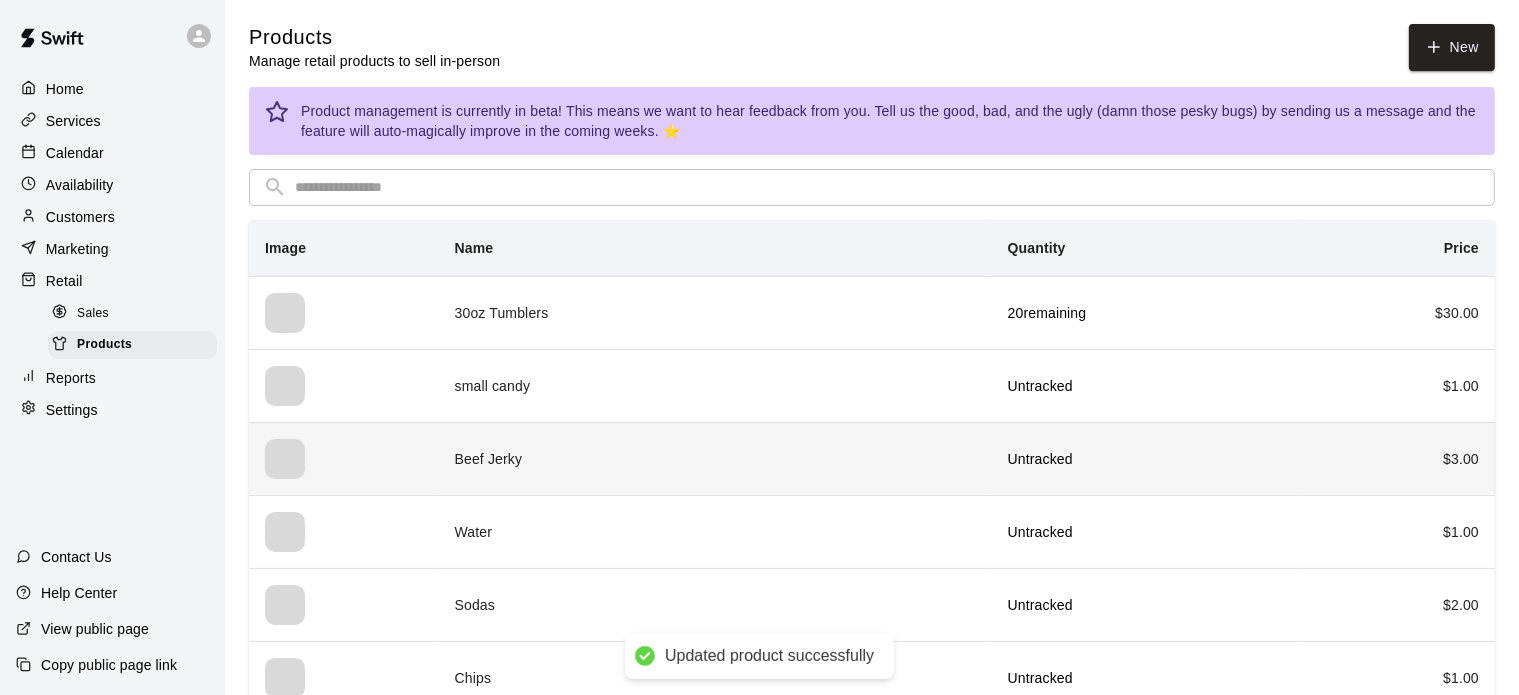 click on "Beef Jerky" at bounding box center (715, 458) 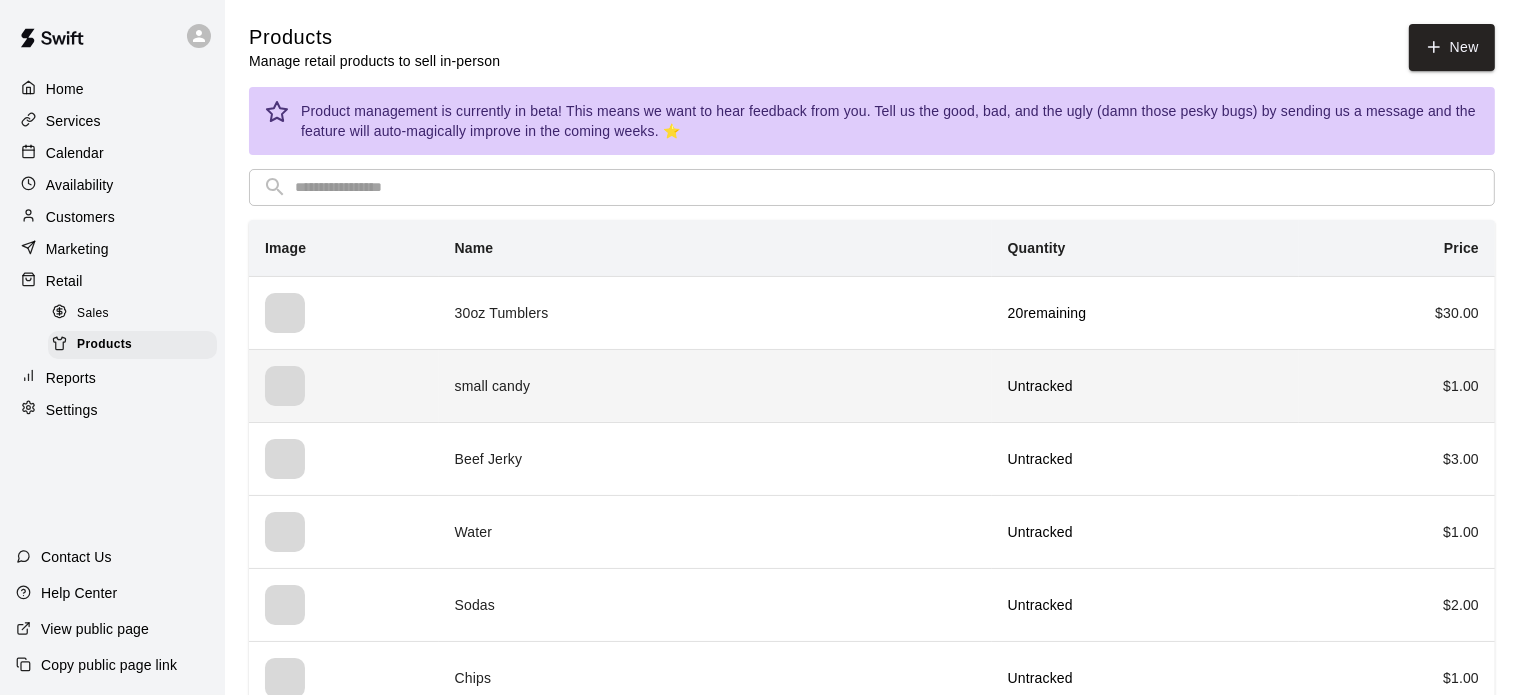 click on "small candy" at bounding box center [715, 385] 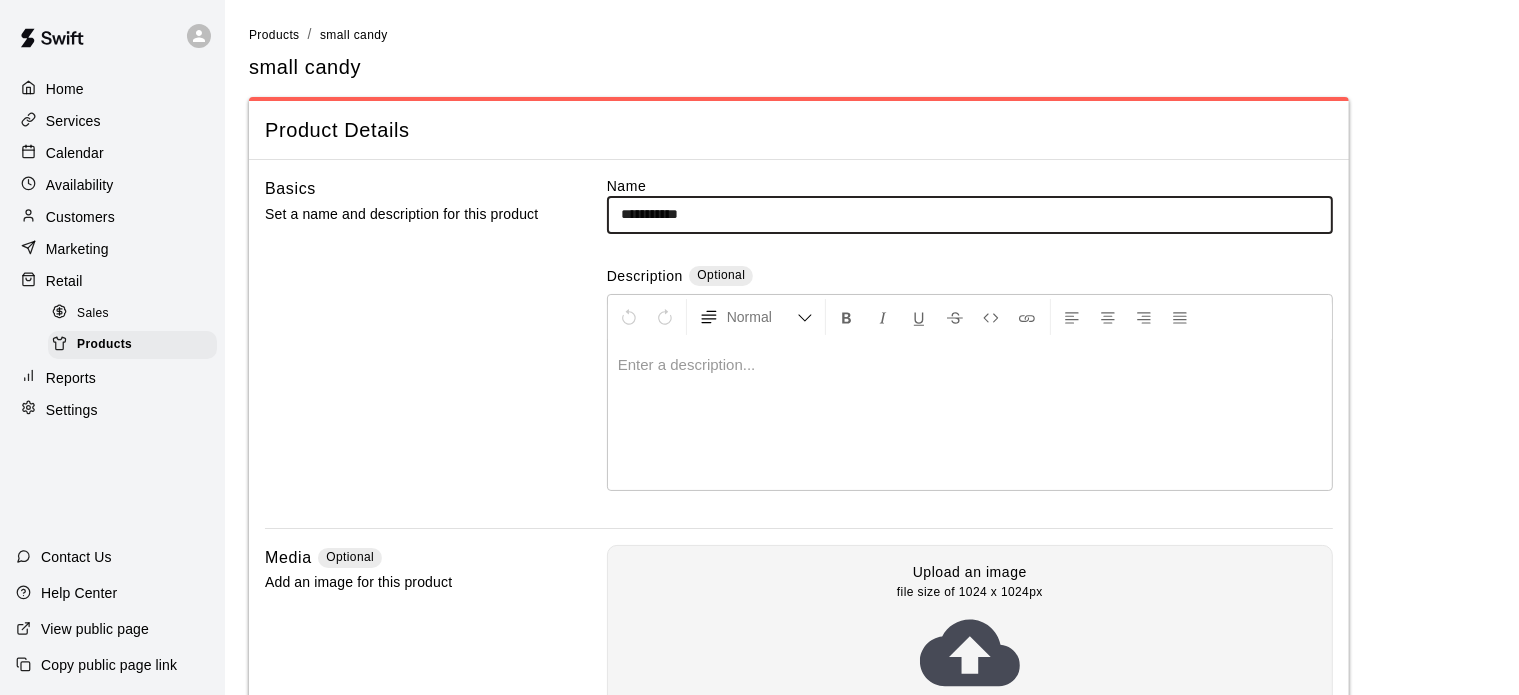 click on "**********" at bounding box center [970, 214] 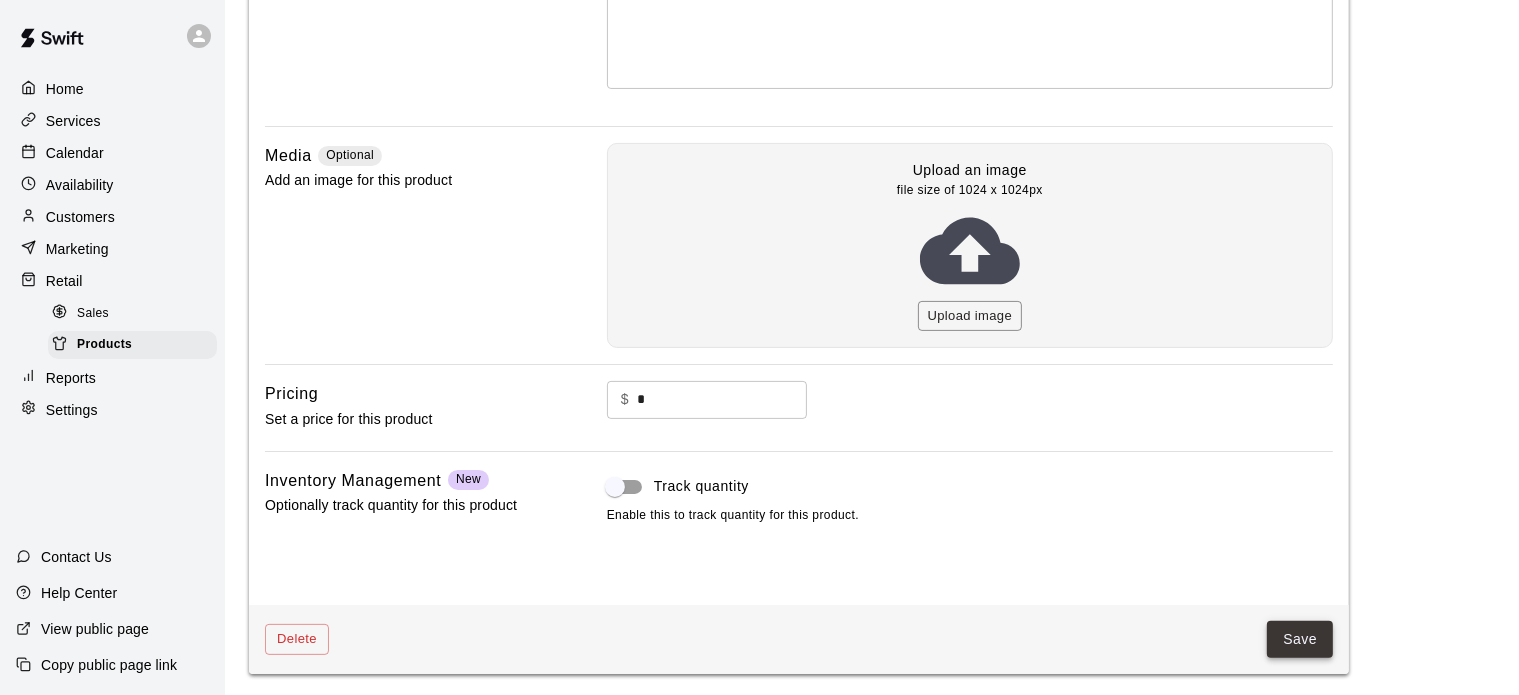 type on "**********" 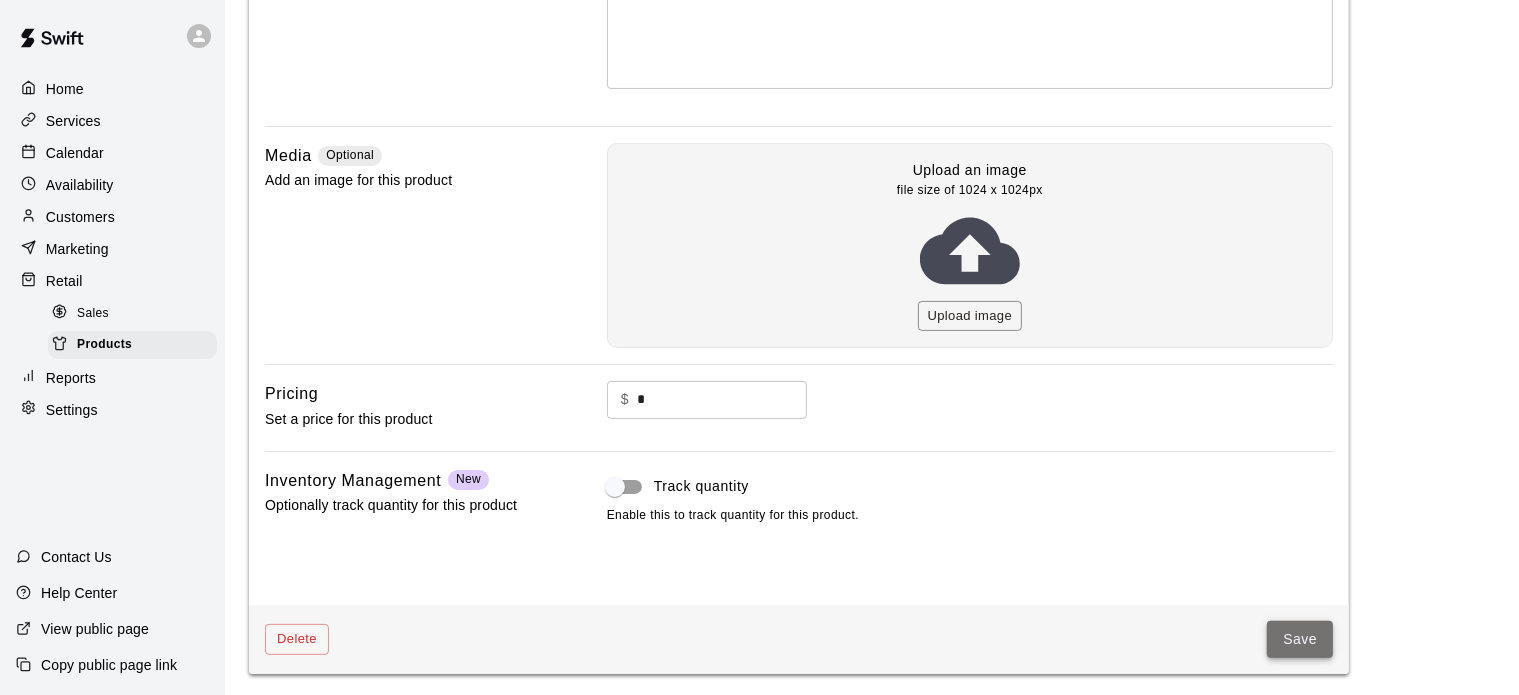 click on "Save" at bounding box center [1300, 639] 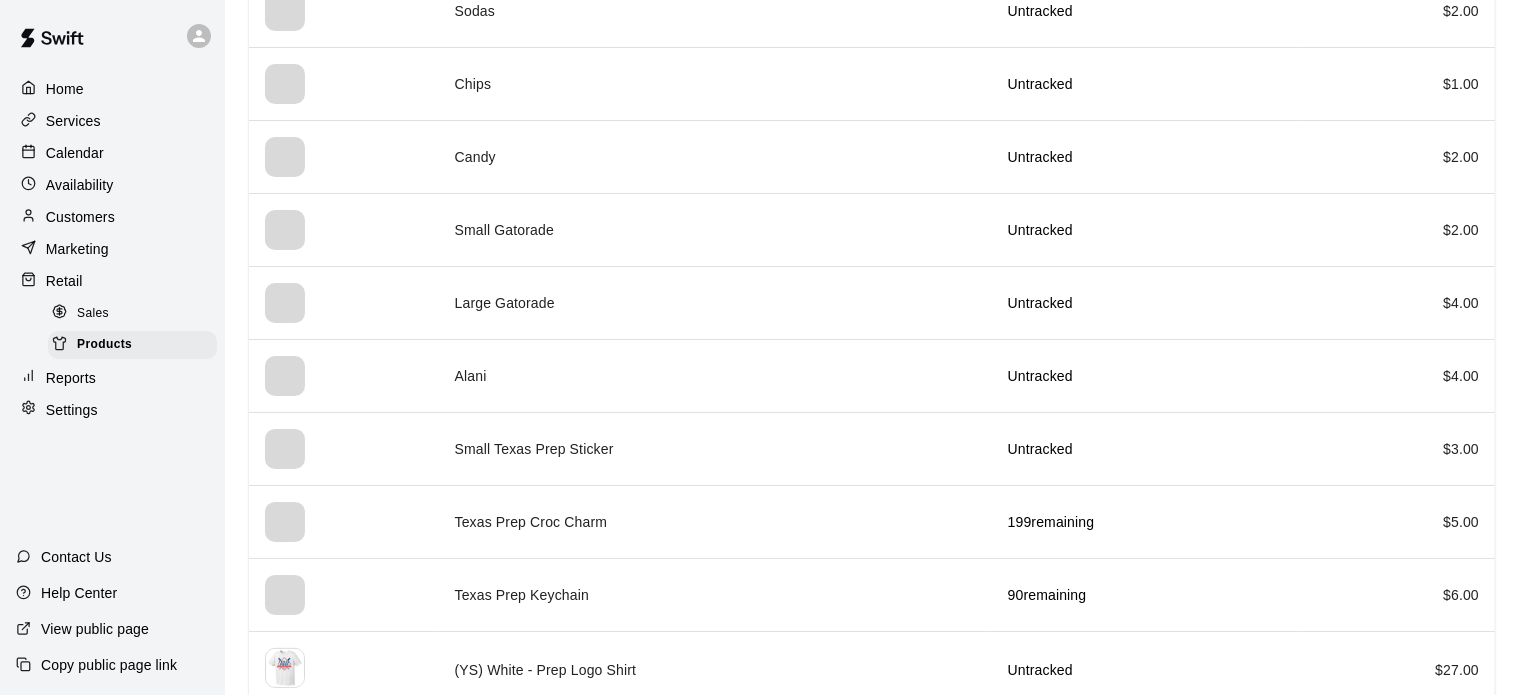 scroll, scrollTop: 613, scrollLeft: 0, axis: vertical 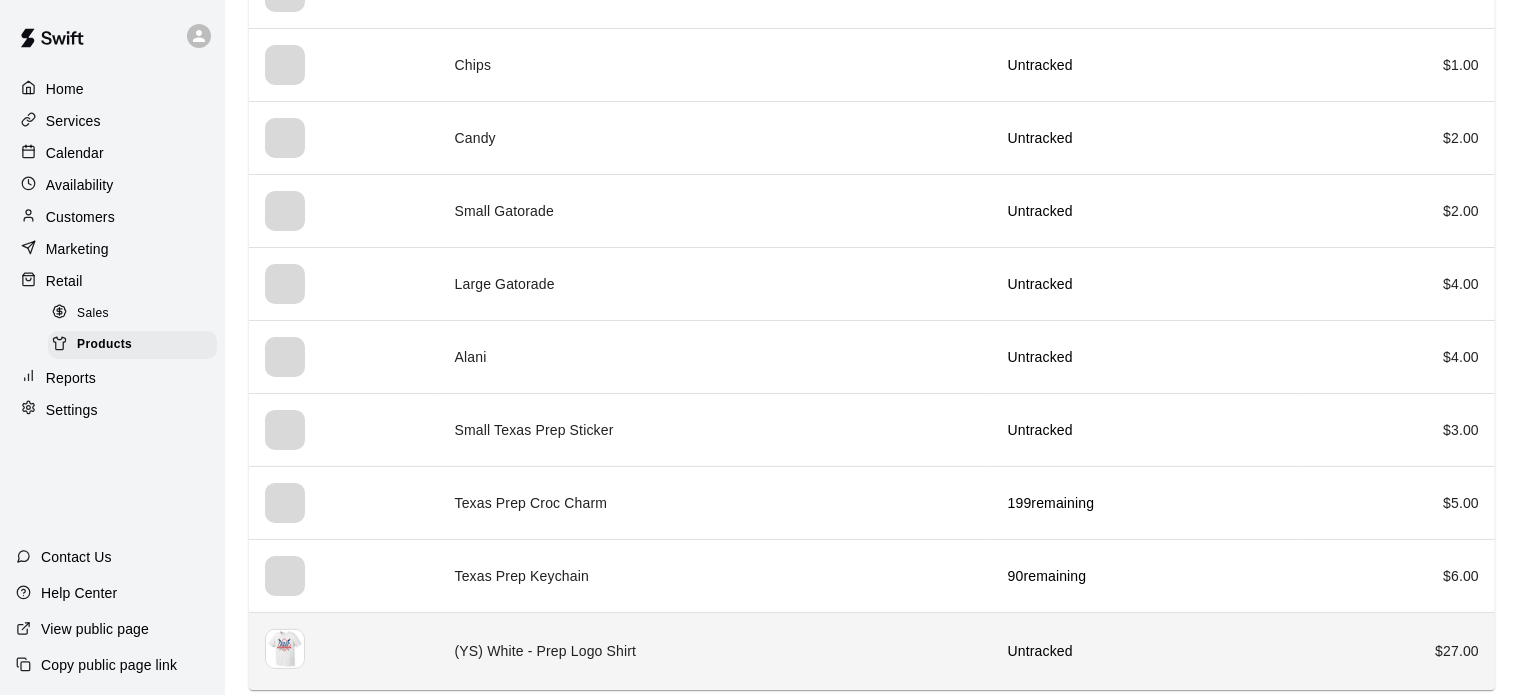 click on "(YS) White - Prep Logo Shirt" at bounding box center (715, 651) 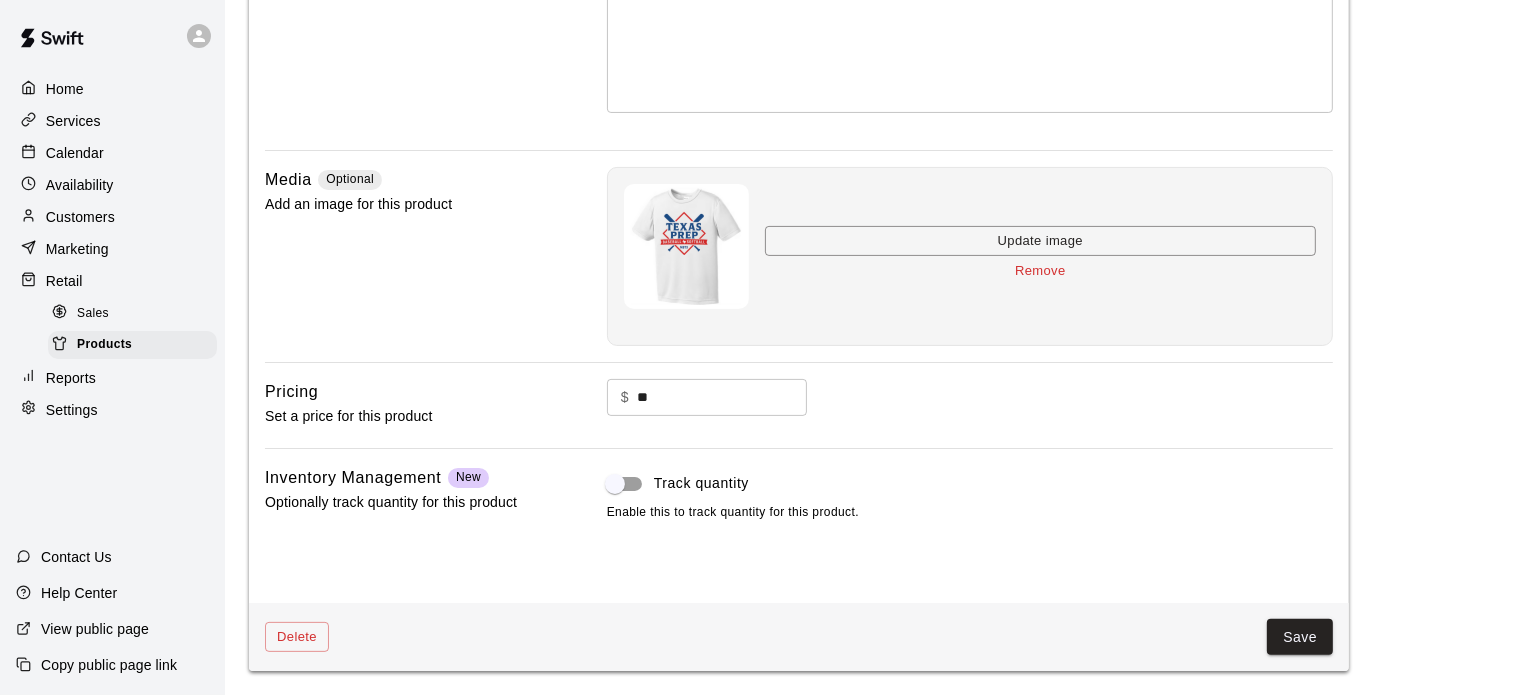 scroll, scrollTop: 0, scrollLeft: 0, axis: both 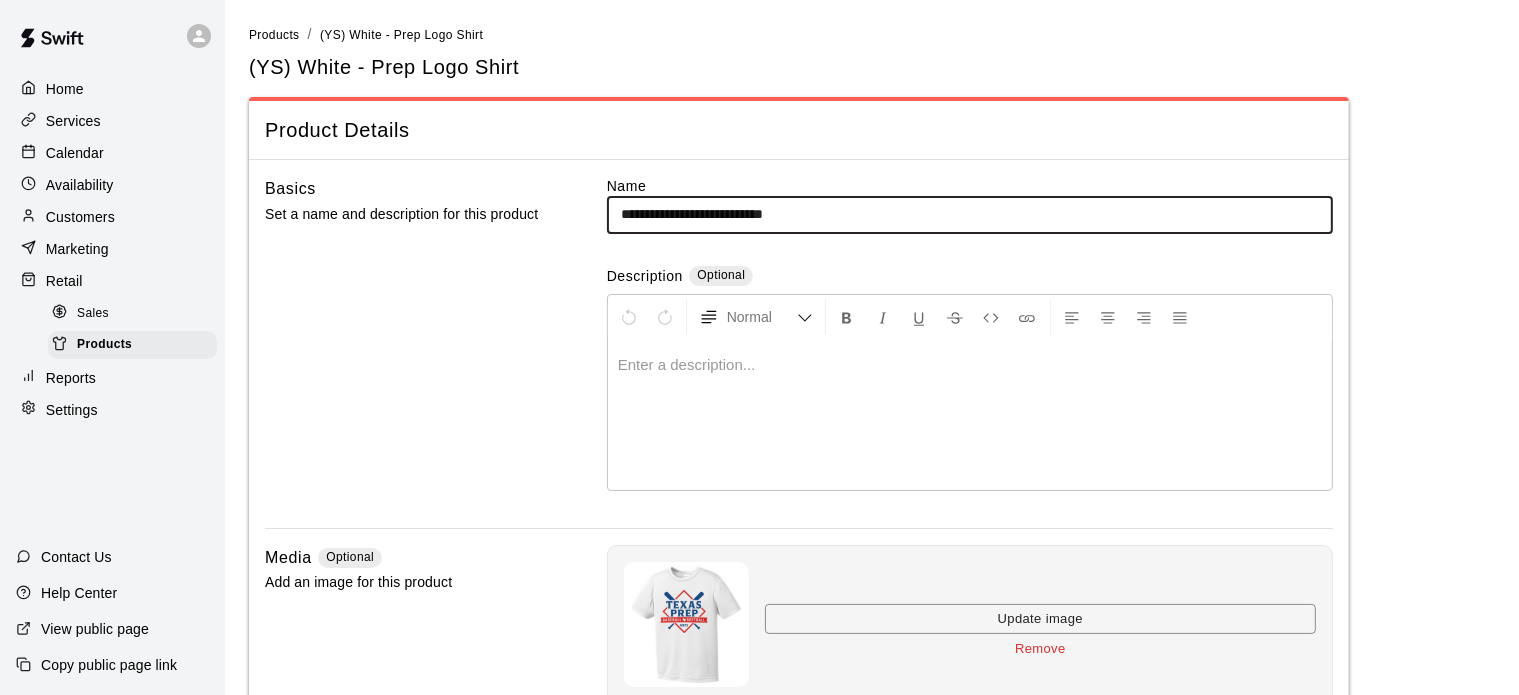 drag, startPoint x: 833, startPoint y: 202, endPoint x: 582, endPoint y: 209, distance: 251.0976 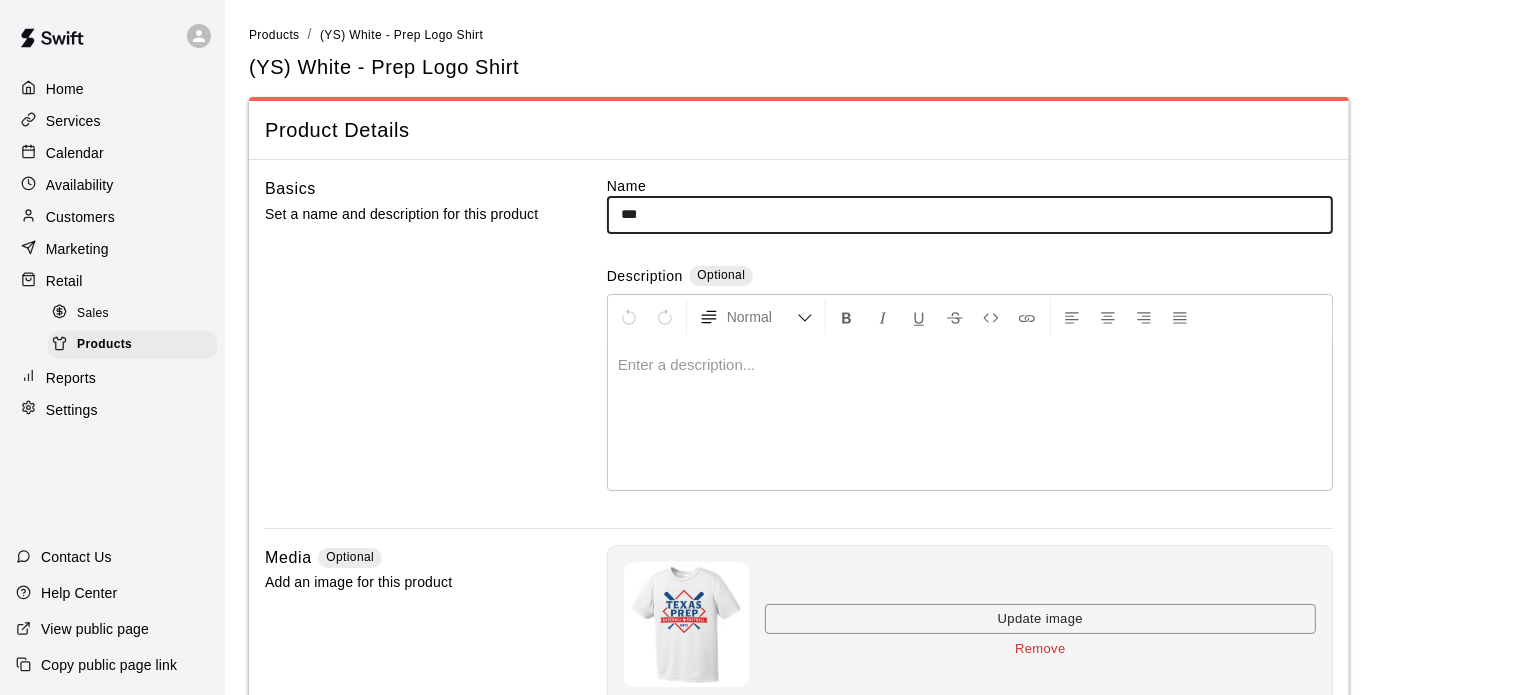 type on "**********" 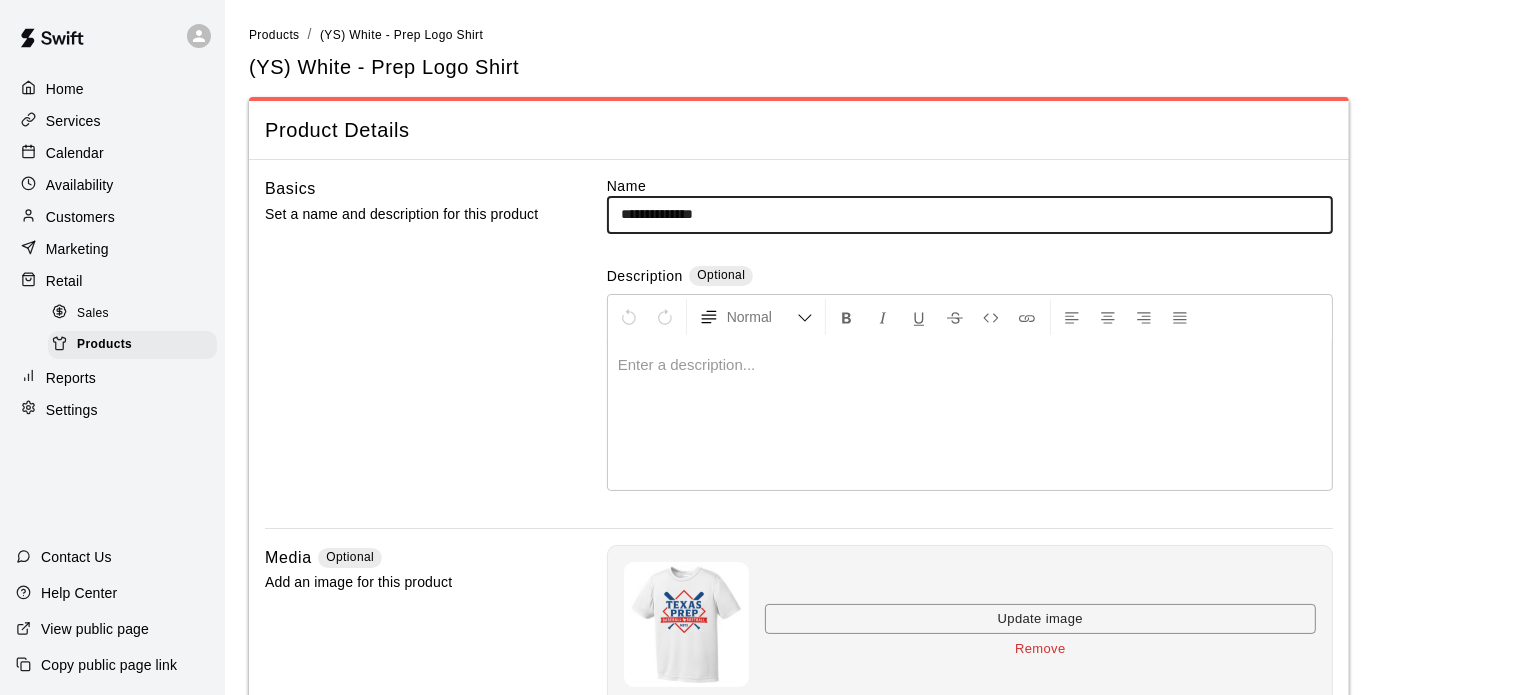 scroll, scrollTop: 376, scrollLeft: 0, axis: vertical 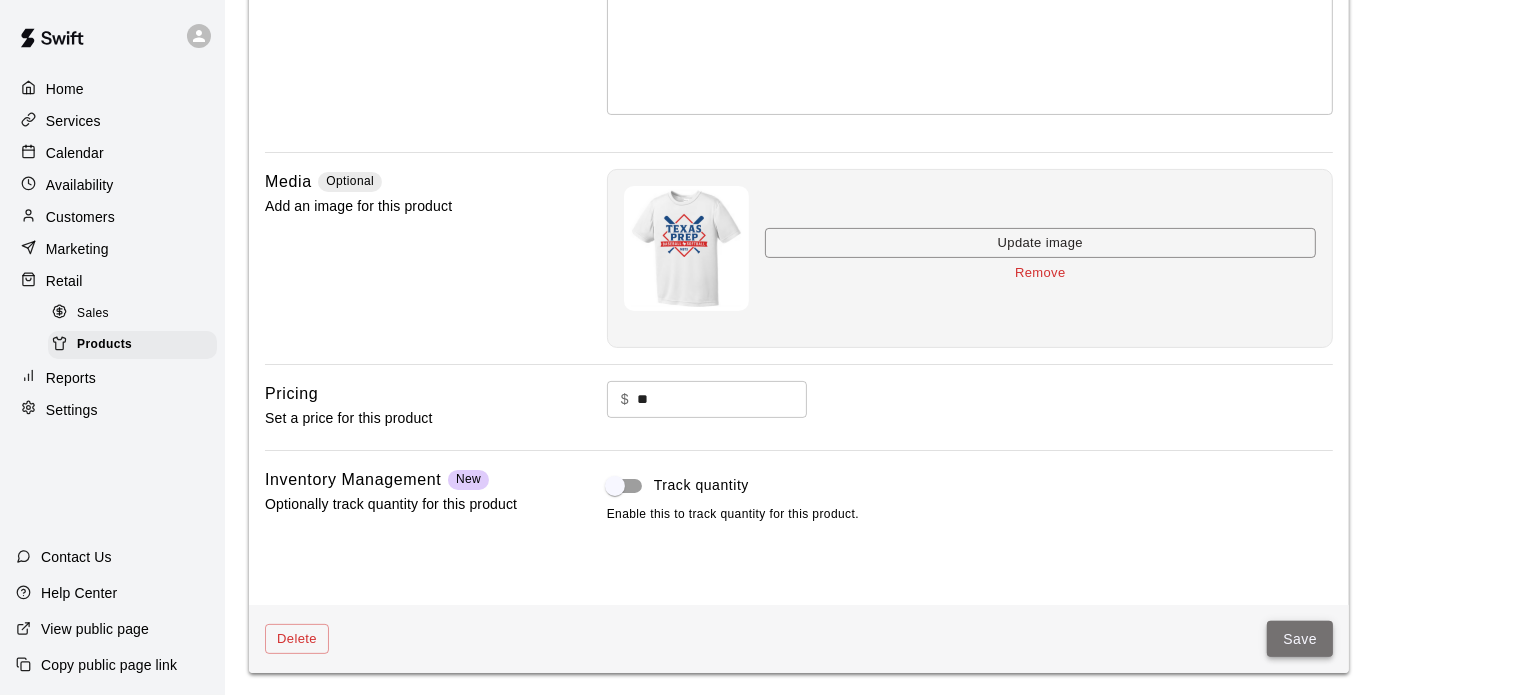 click on "Save" at bounding box center [1300, 639] 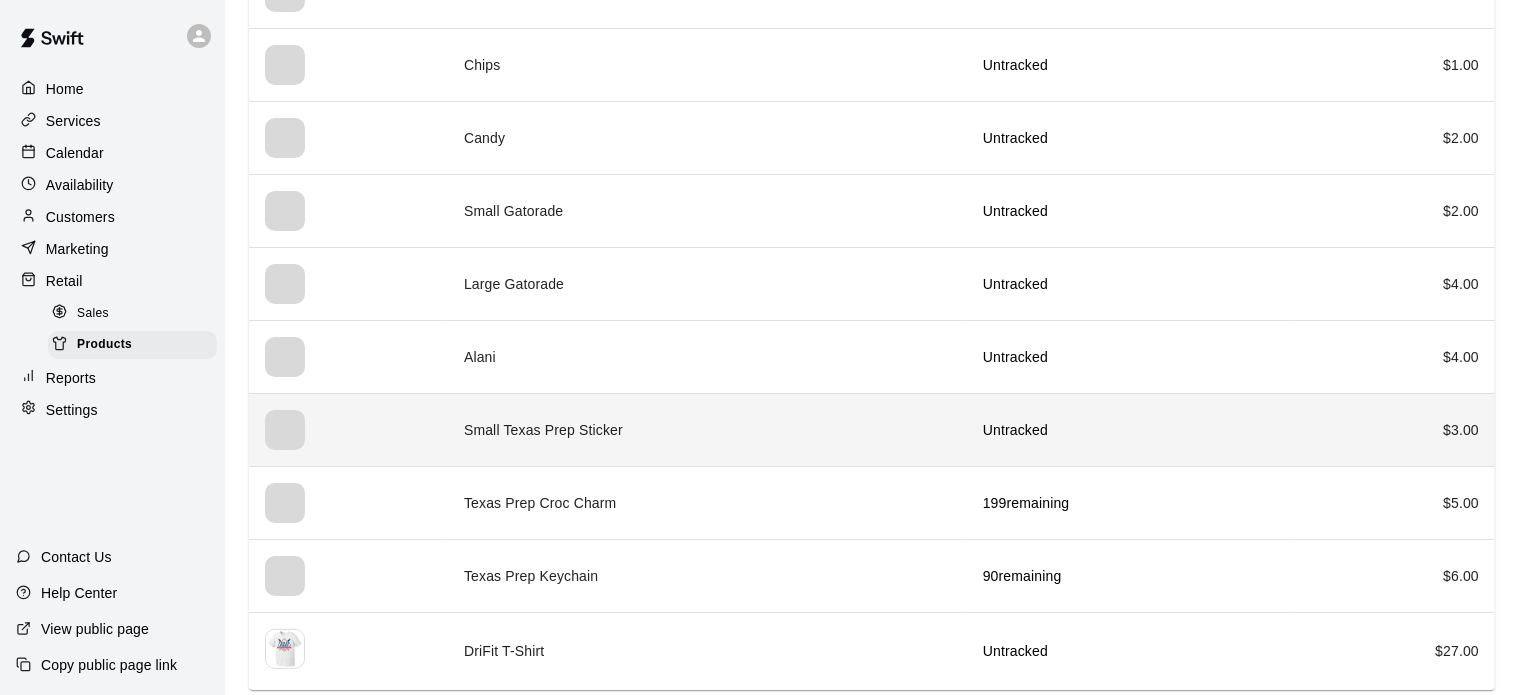scroll, scrollTop: 0, scrollLeft: 0, axis: both 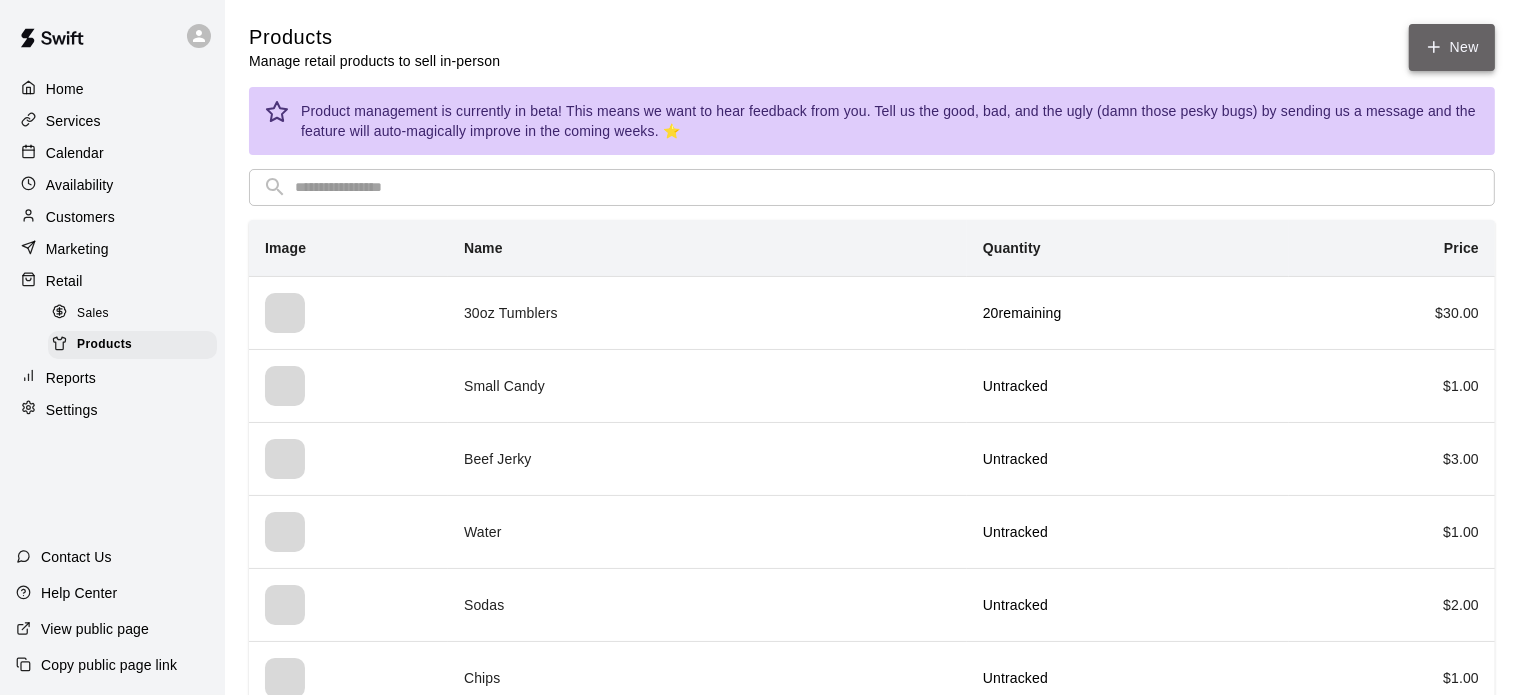 click 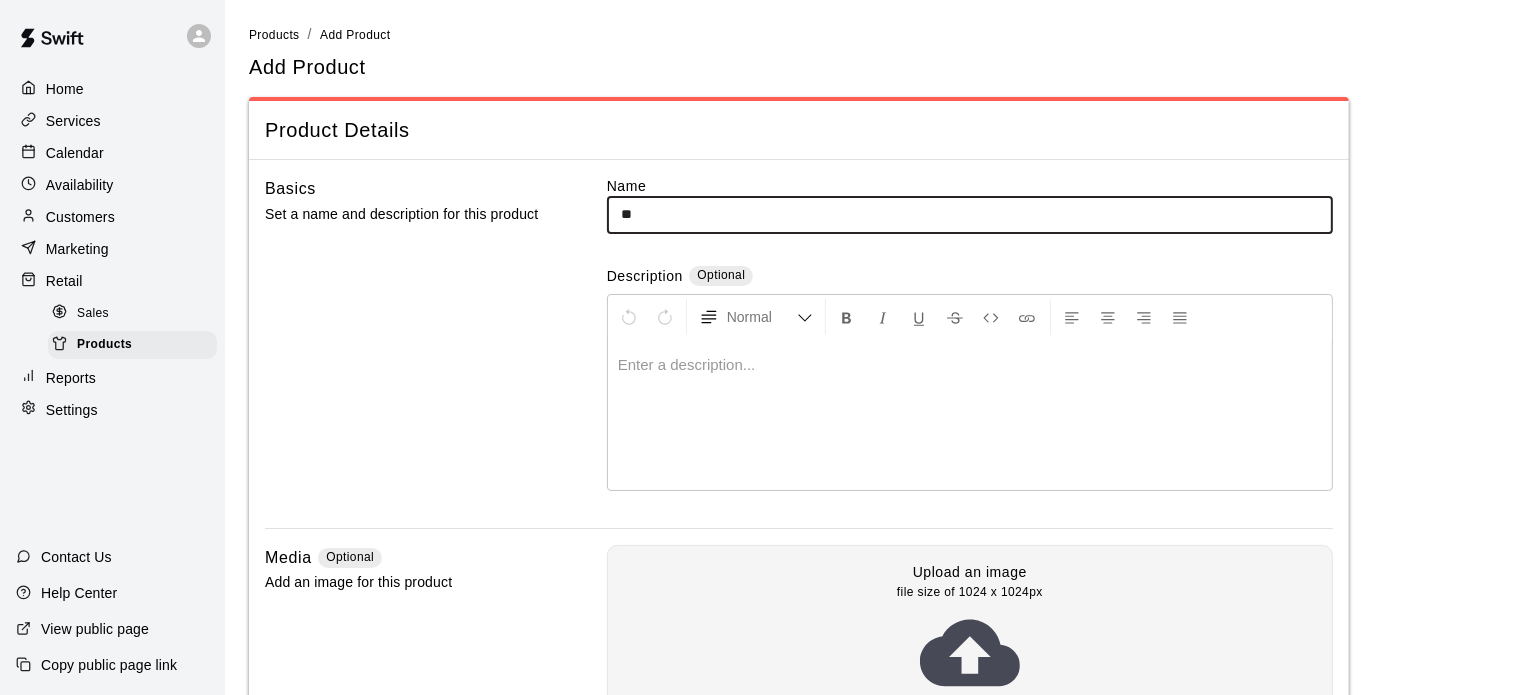 type on "*" 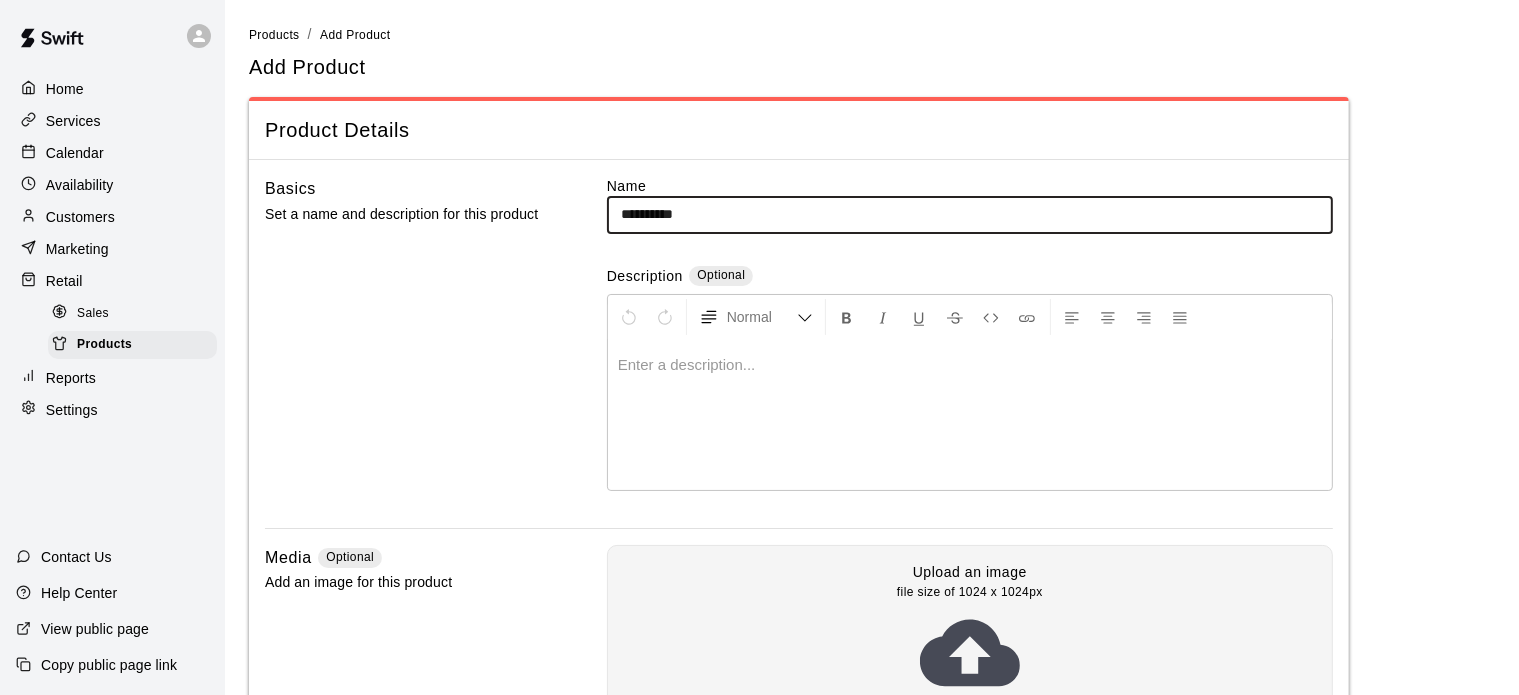 scroll, scrollTop: 402, scrollLeft: 0, axis: vertical 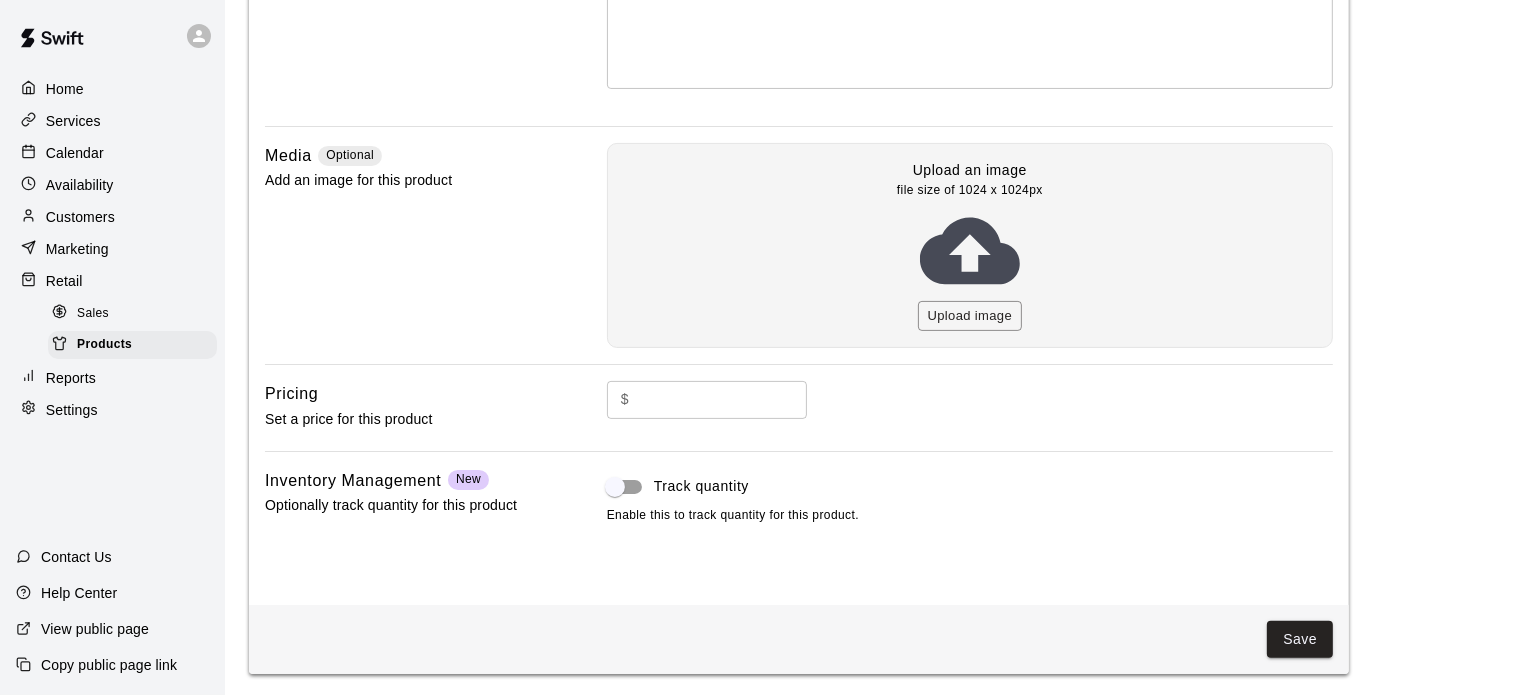 type on "**********" 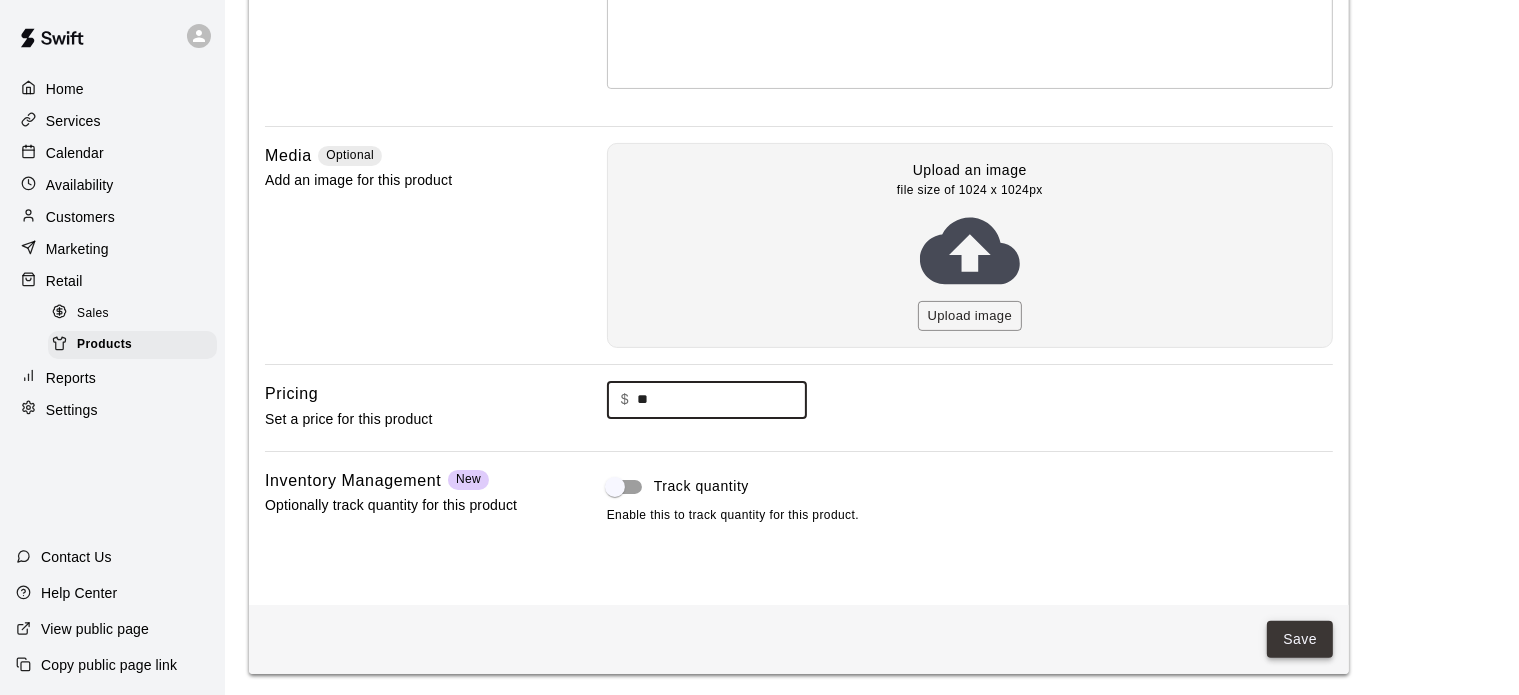 type on "**" 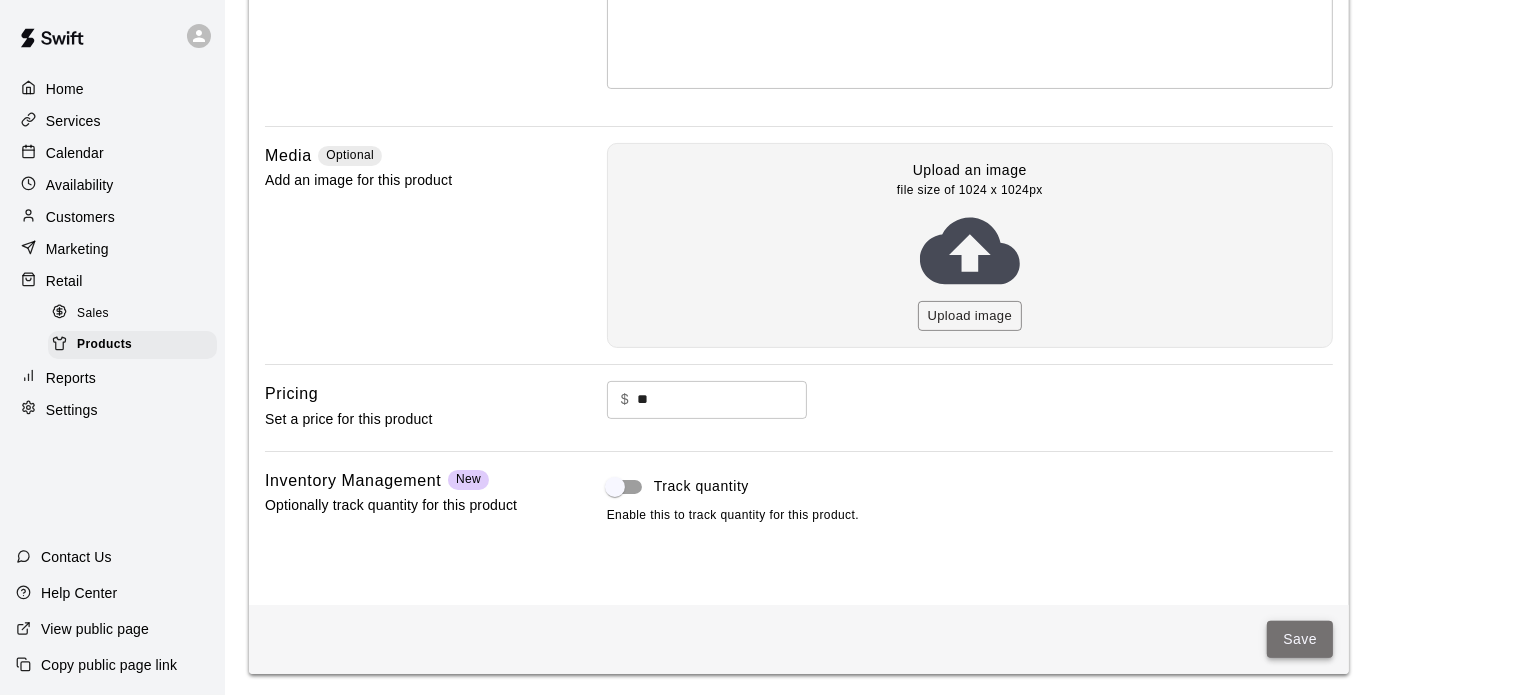click on "Save" at bounding box center [1300, 639] 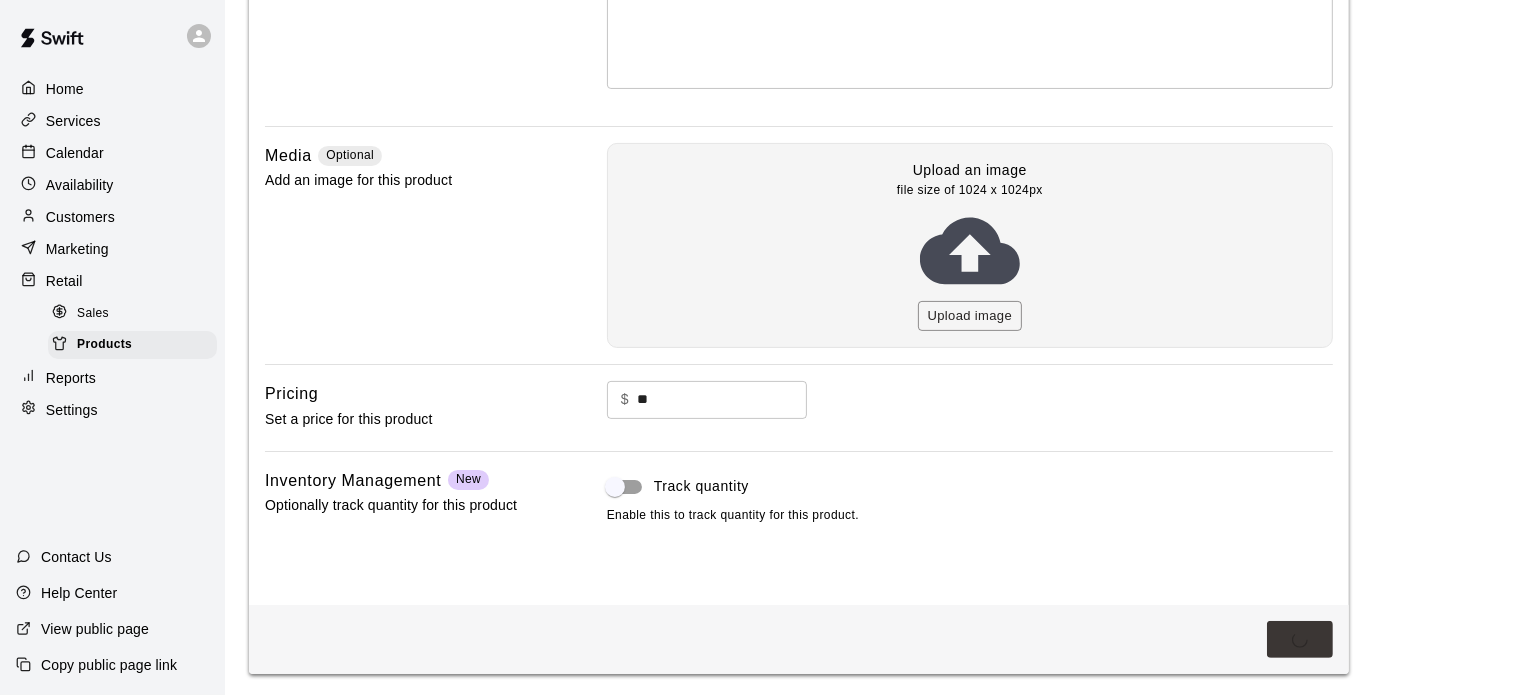 scroll, scrollTop: 0, scrollLeft: 0, axis: both 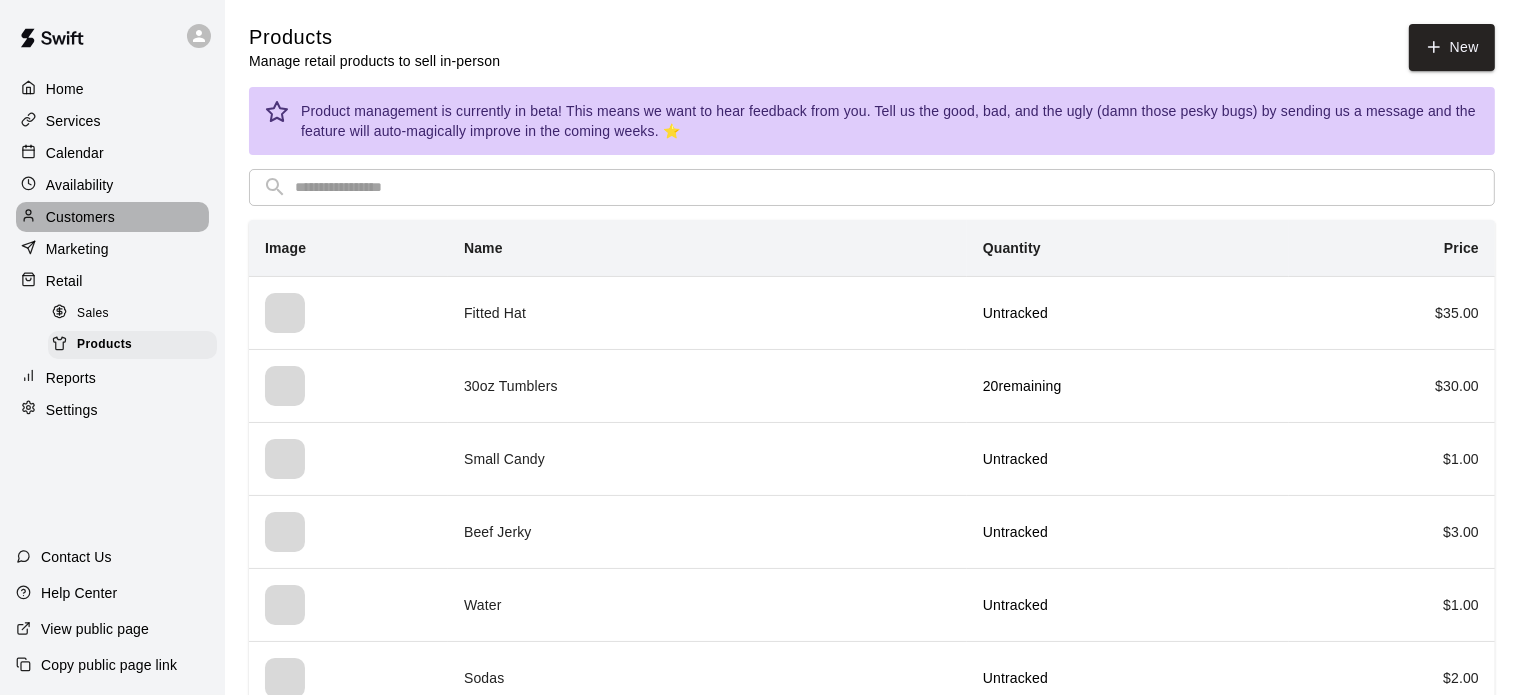 click on "Customers" at bounding box center (80, 217) 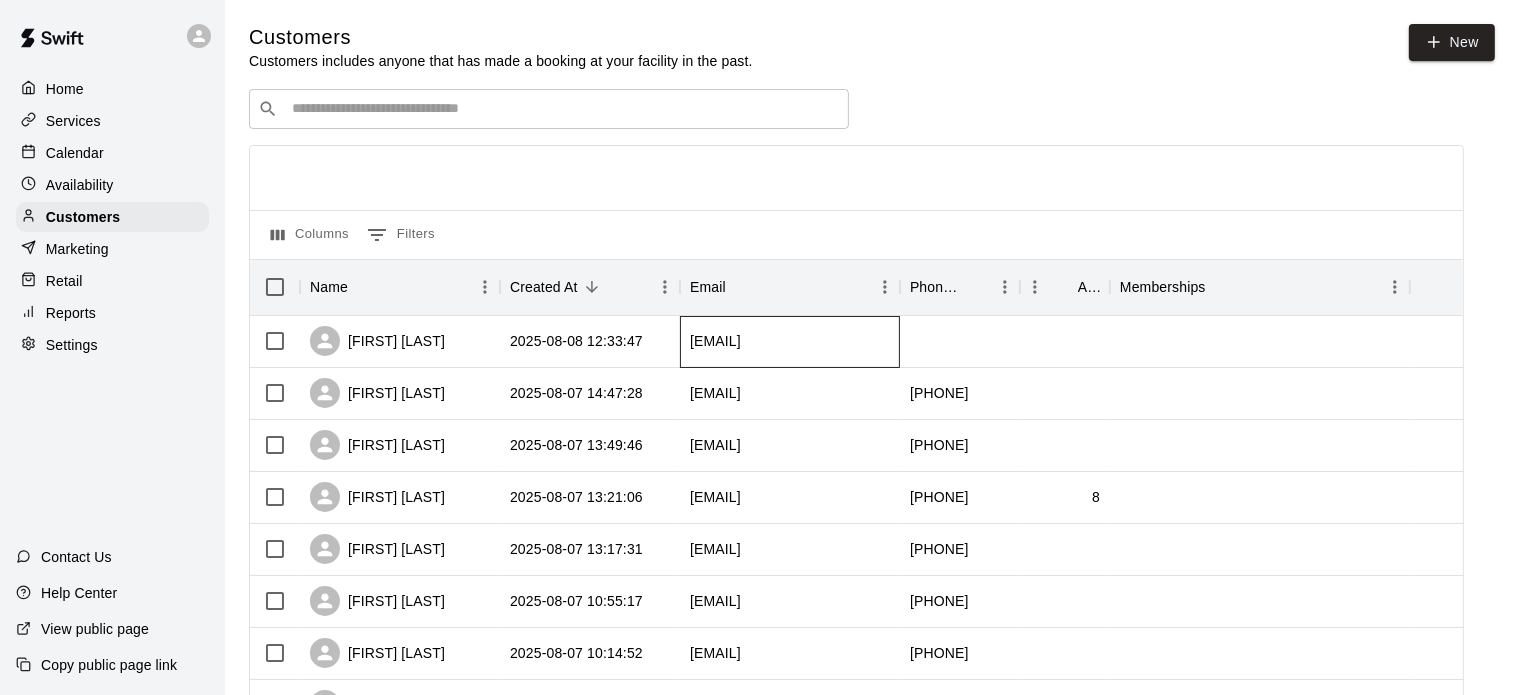 click on "[EMAIL]" at bounding box center (715, 341) 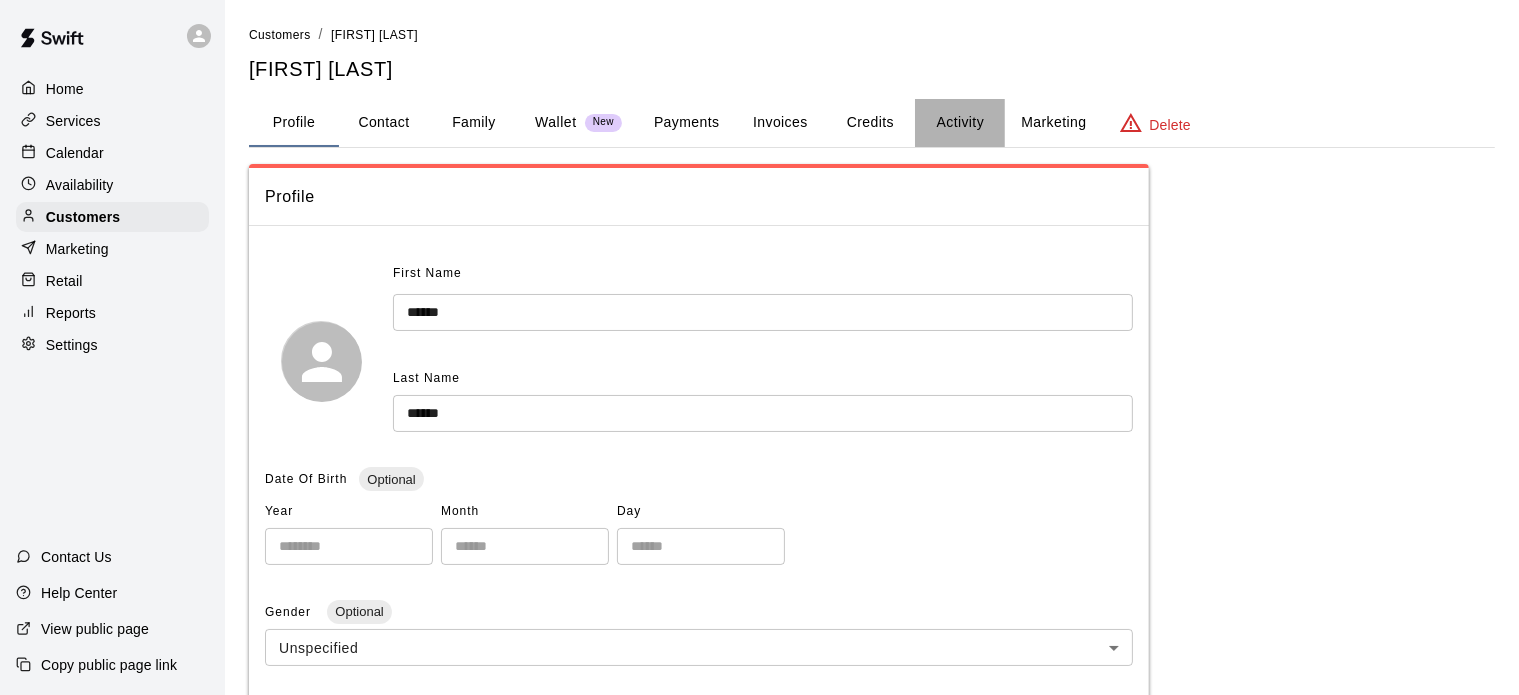 click on "Activity" at bounding box center [960, 123] 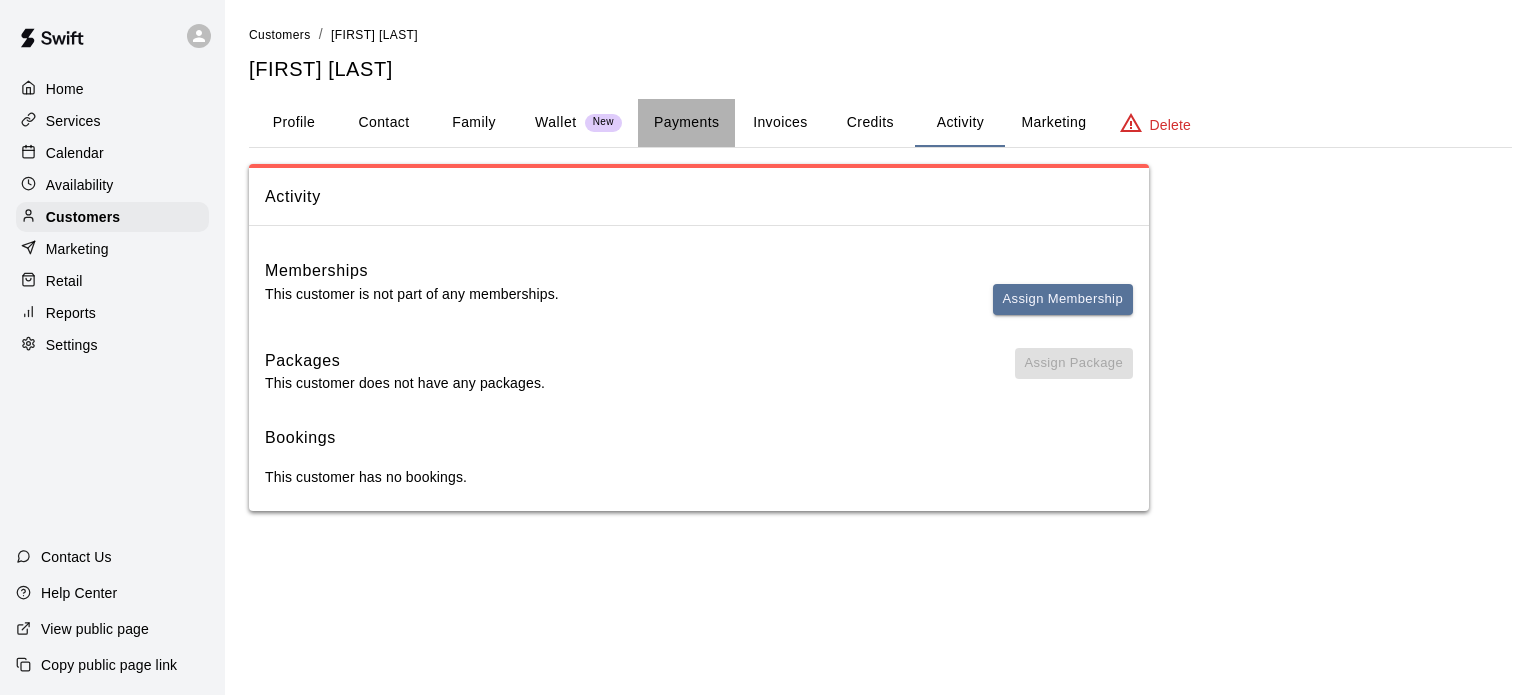 click on "Payments" at bounding box center [686, 123] 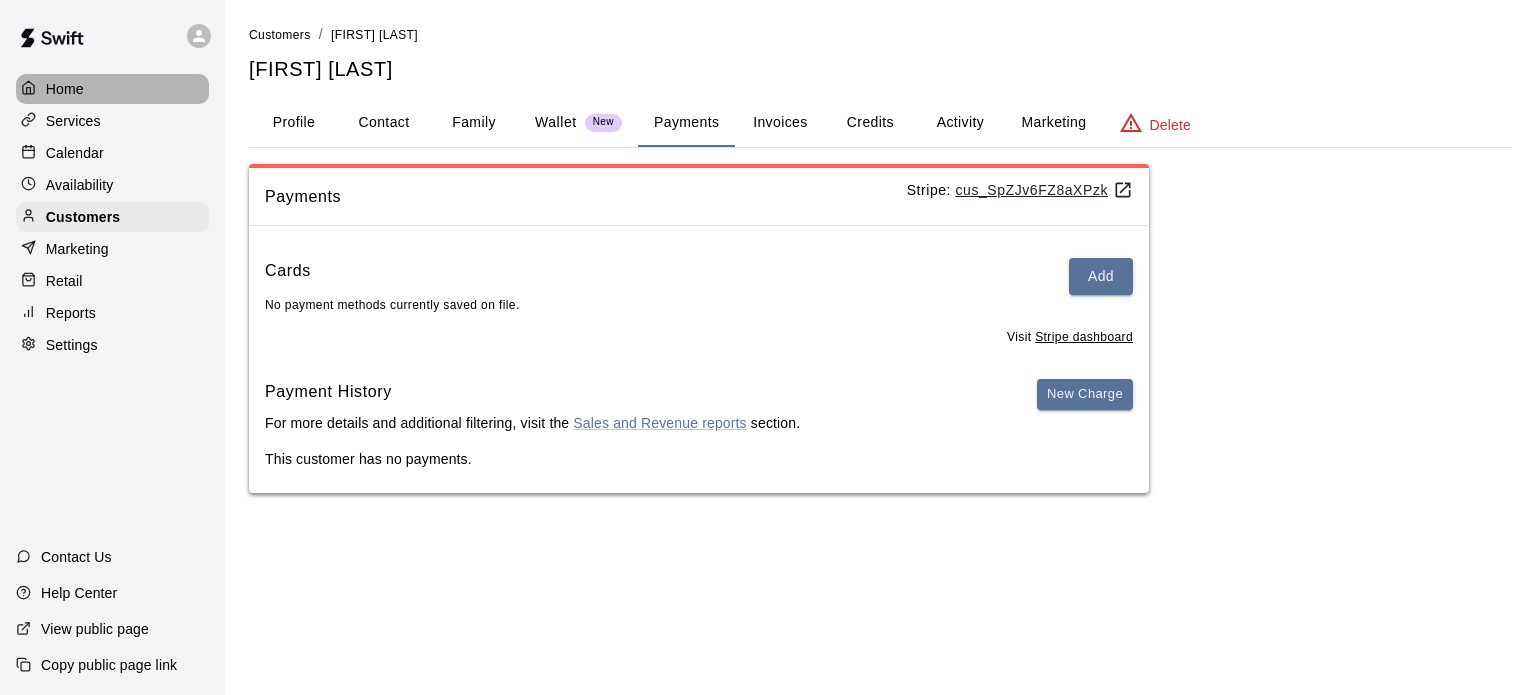 click on "Home" at bounding box center (112, 89) 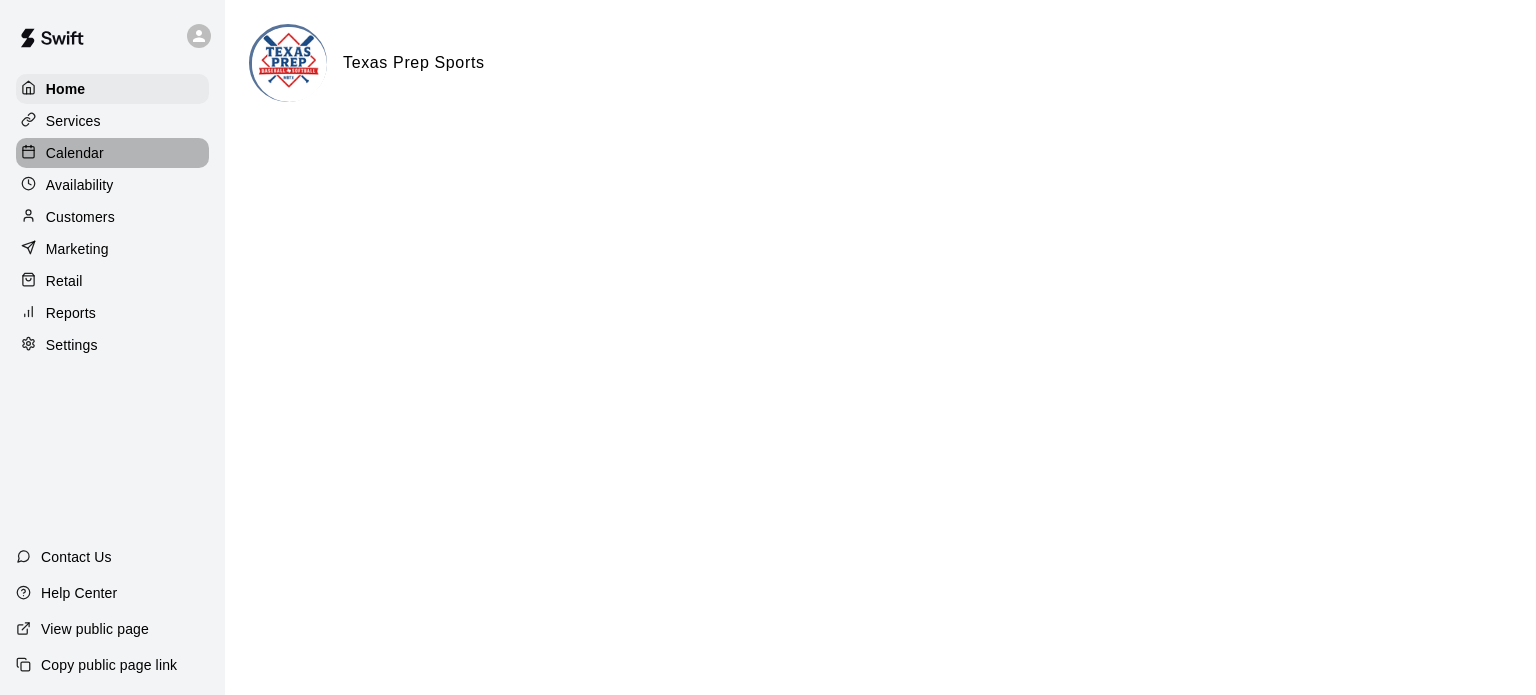 click on "Calendar" at bounding box center (75, 153) 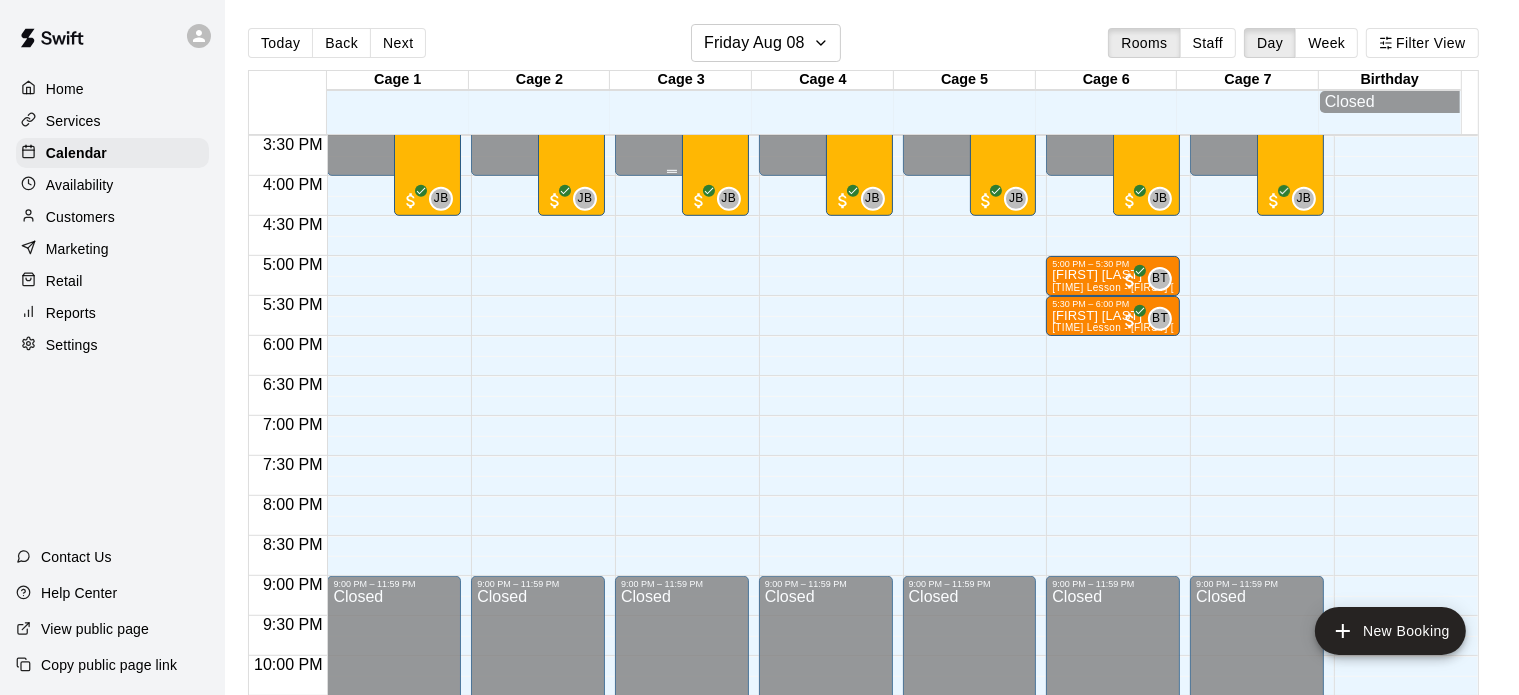 scroll, scrollTop: 1236, scrollLeft: 0, axis: vertical 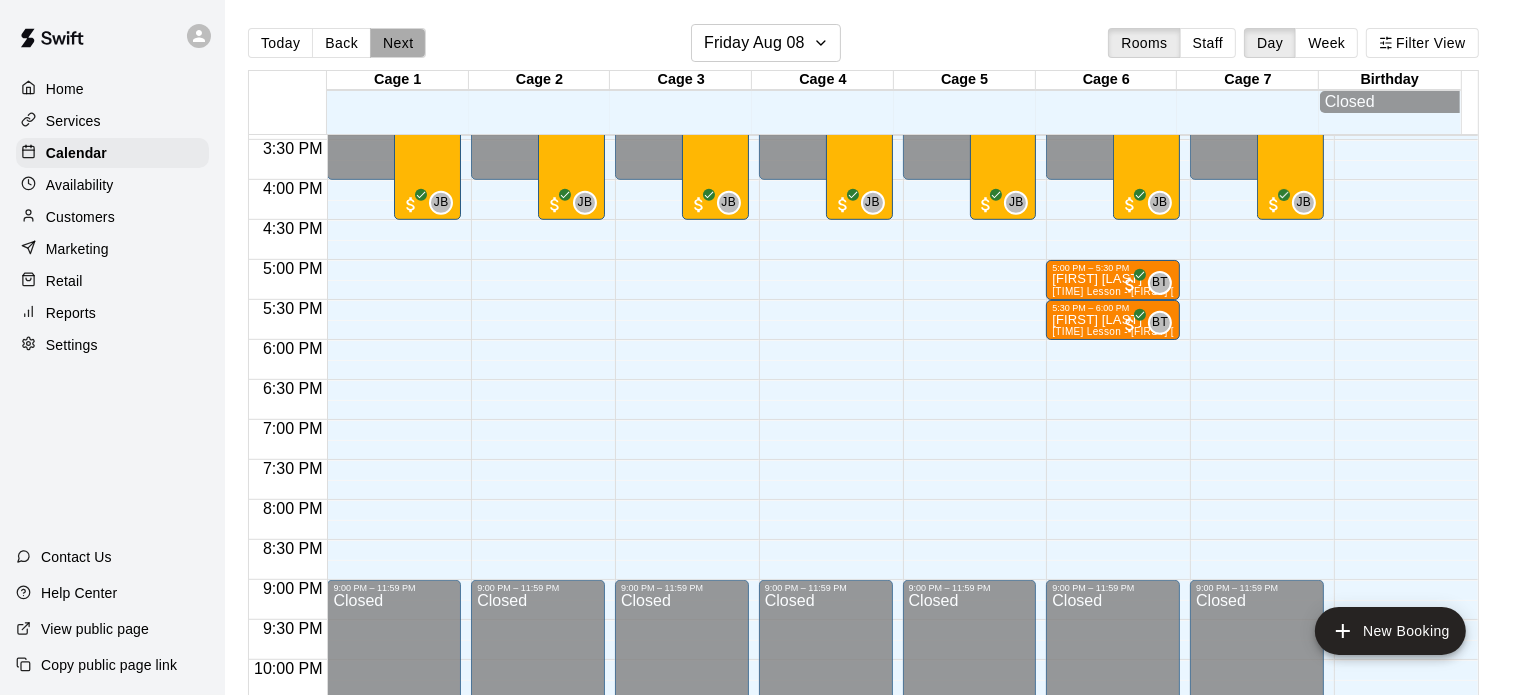 click on "Next" at bounding box center (398, 43) 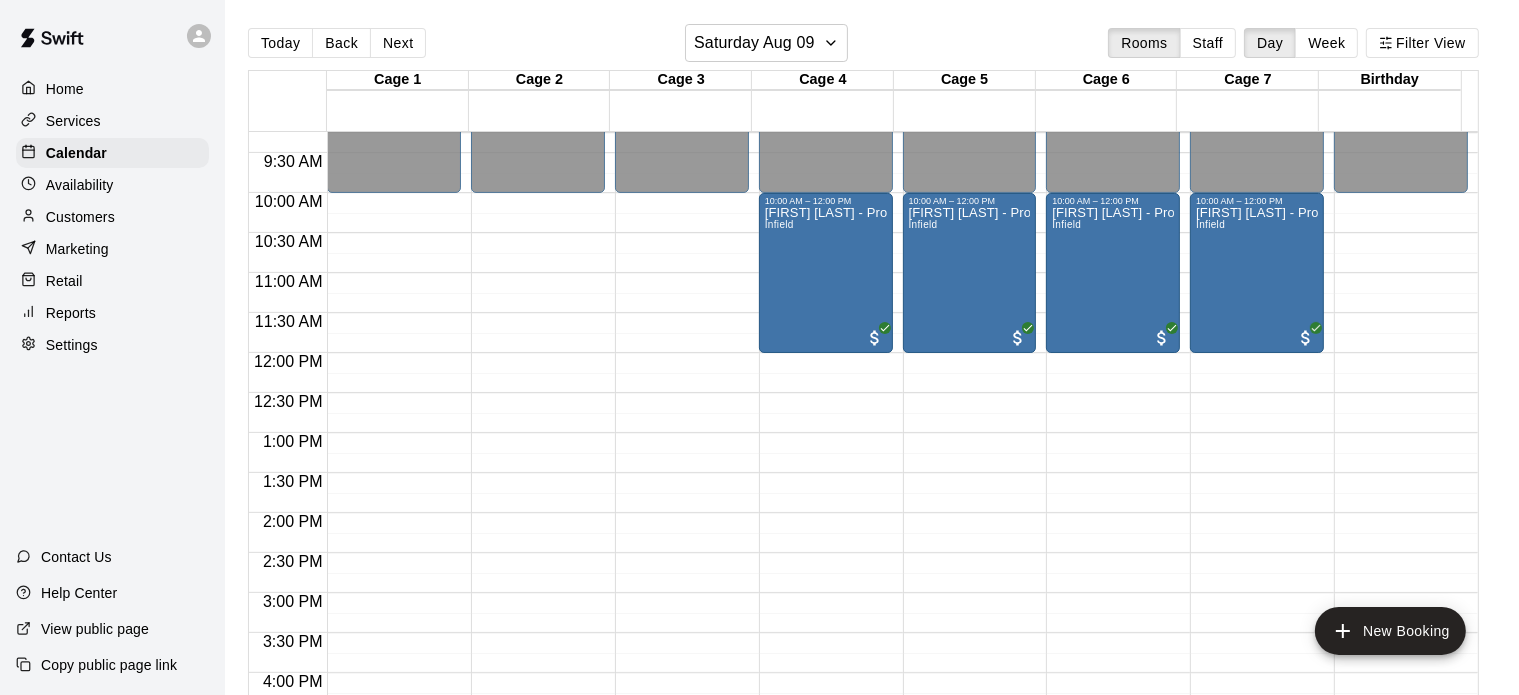 scroll, scrollTop: 700, scrollLeft: 0, axis: vertical 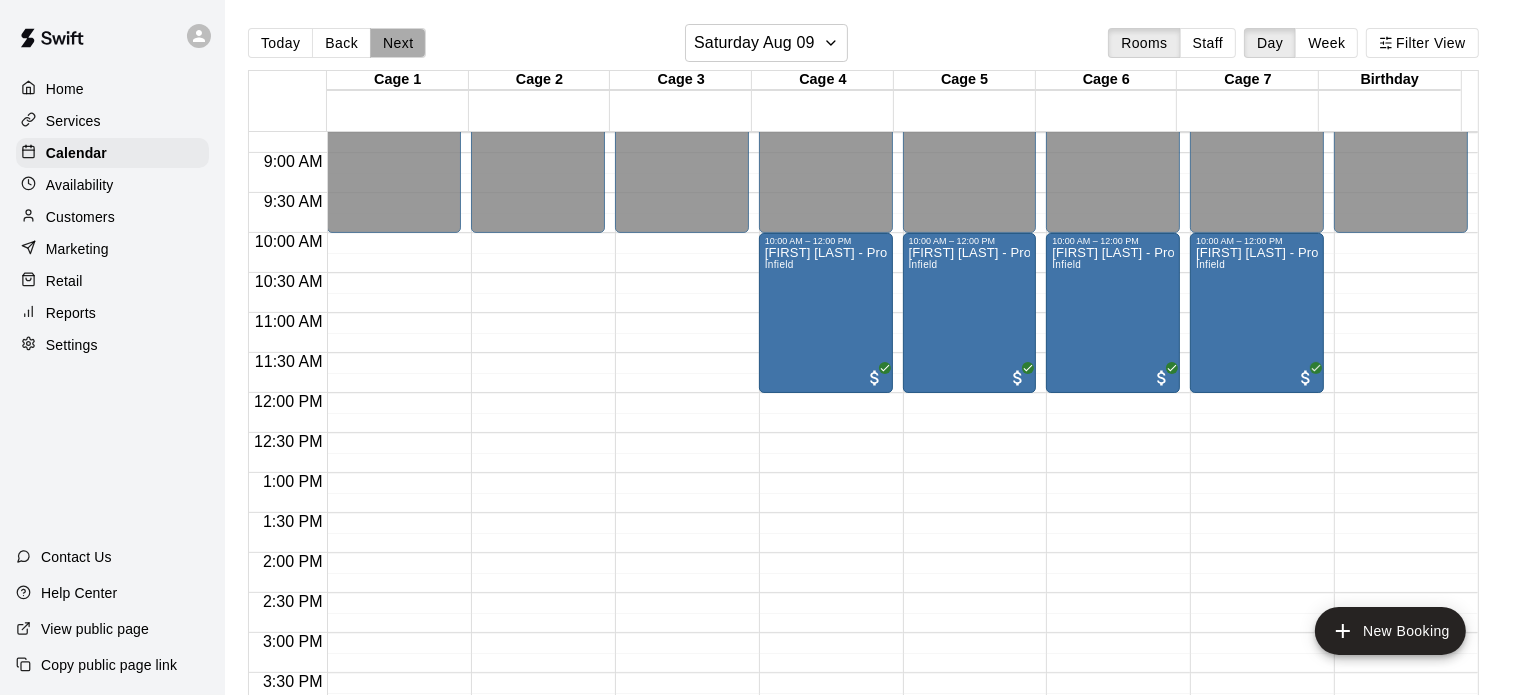 click on "Next" at bounding box center [398, 43] 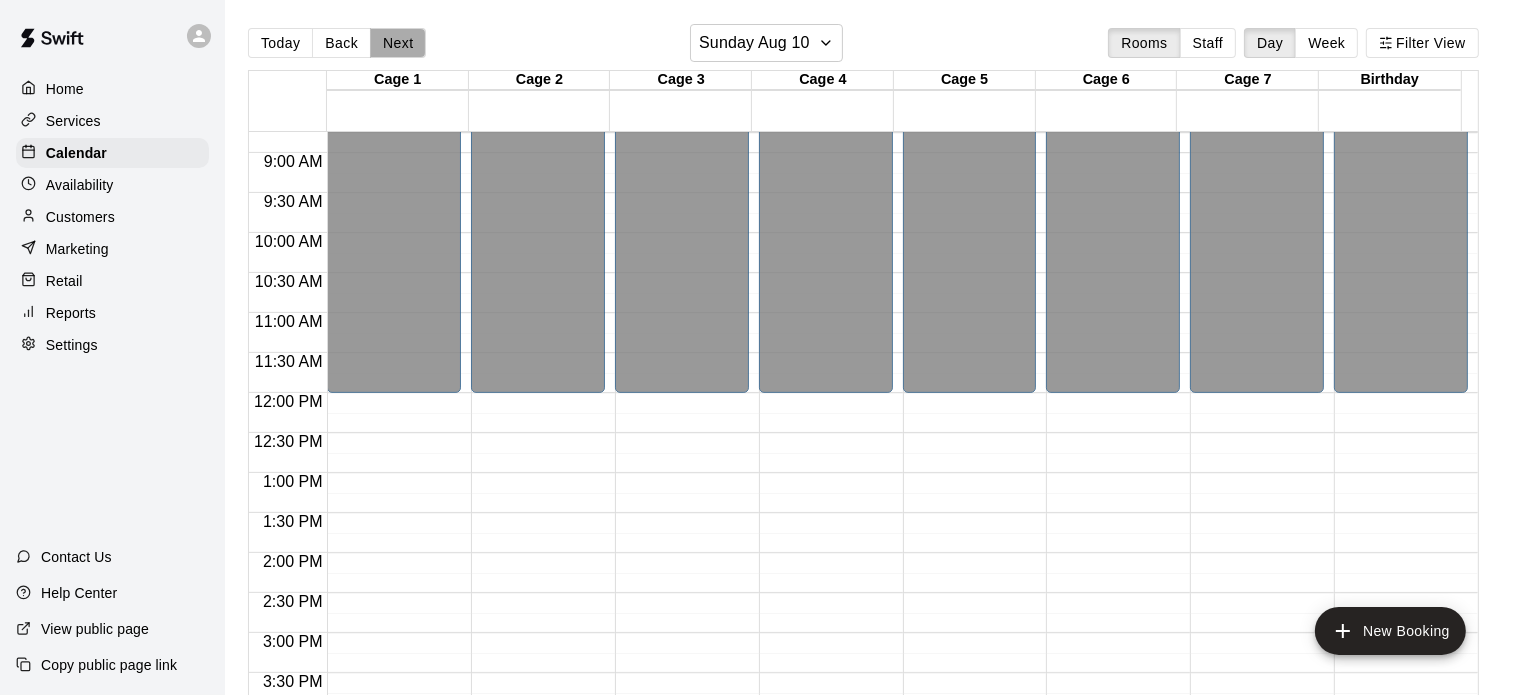 click on "Next" at bounding box center (398, 43) 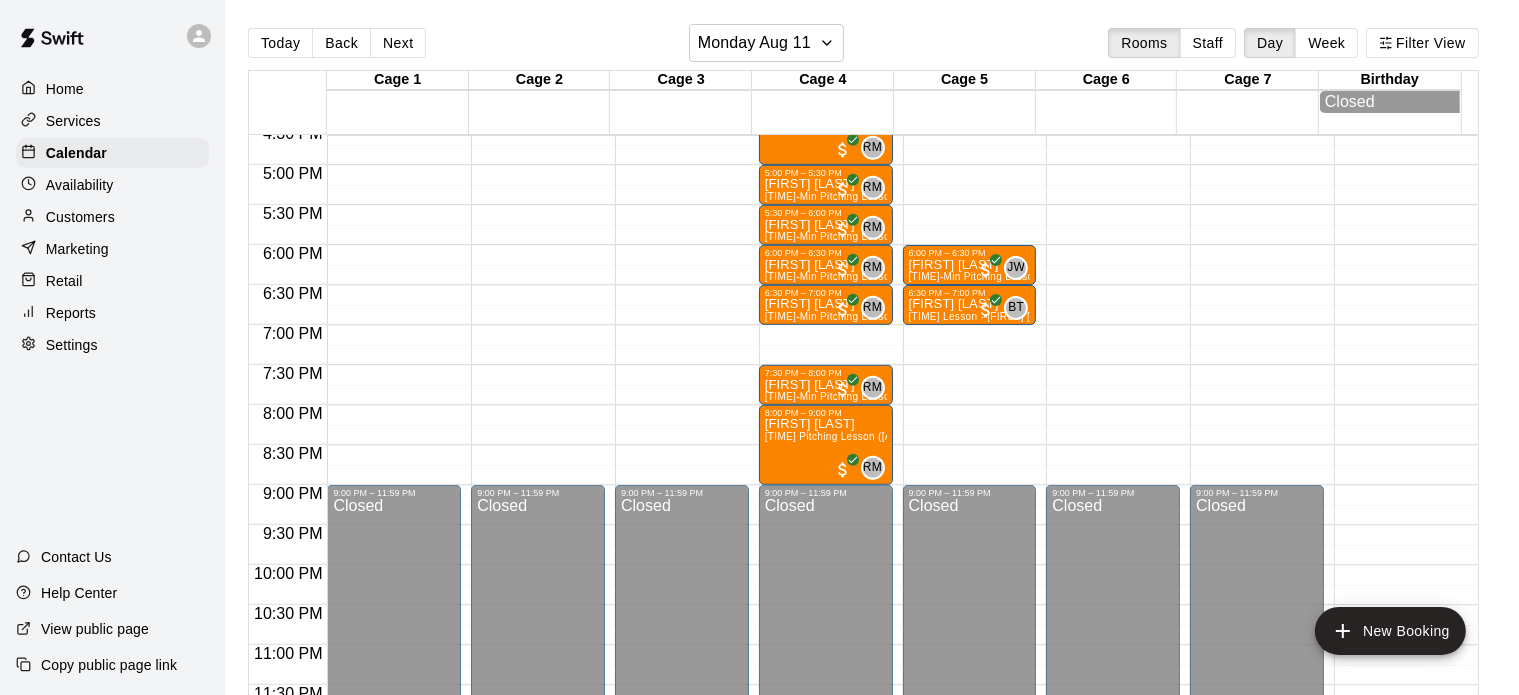 scroll, scrollTop: 1292, scrollLeft: 0, axis: vertical 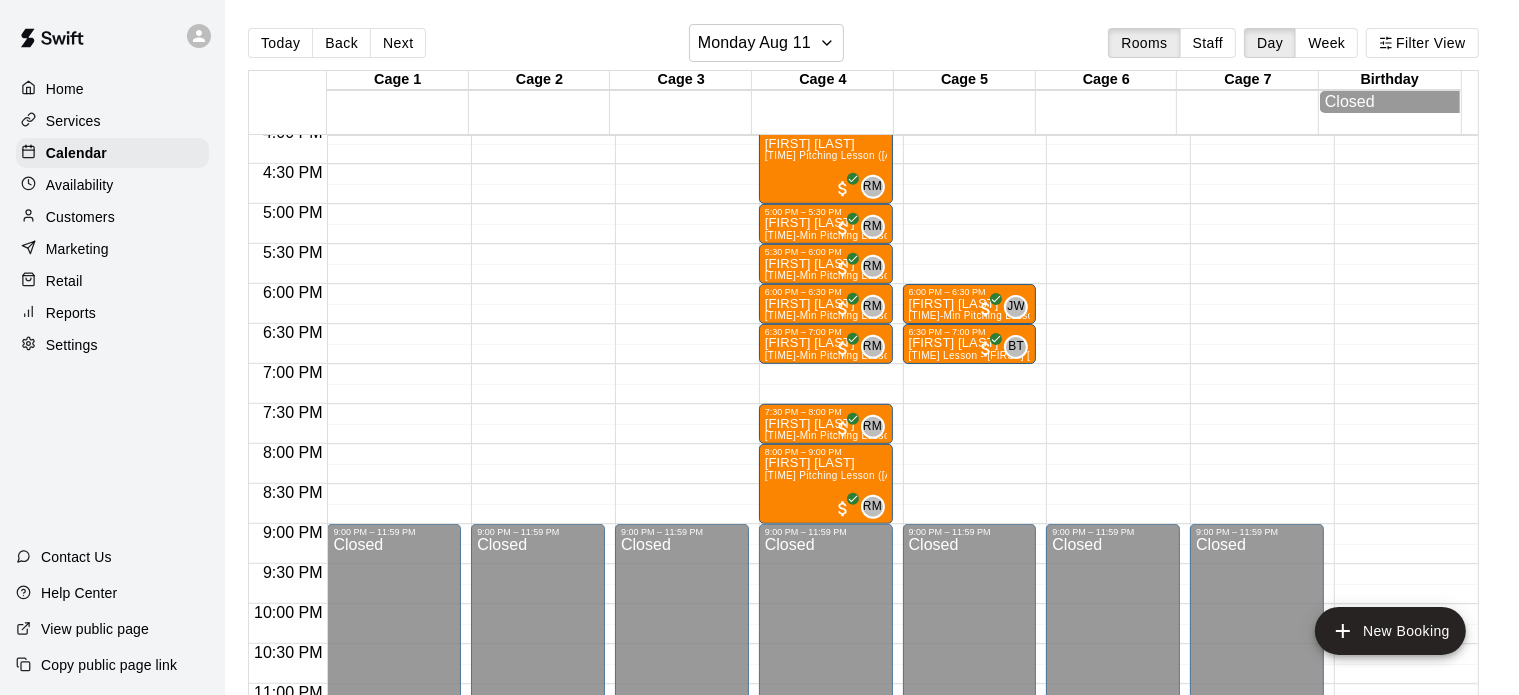 click on "Reports" at bounding box center (71, 313) 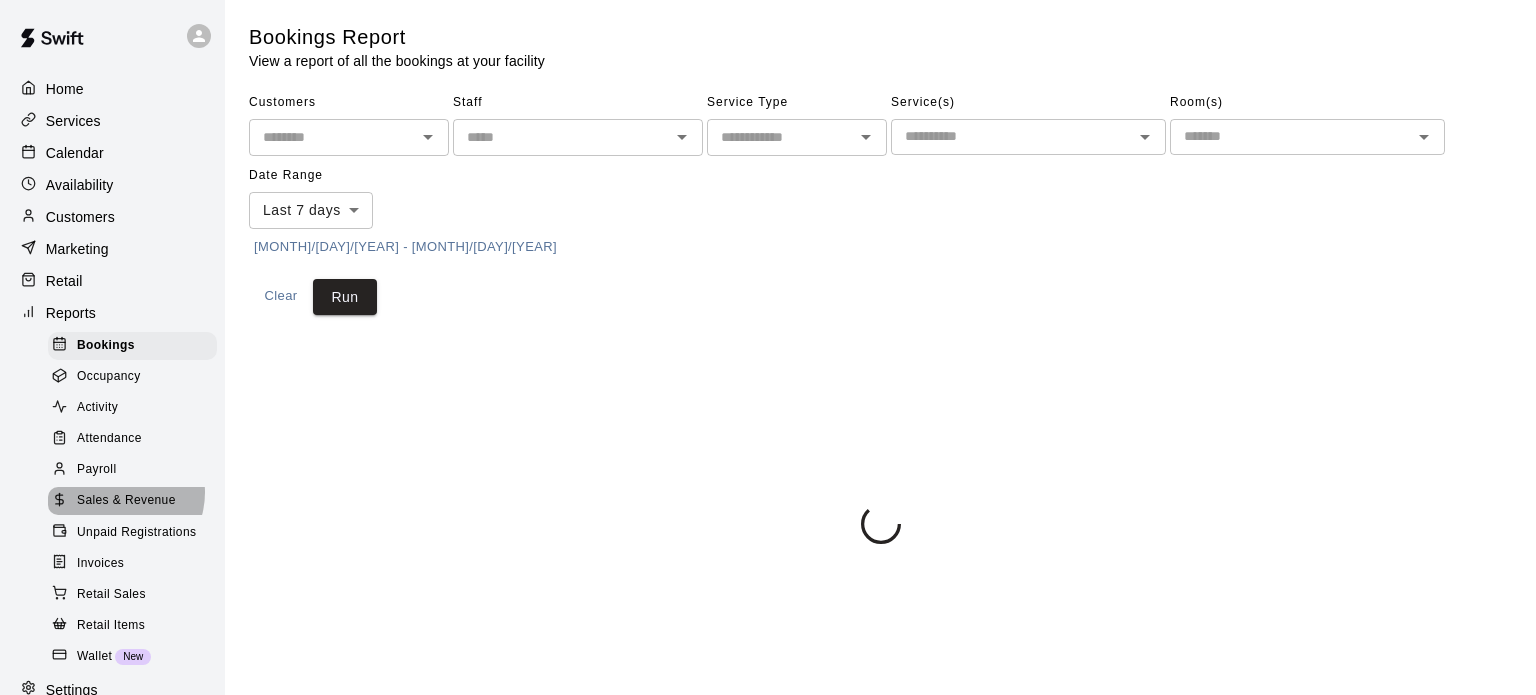 click on "Sales & Revenue" at bounding box center (126, 501) 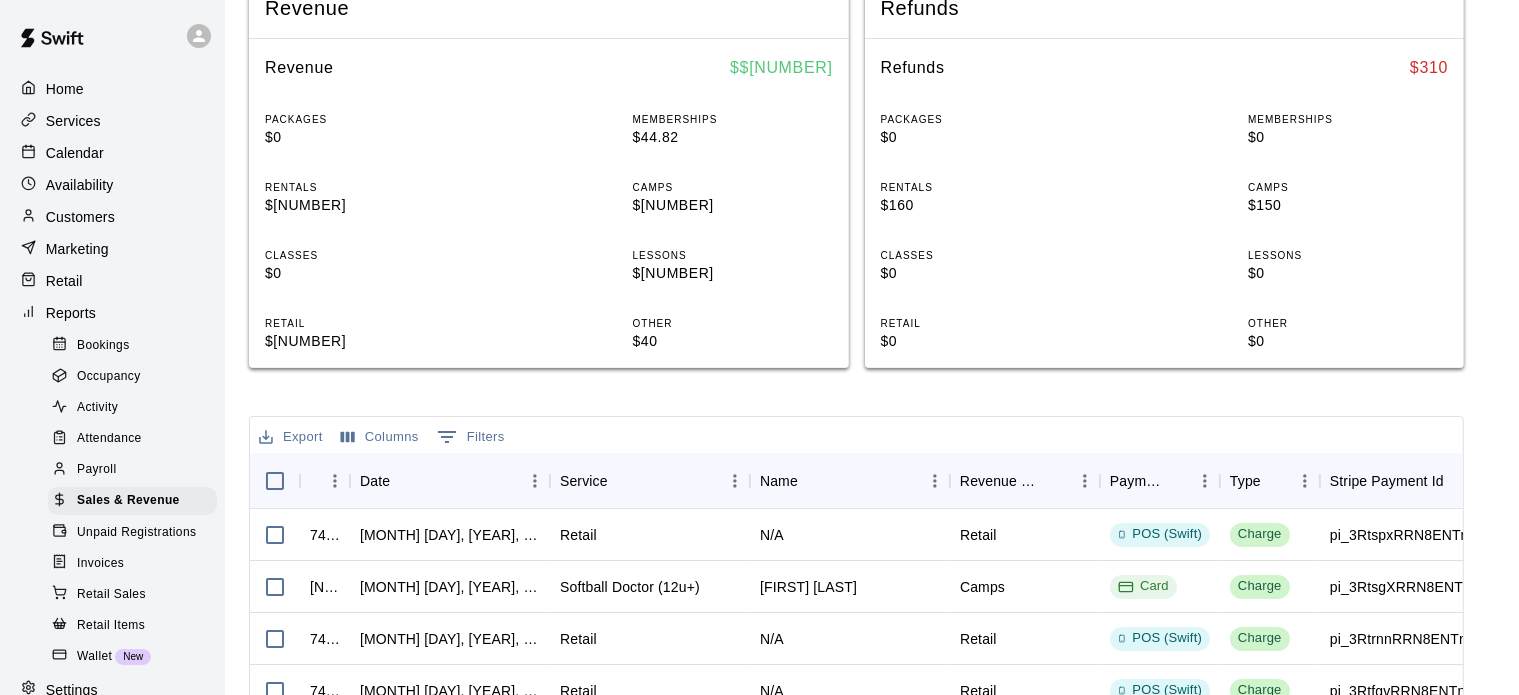 scroll, scrollTop: 467, scrollLeft: 0, axis: vertical 